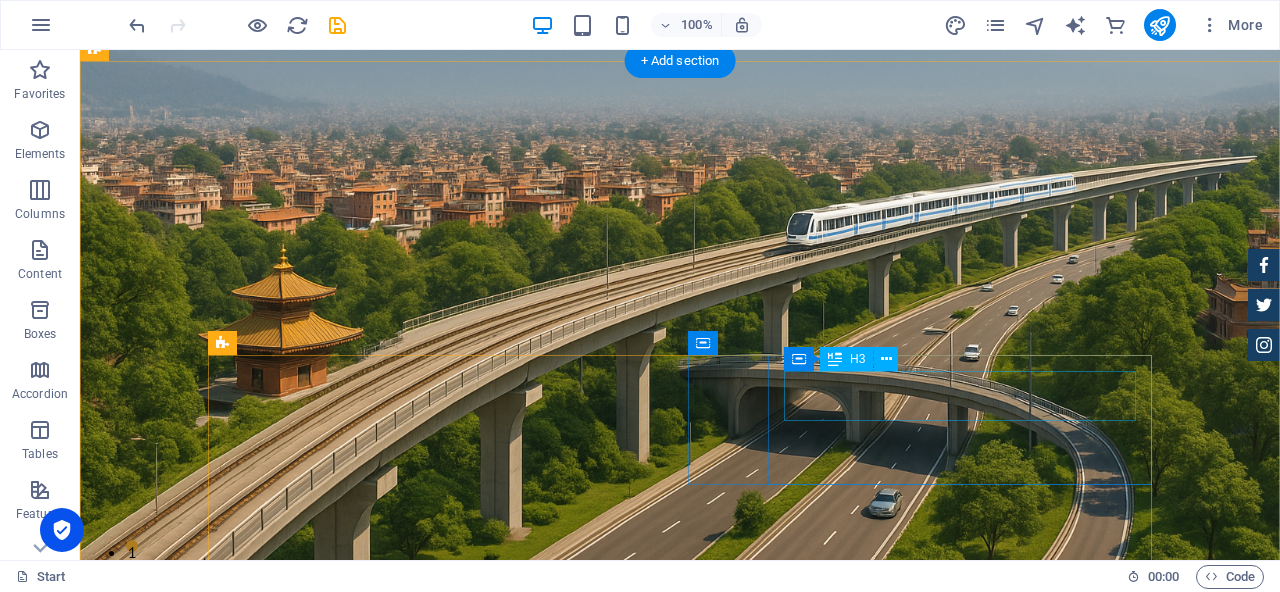 scroll, scrollTop: 644, scrollLeft: 0, axis: vertical 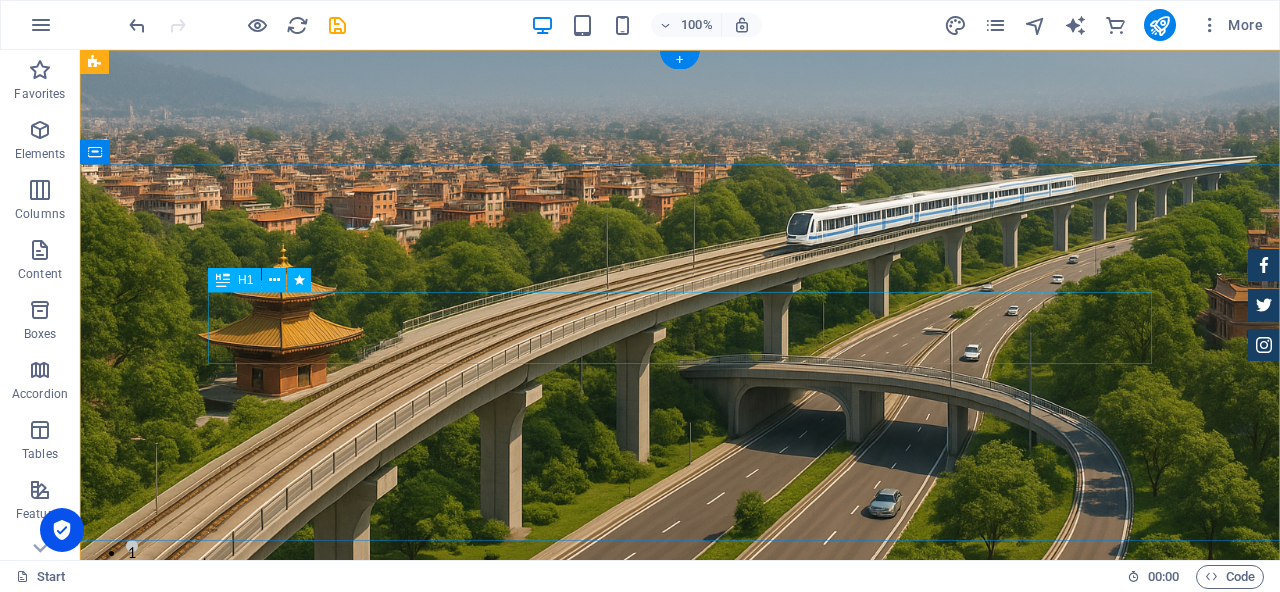 click on "[PERSON_NAME]. 2082" at bounding box center (680, 1378) 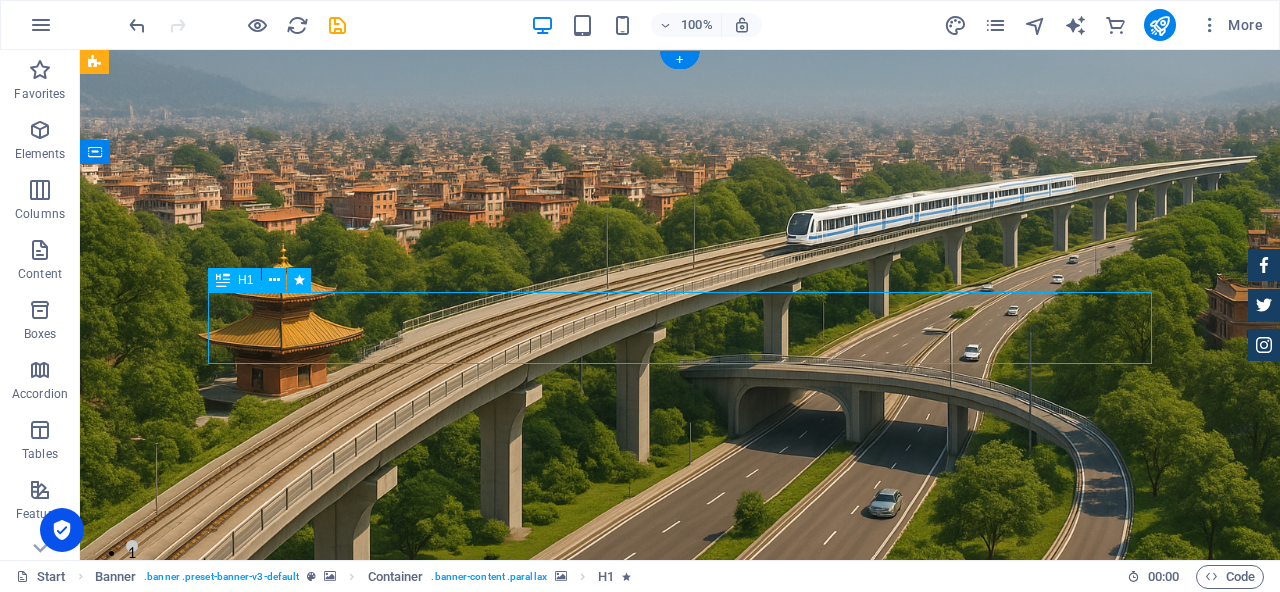 click on "[PERSON_NAME]. 2082" at bounding box center [680, 1378] 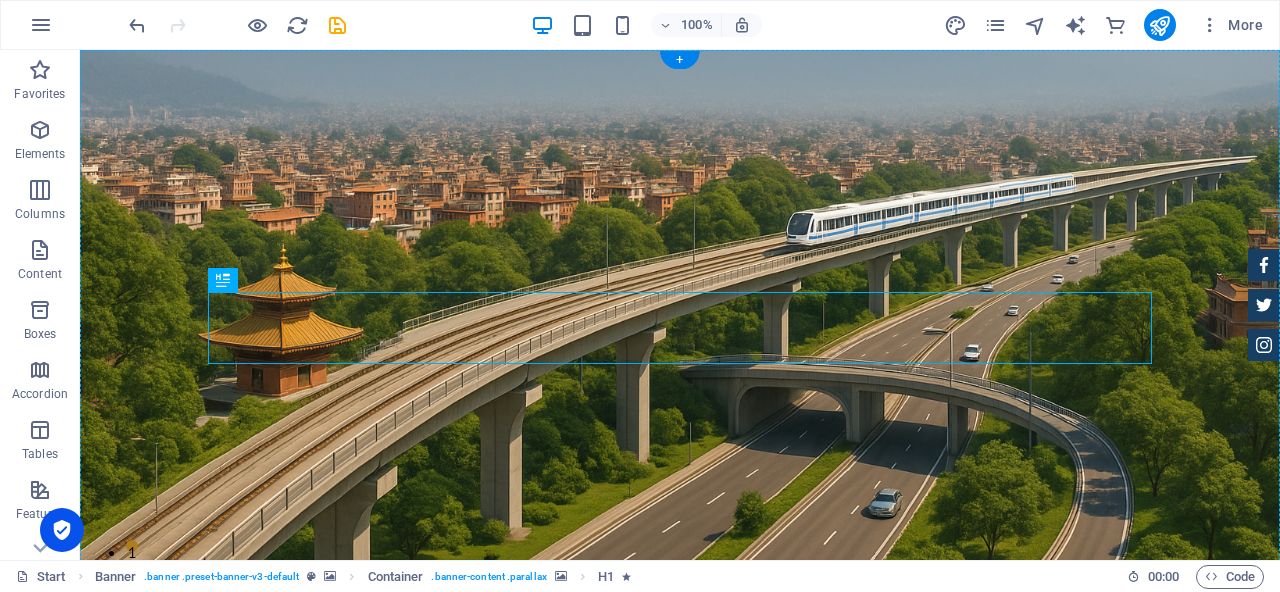 drag, startPoint x: 315, startPoint y: 331, endPoint x: 245, endPoint y: 468, distance: 153.84732 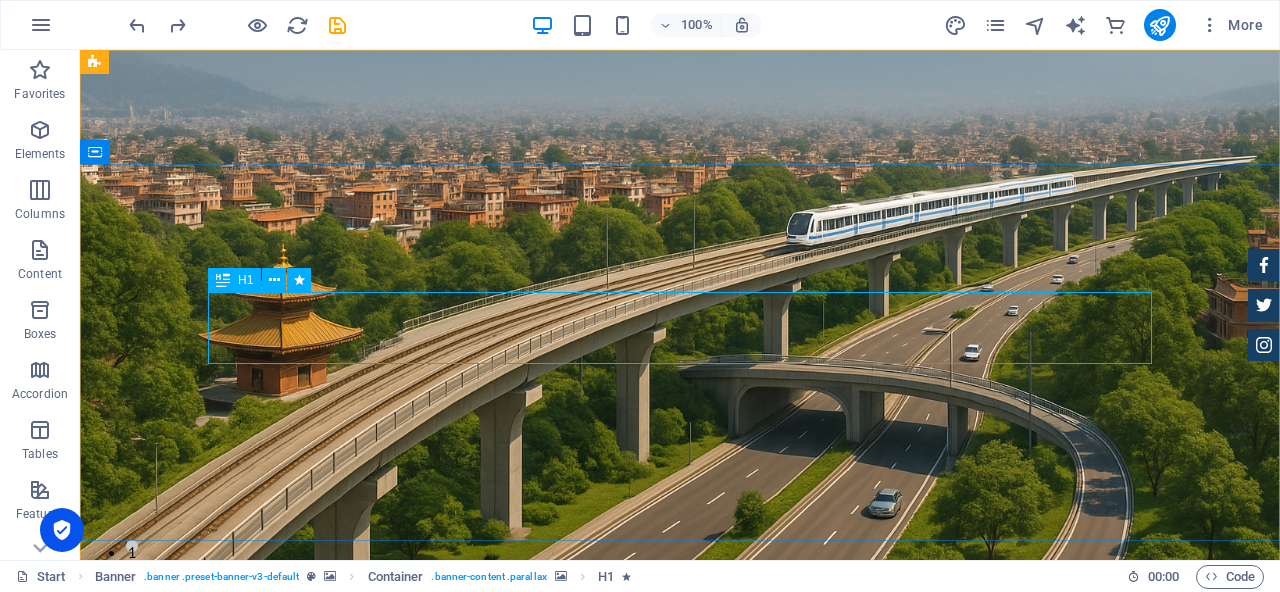 click at bounding box center (223, 280) 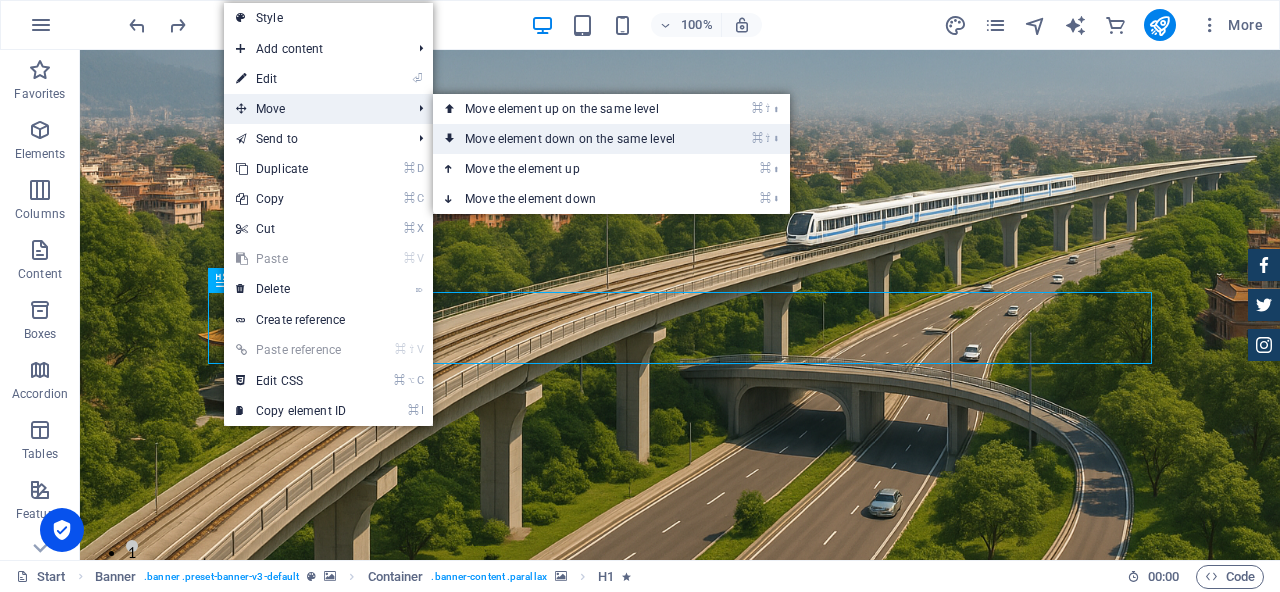 click on "⌘ ⇧ ⬇  Move element down on the same level" at bounding box center [574, 139] 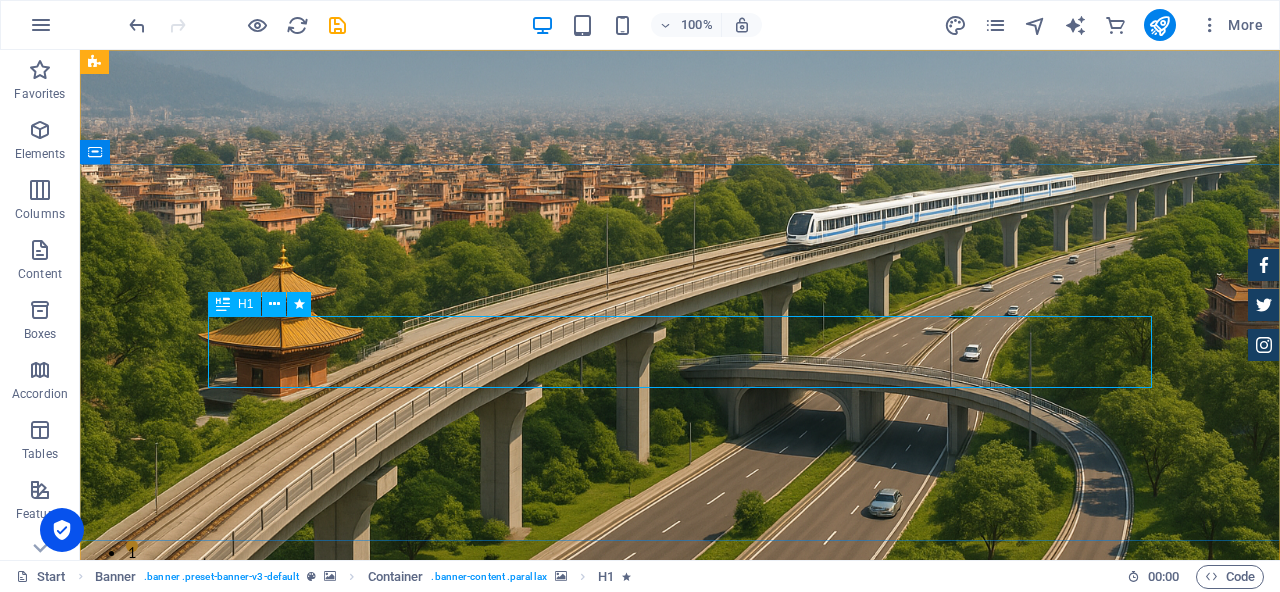 click on "H1" at bounding box center (234, 304) 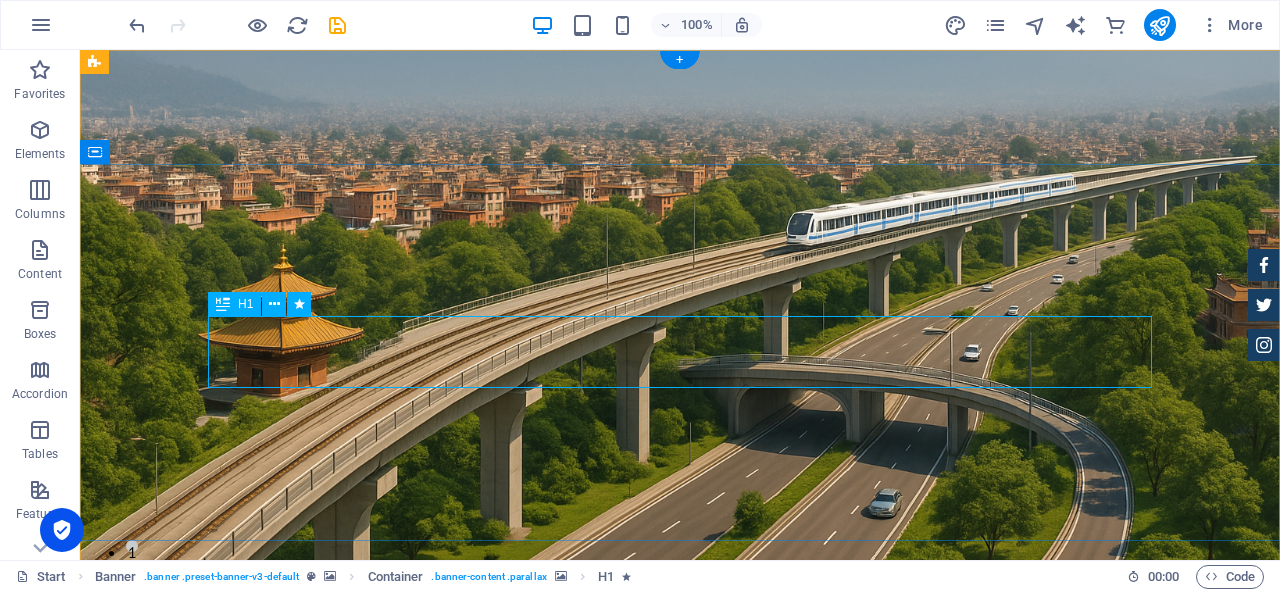 click on "[PERSON_NAME]. 2082" at bounding box center (680, 1402) 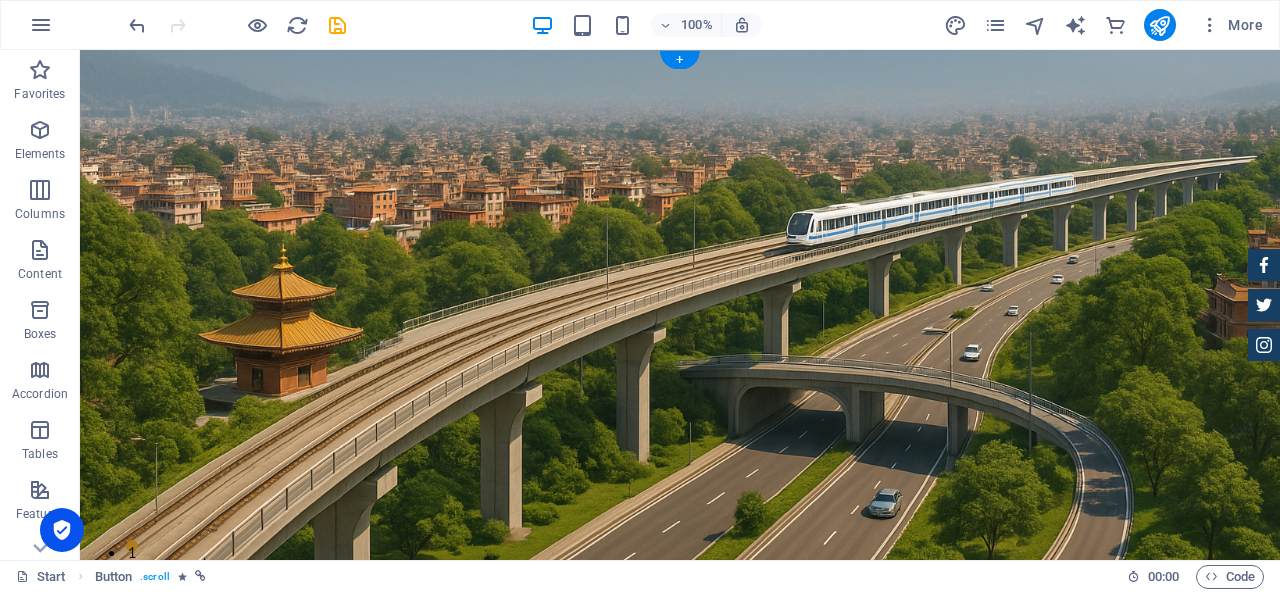 click at bounding box center [680, 952] 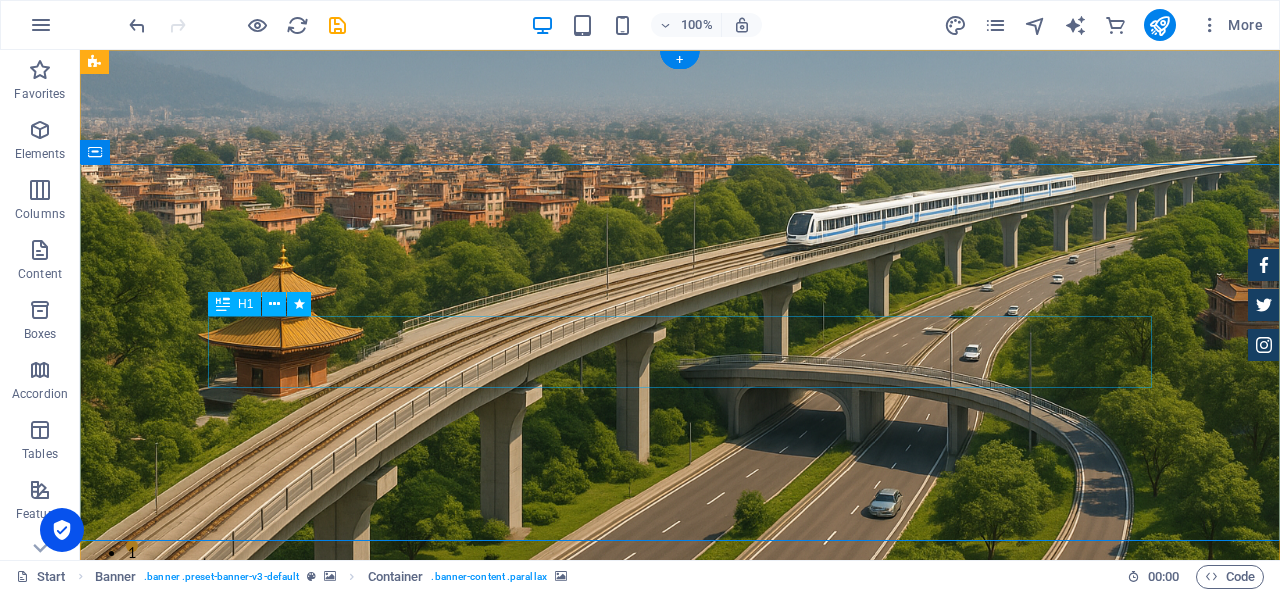click on "[PERSON_NAME]. 2082" at bounding box center [680, 1402] 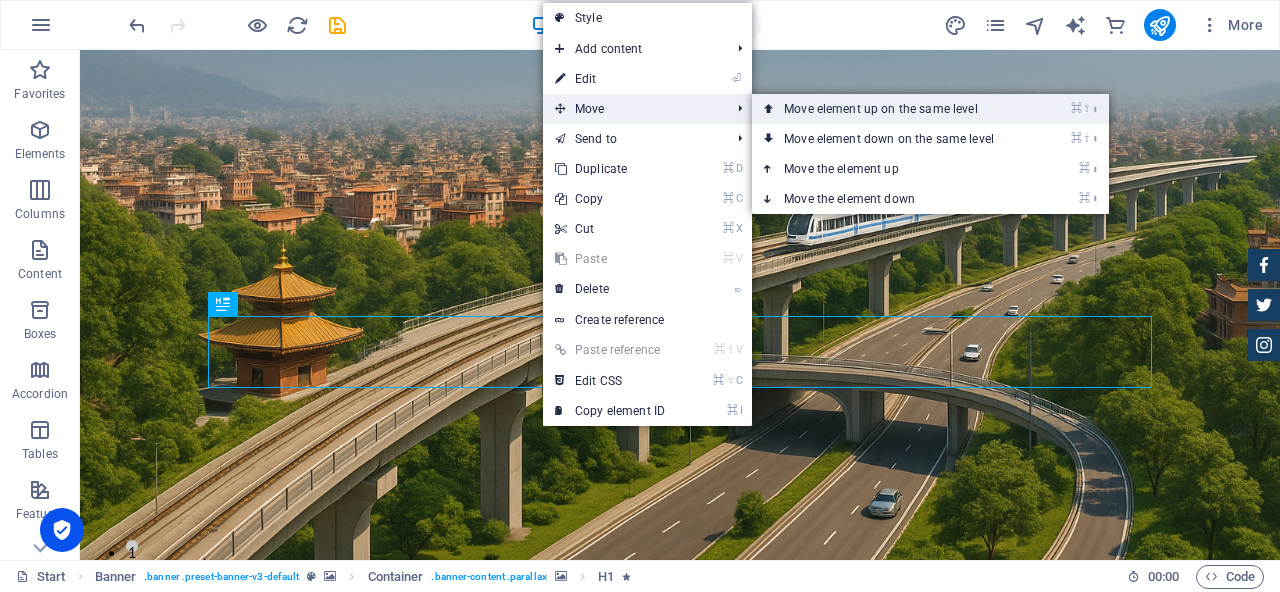 click on "⌘ ⇧ ⬆  Move element up on the same level" at bounding box center (893, 109) 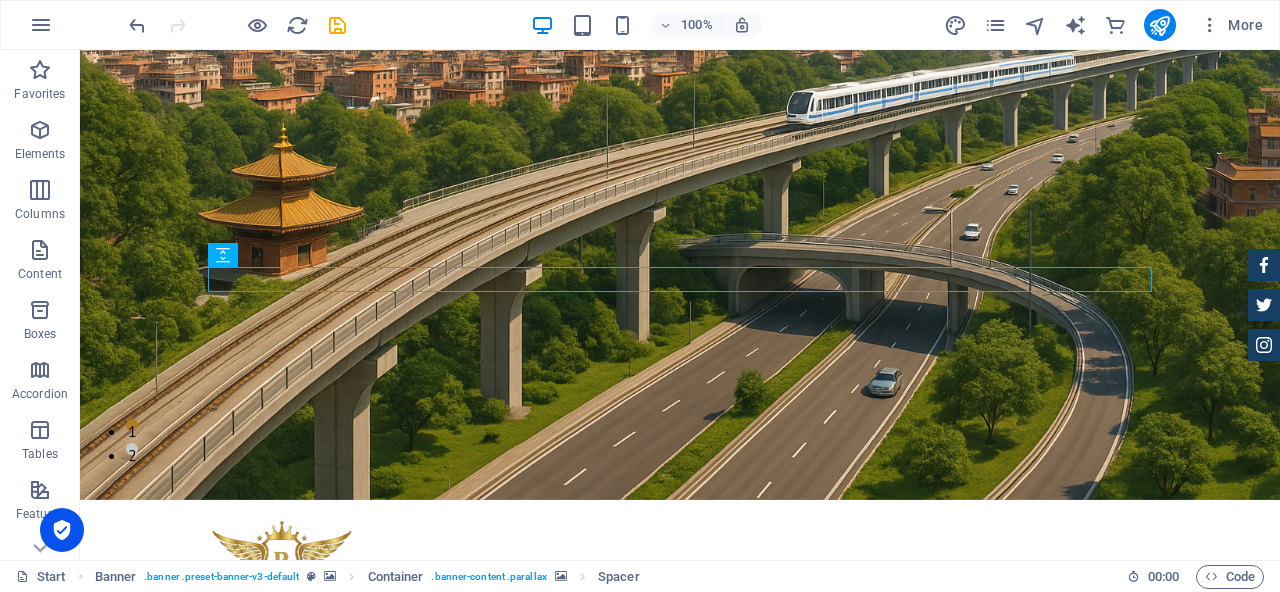 scroll, scrollTop: 125, scrollLeft: 0, axis: vertical 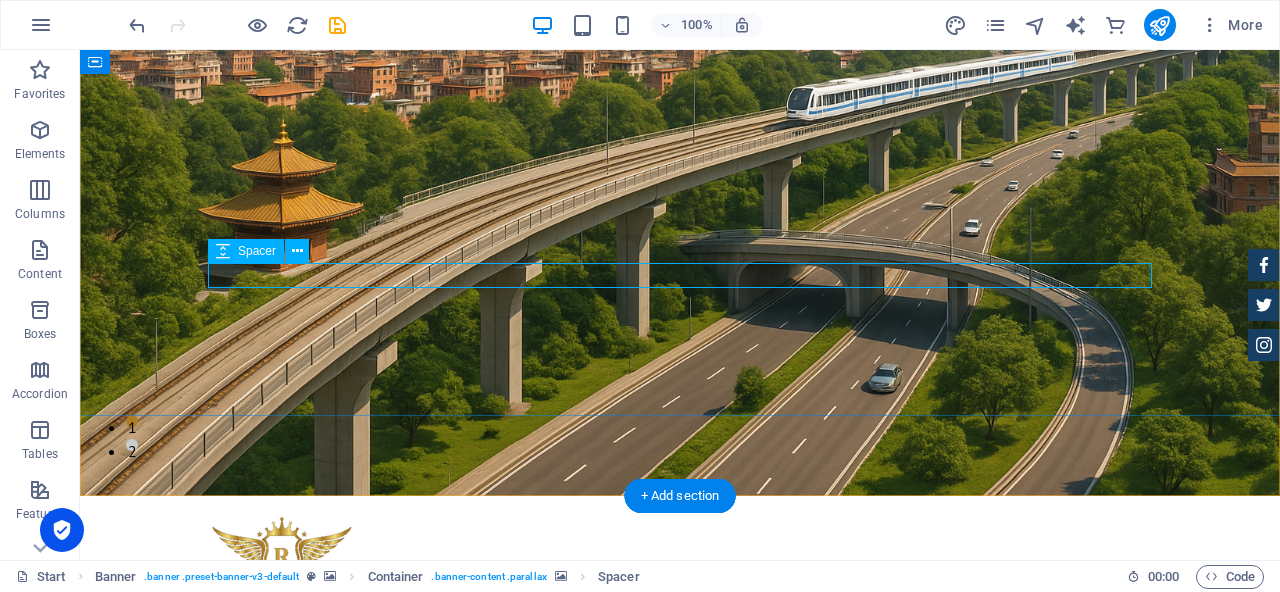 click at bounding box center (680, 1325) 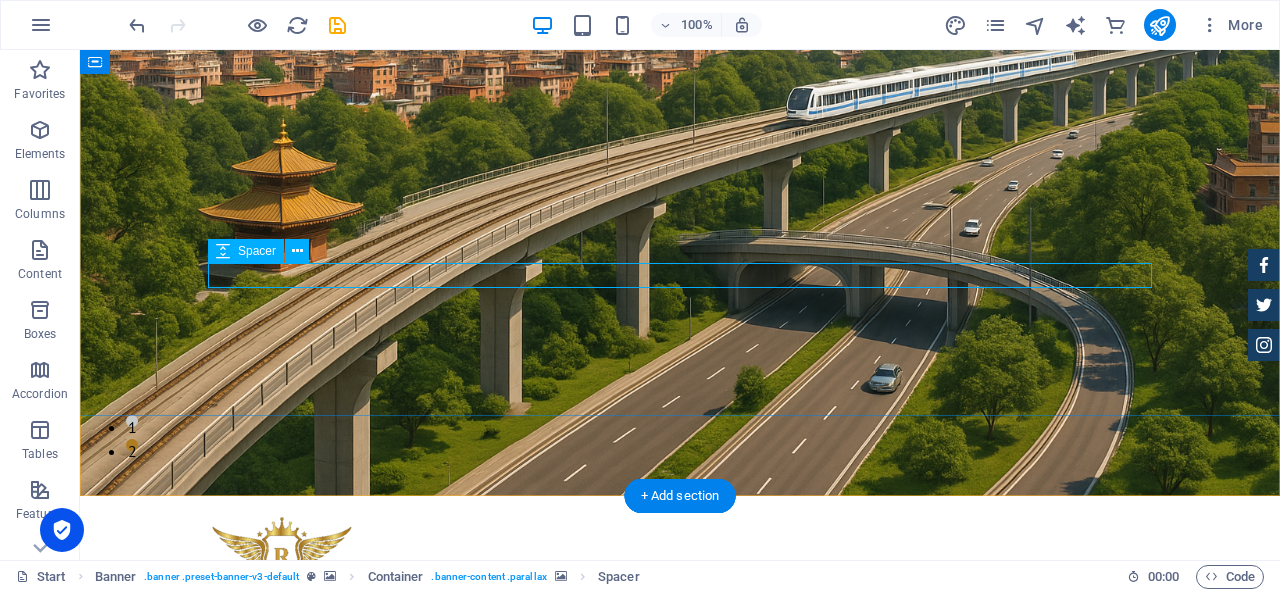 click at bounding box center (680, 1325) 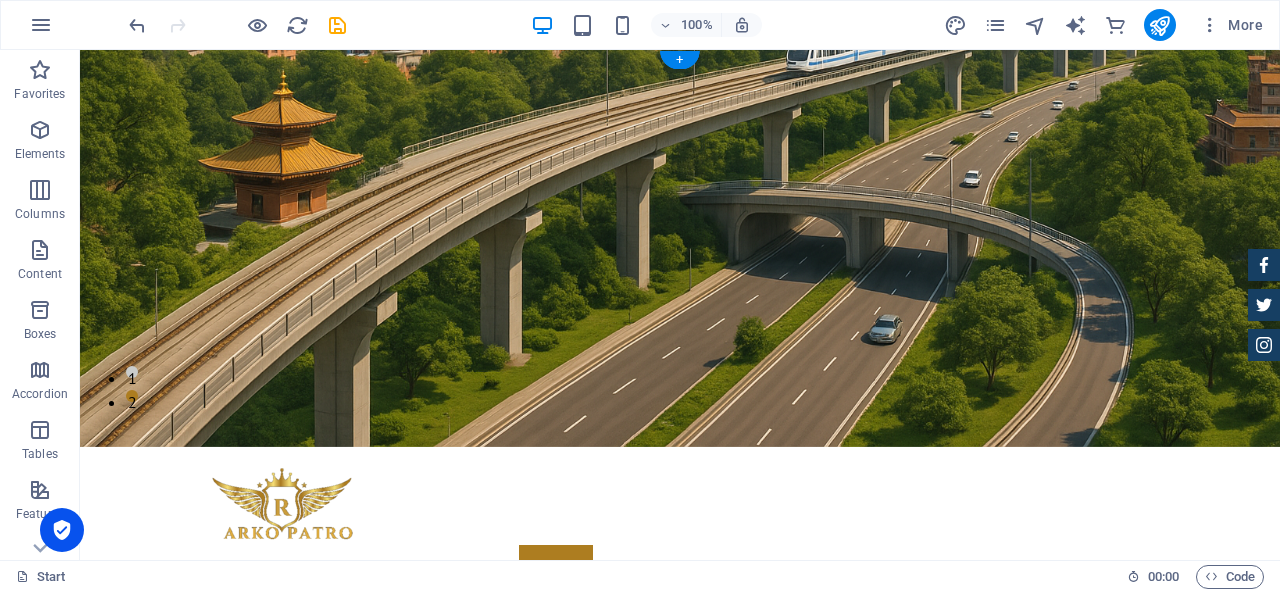 scroll, scrollTop: 0, scrollLeft: 0, axis: both 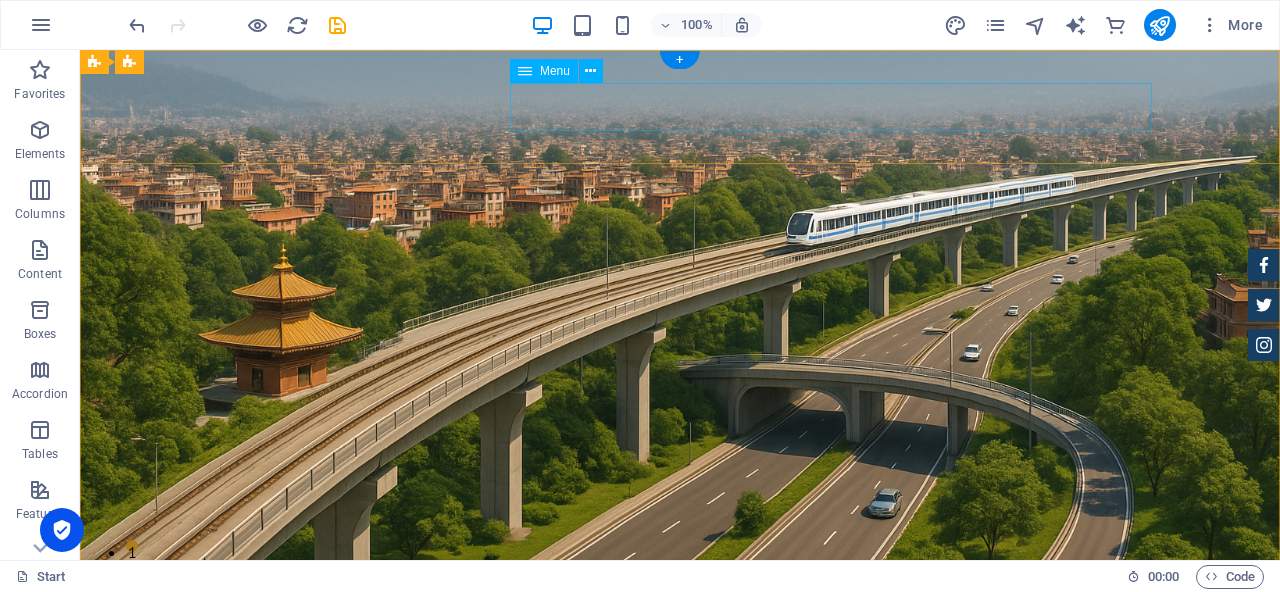 click on "Home About us Services who we are Feedback Contact" at bounding box center [680, 743] 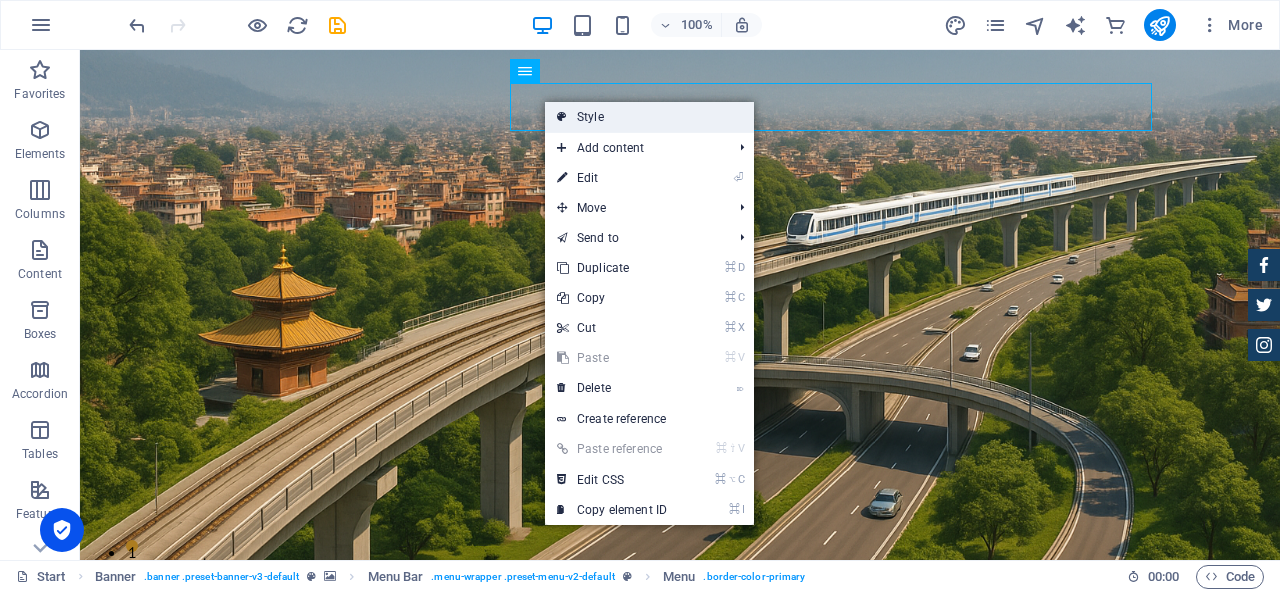 click on "Style" at bounding box center (649, 117) 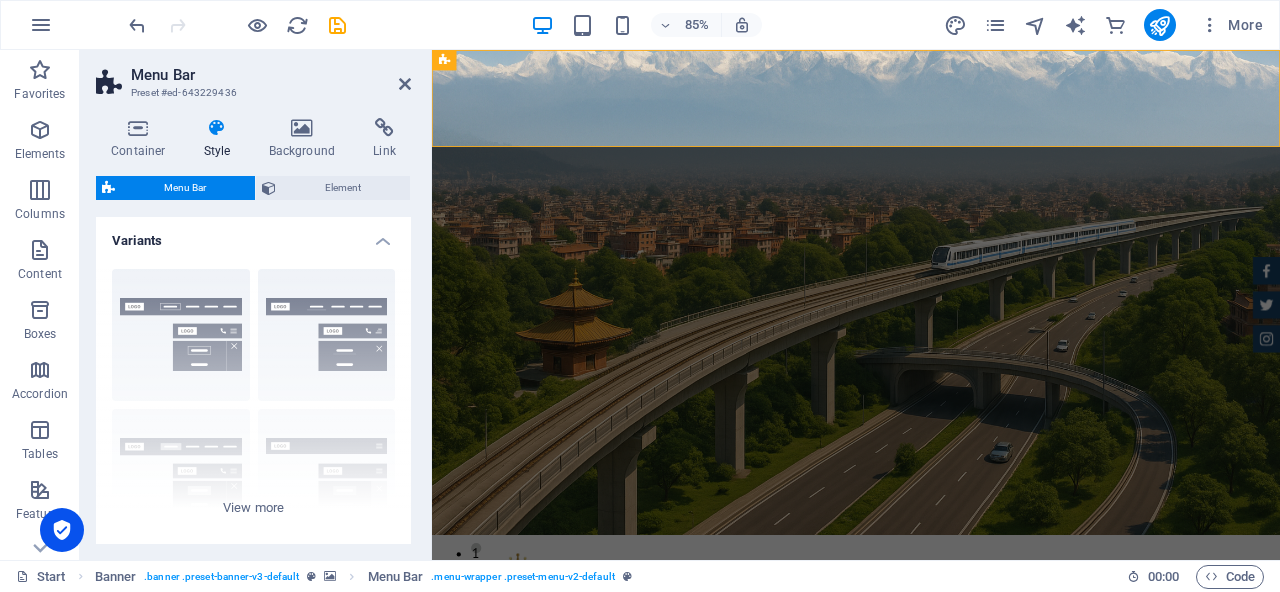 click on "Menu Bar" at bounding box center (185, 188) 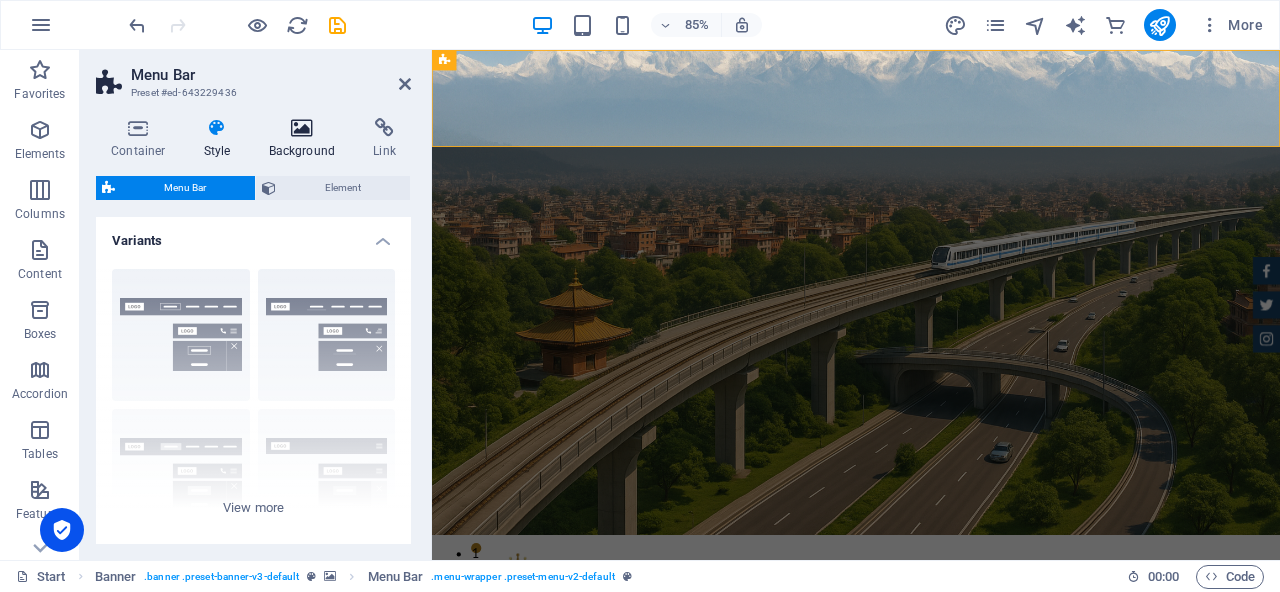 click at bounding box center (302, 128) 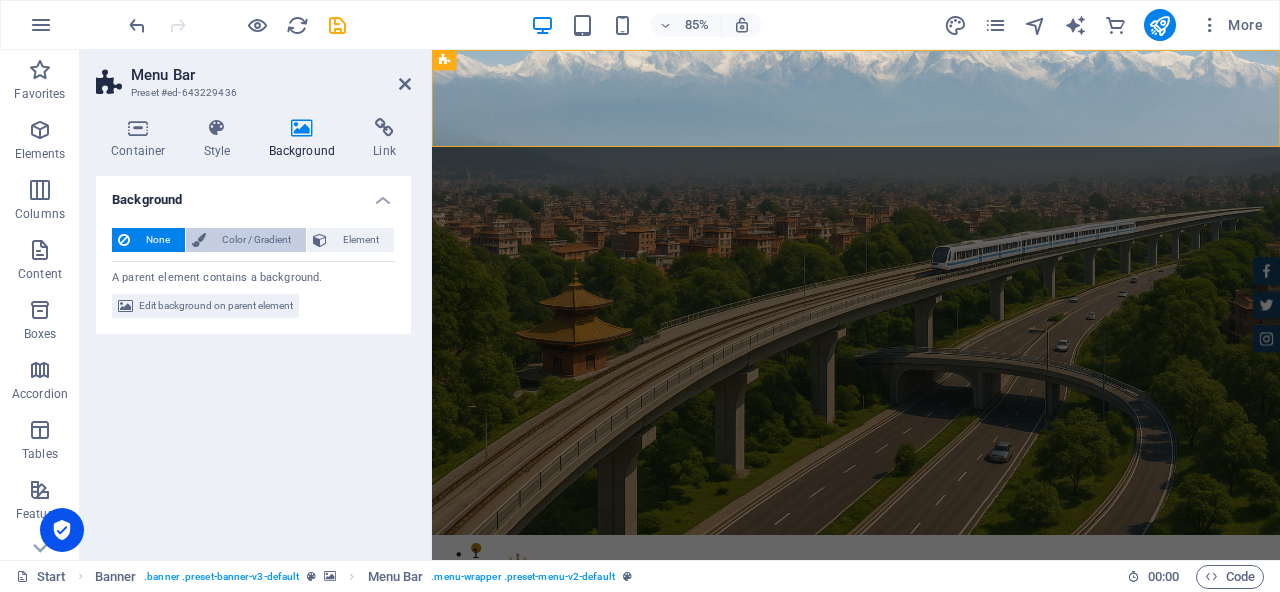 click on "Color / Gradient" at bounding box center [256, 240] 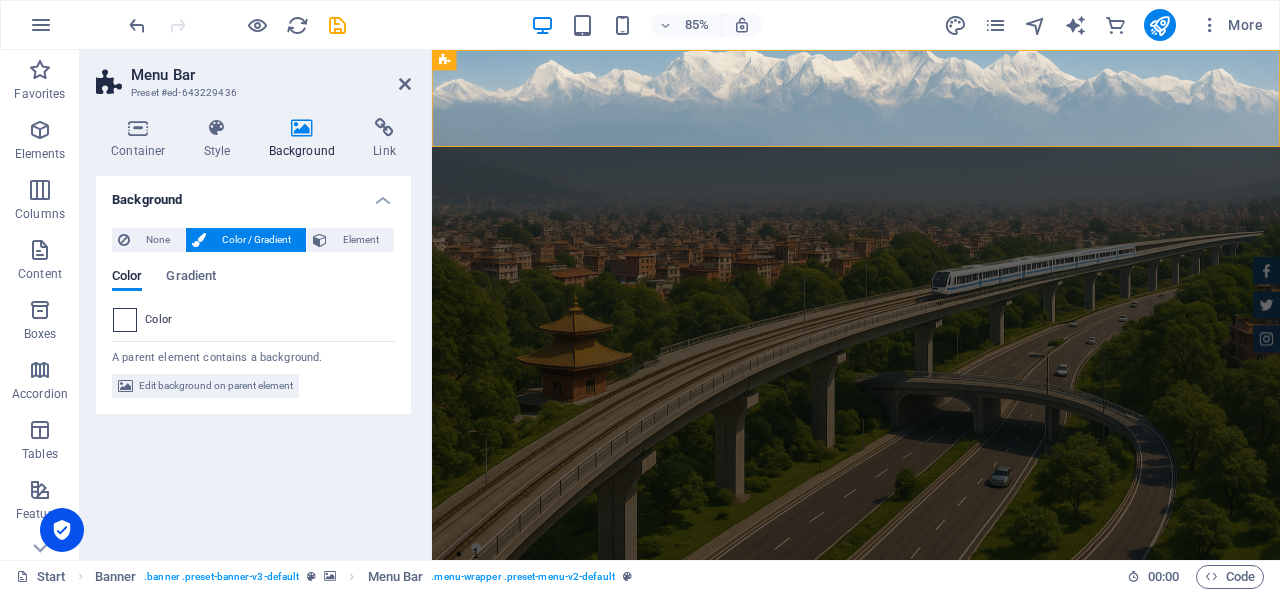 click at bounding box center [125, 320] 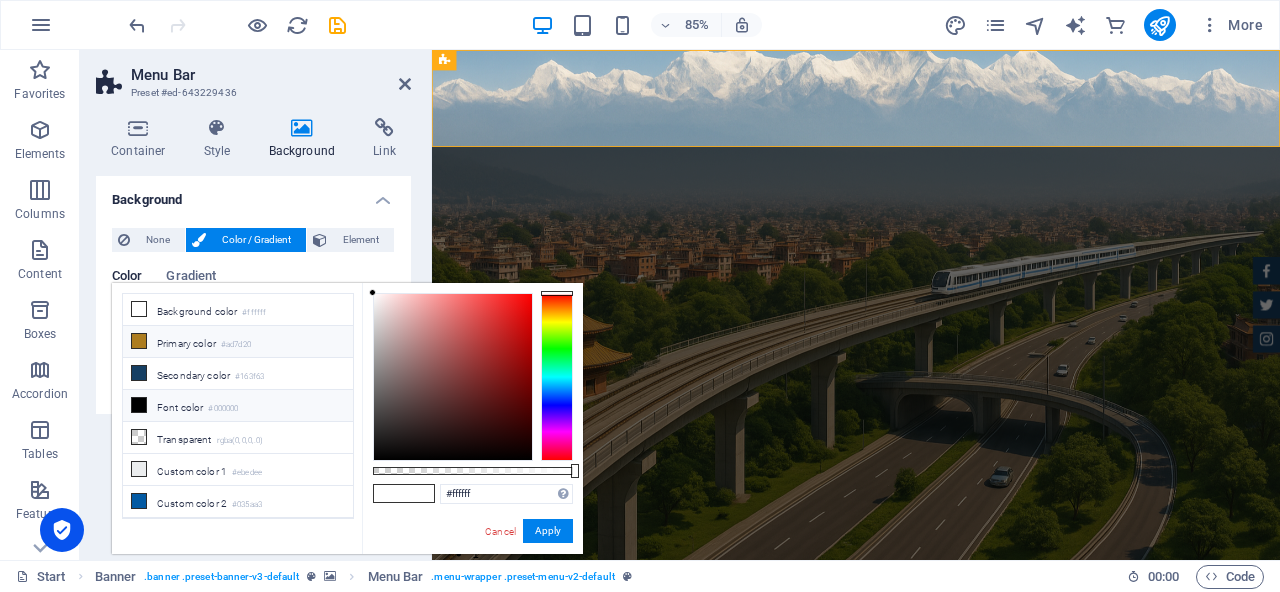 click on "Primary color
#ad7d20" at bounding box center (238, 342) 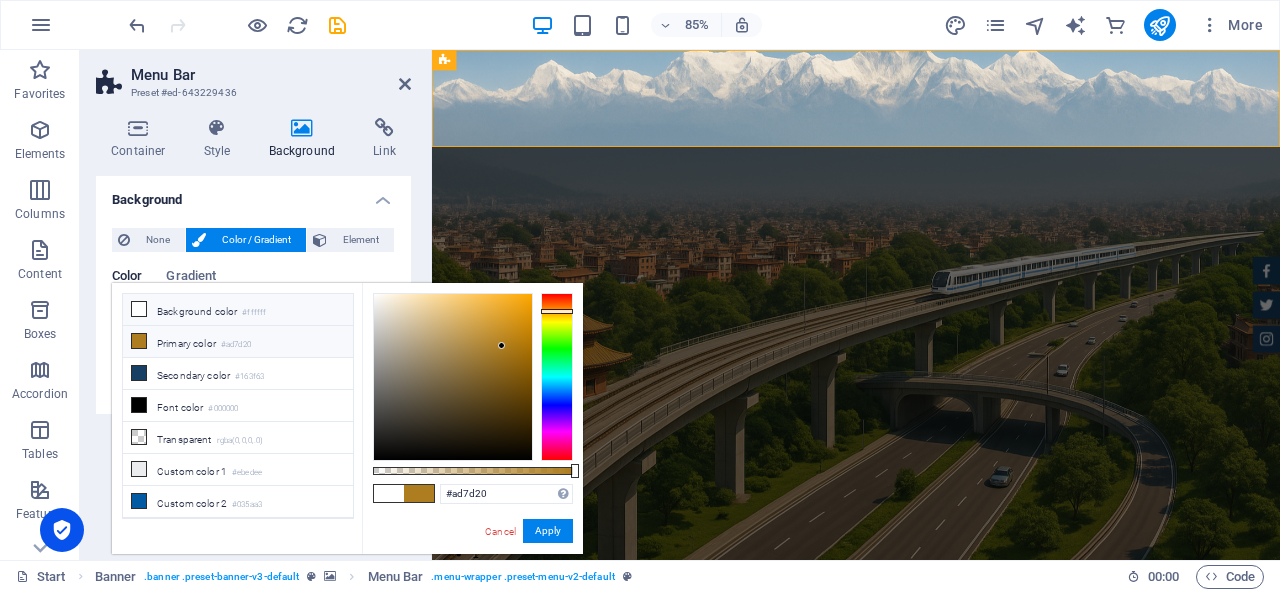click at bounding box center (139, 309) 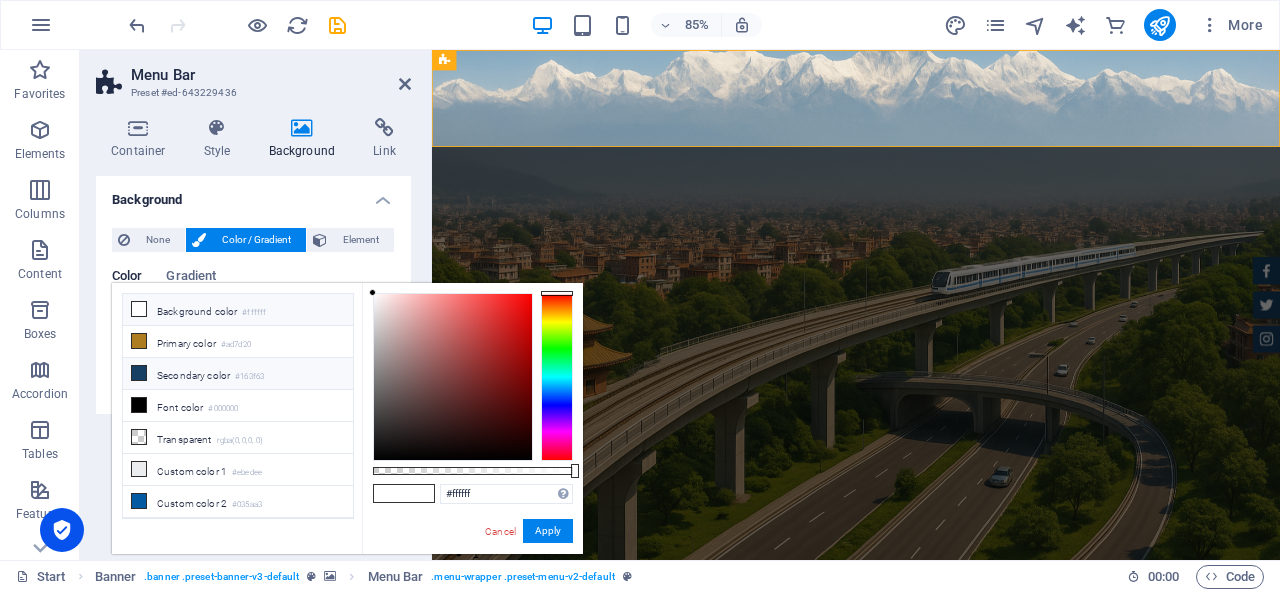 click on "Secondary color
#163f63" at bounding box center [238, 374] 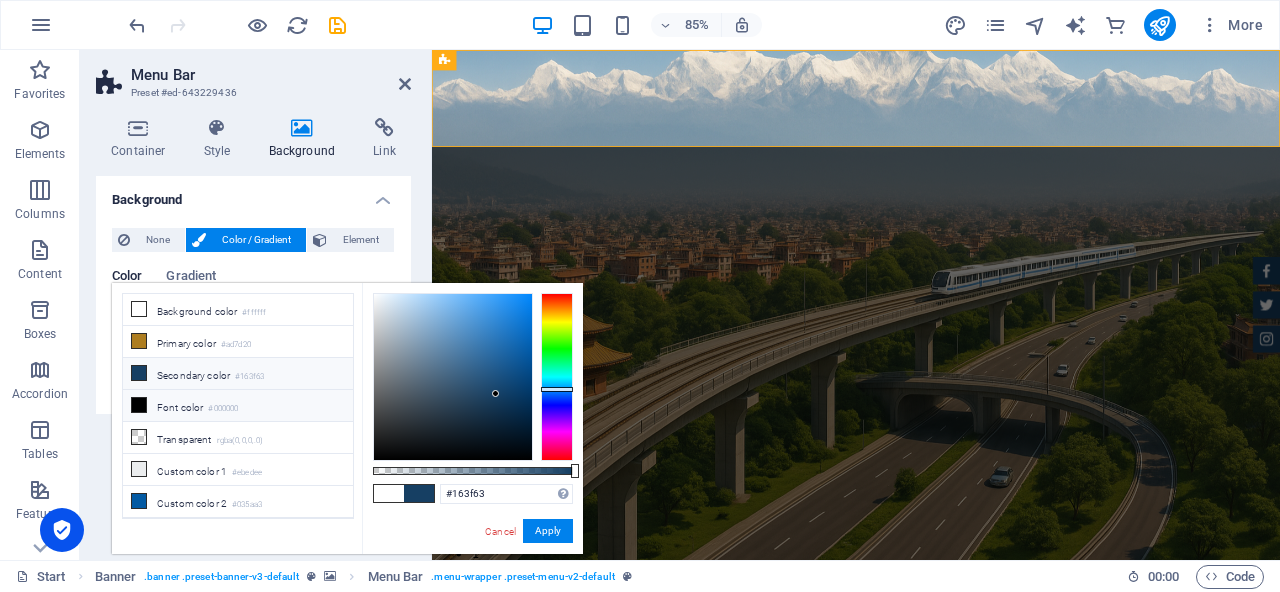 click on "Font color
#000000" at bounding box center [238, 406] 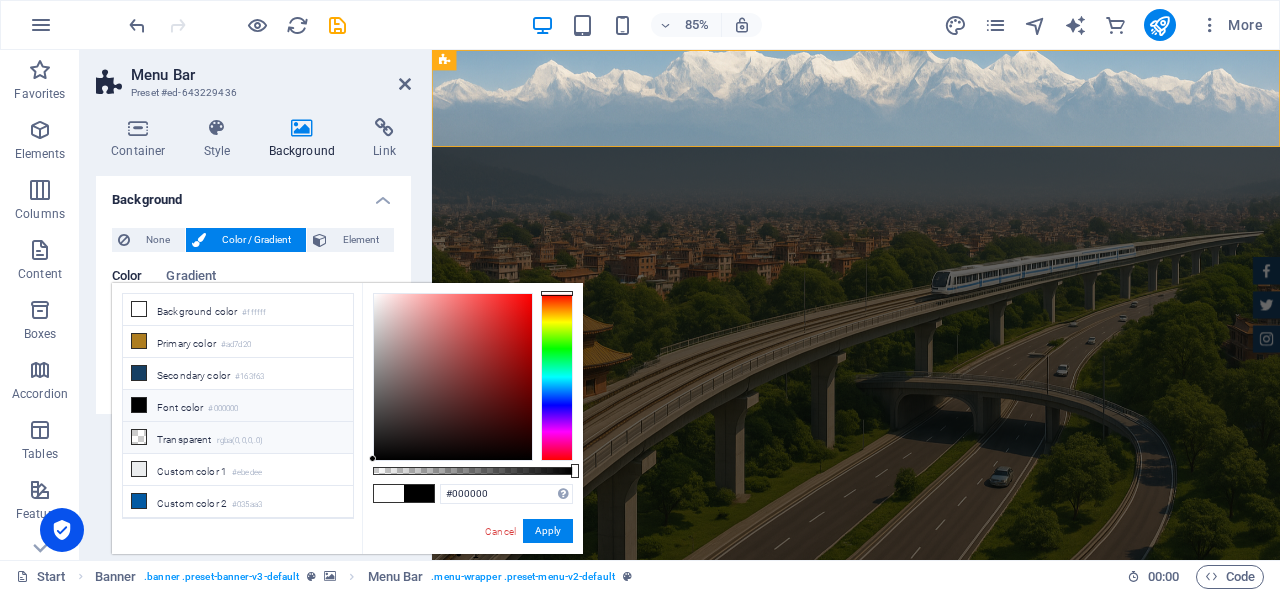 click on "Transparent
rgba(0,0,0,.0)" at bounding box center (238, 438) 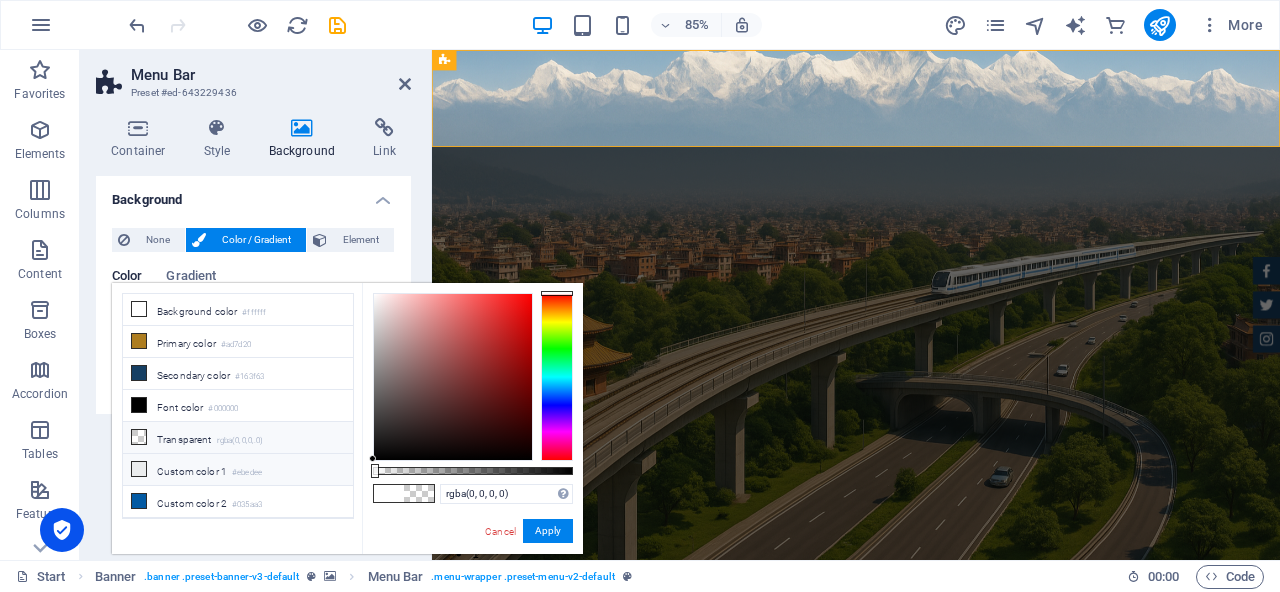 click on "Custom color 1
#ebedee" at bounding box center (238, 470) 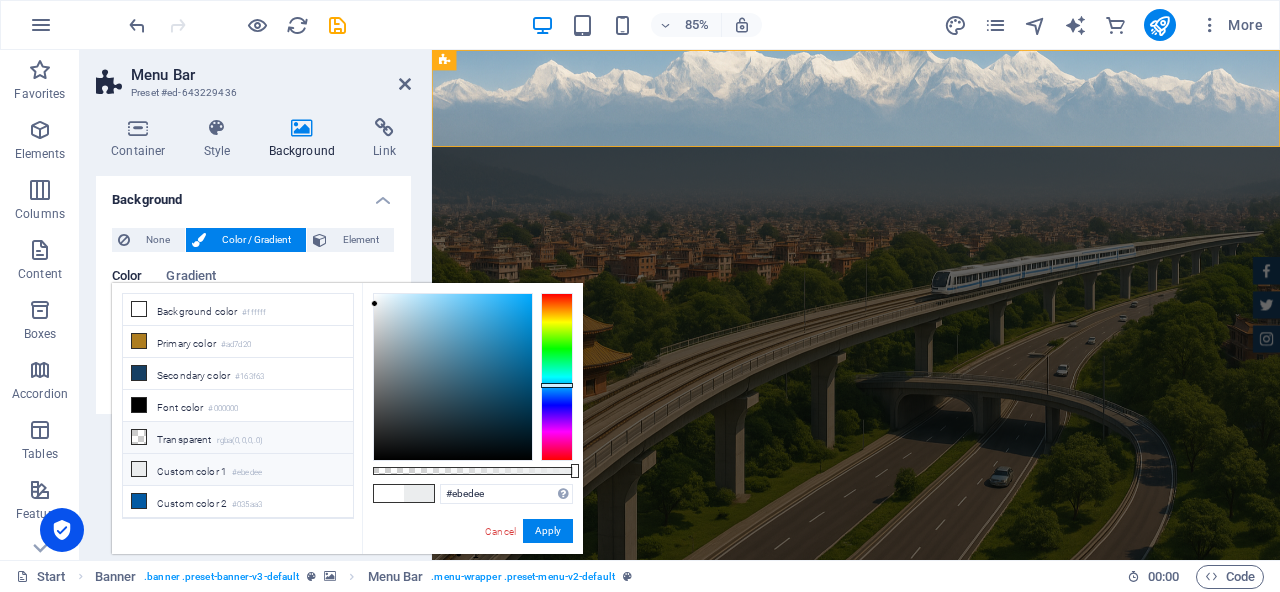 click on "Transparent
rgba(0,0,0,.0)" at bounding box center [238, 438] 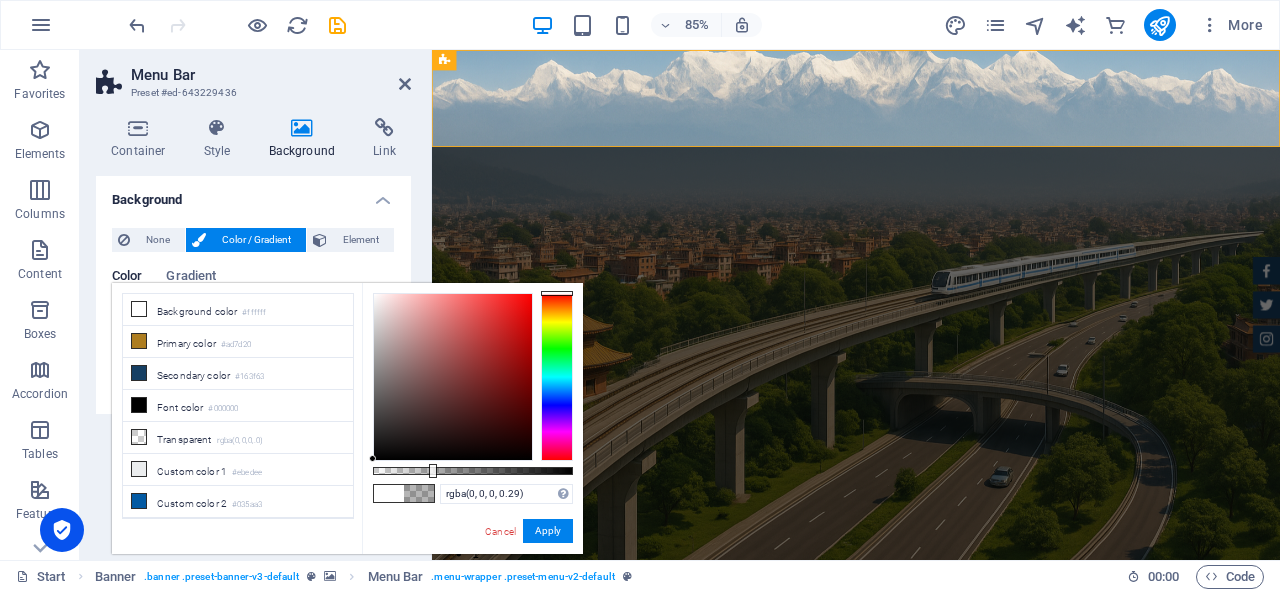type on "rgba(0, 0, 0, 0.295)" 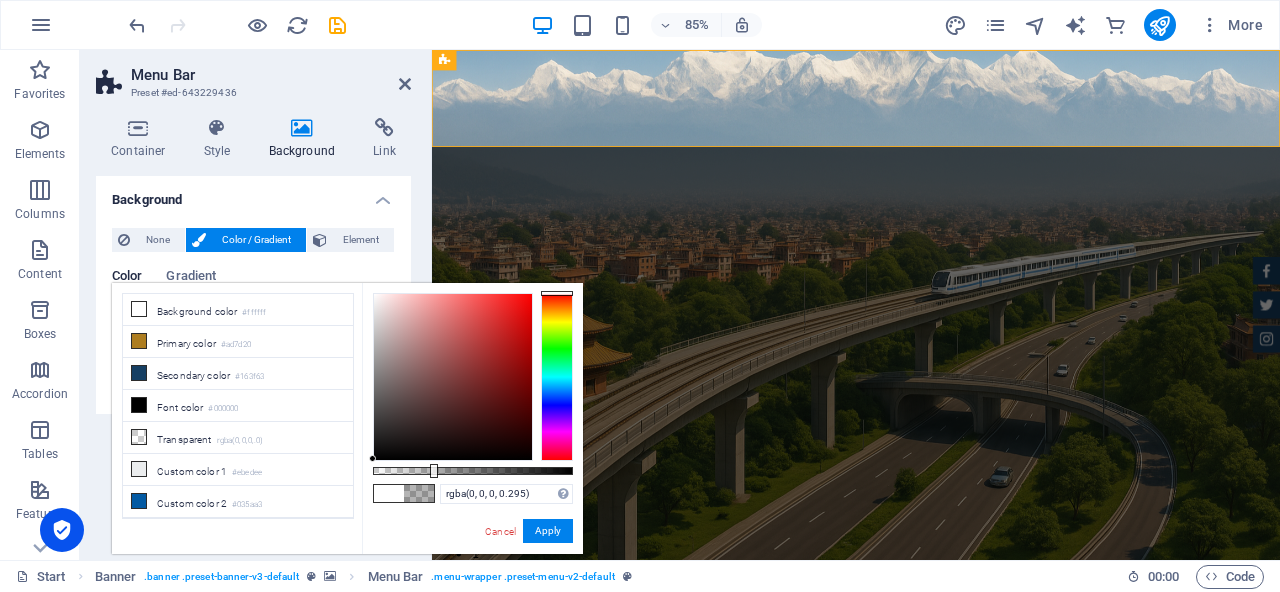 drag, startPoint x: 376, startPoint y: 470, endPoint x: 432, endPoint y: 476, distance: 56.32051 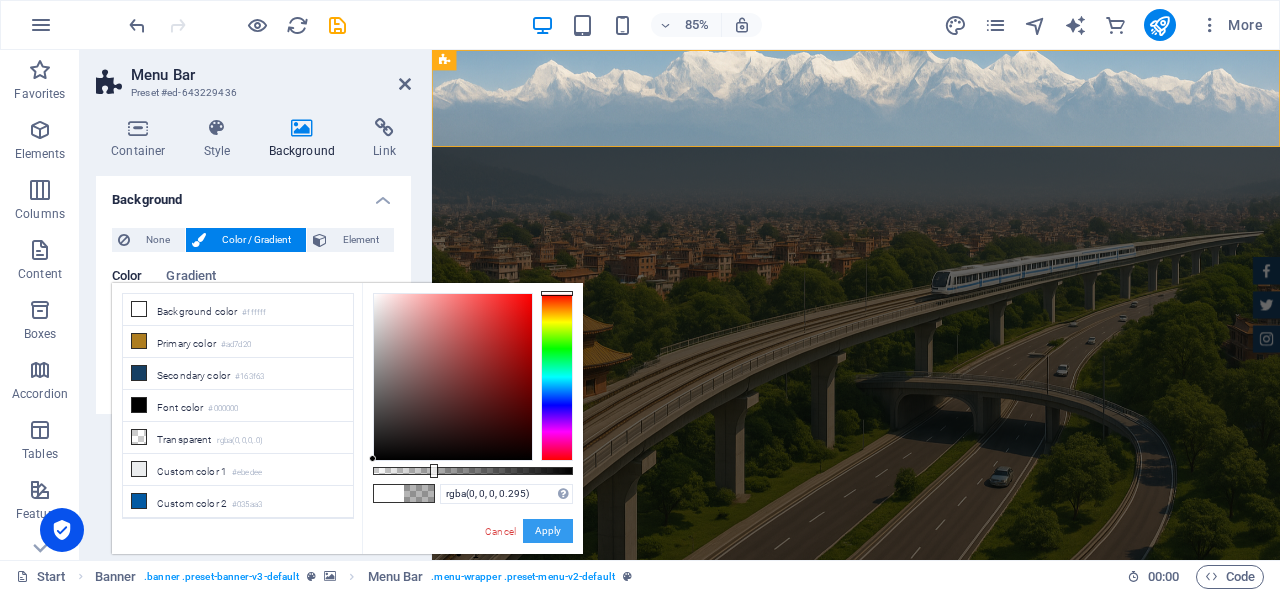 click on "Apply" at bounding box center (548, 531) 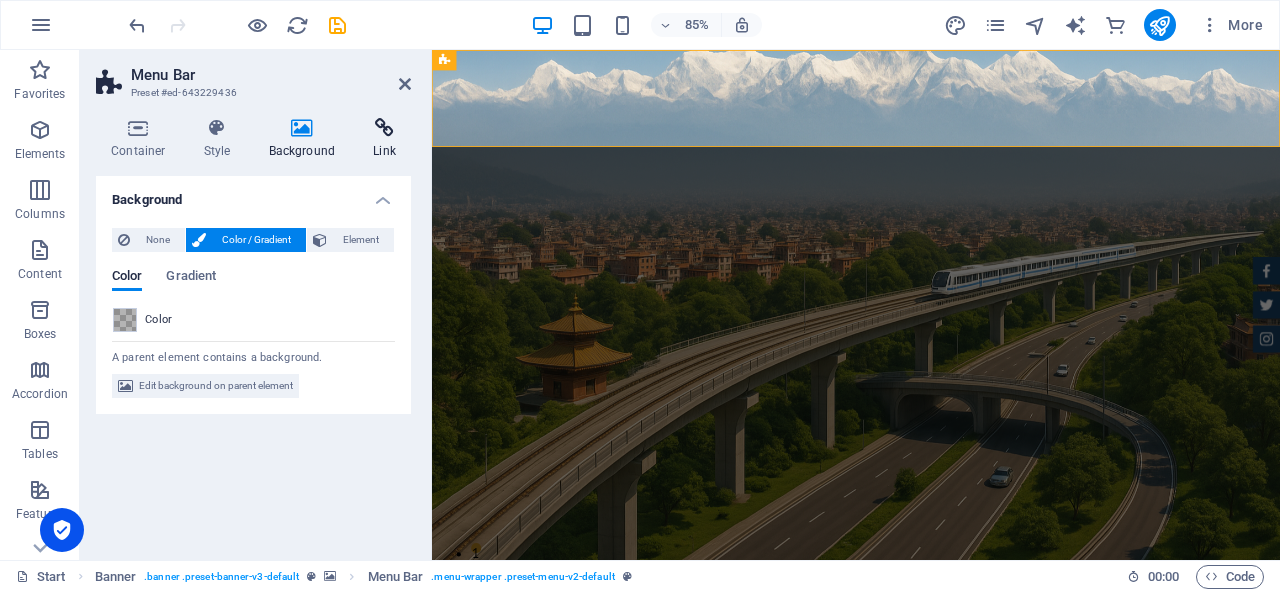 click at bounding box center (384, 128) 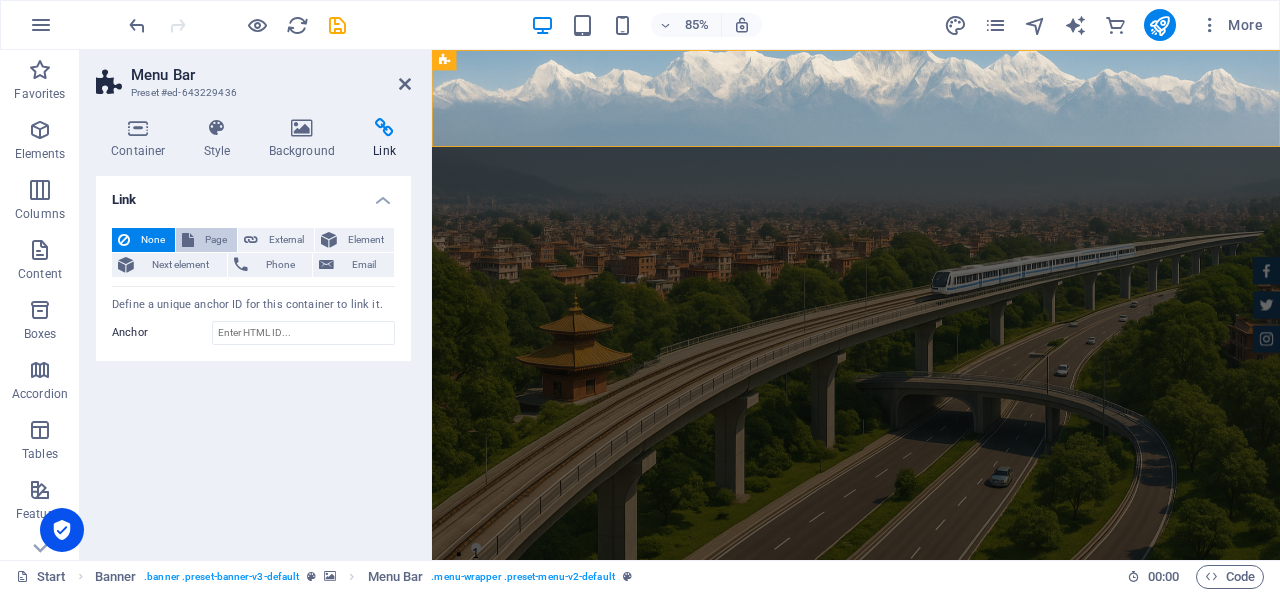 click on "Page" at bounding box center (206, 240) 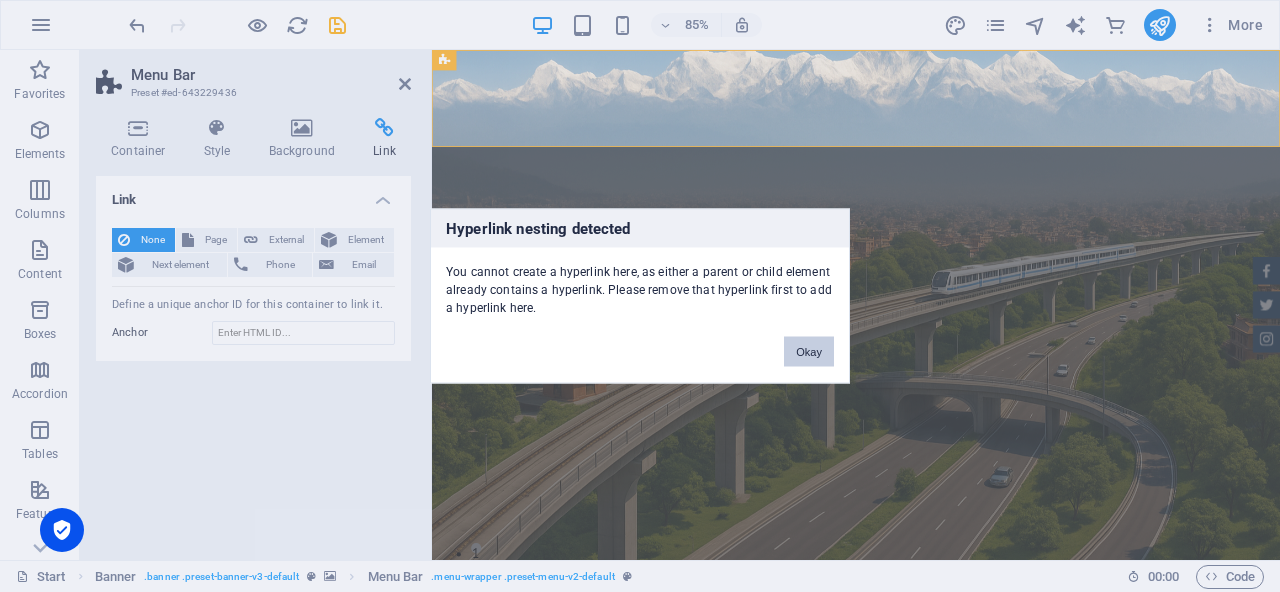 click on "Okay" at bounding box center (809, 352) 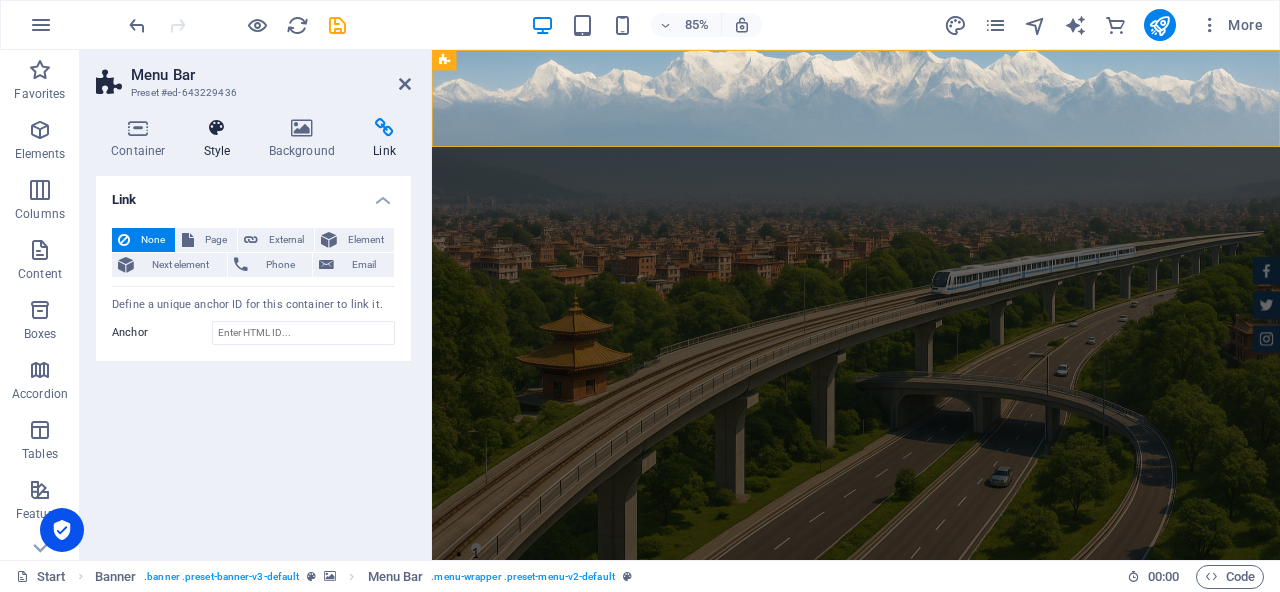 click at bounding box center (217, 128) 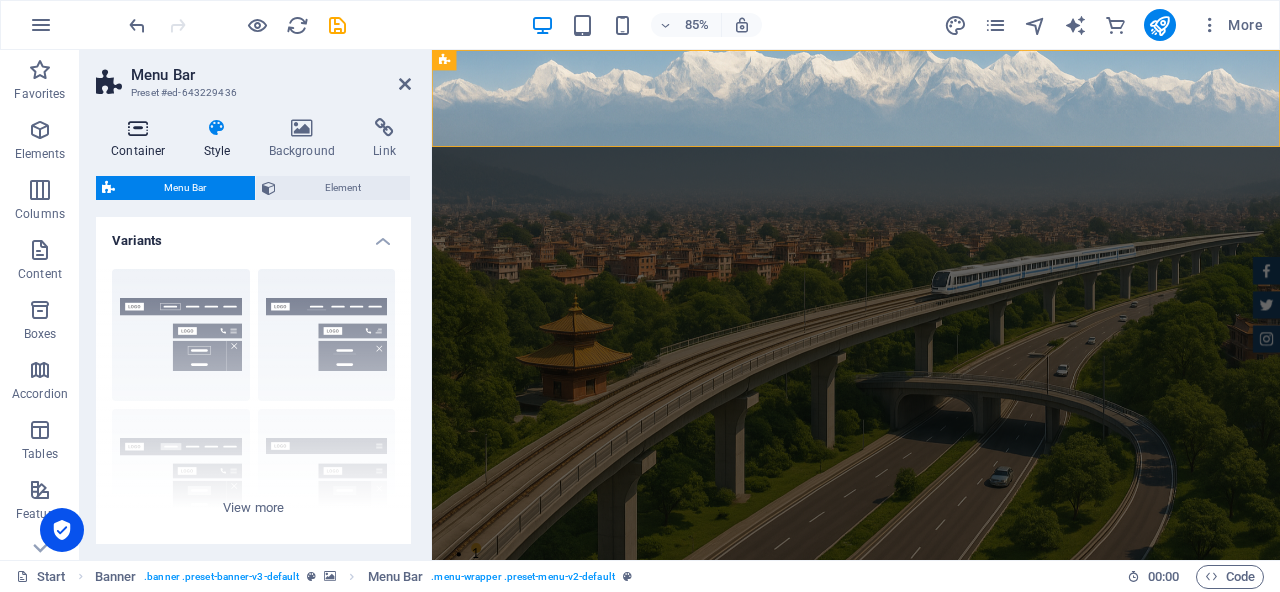 click at bounding box center (138, 128) 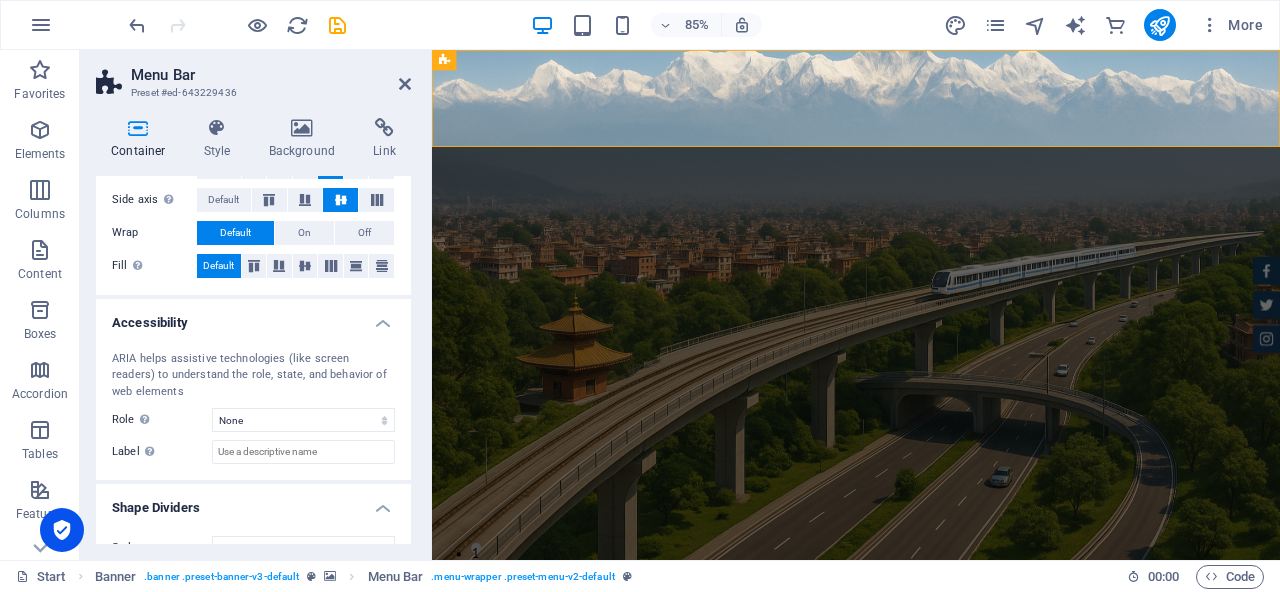 scroll, scrollTop: 407, scrollLeft: 0, axis: vertical 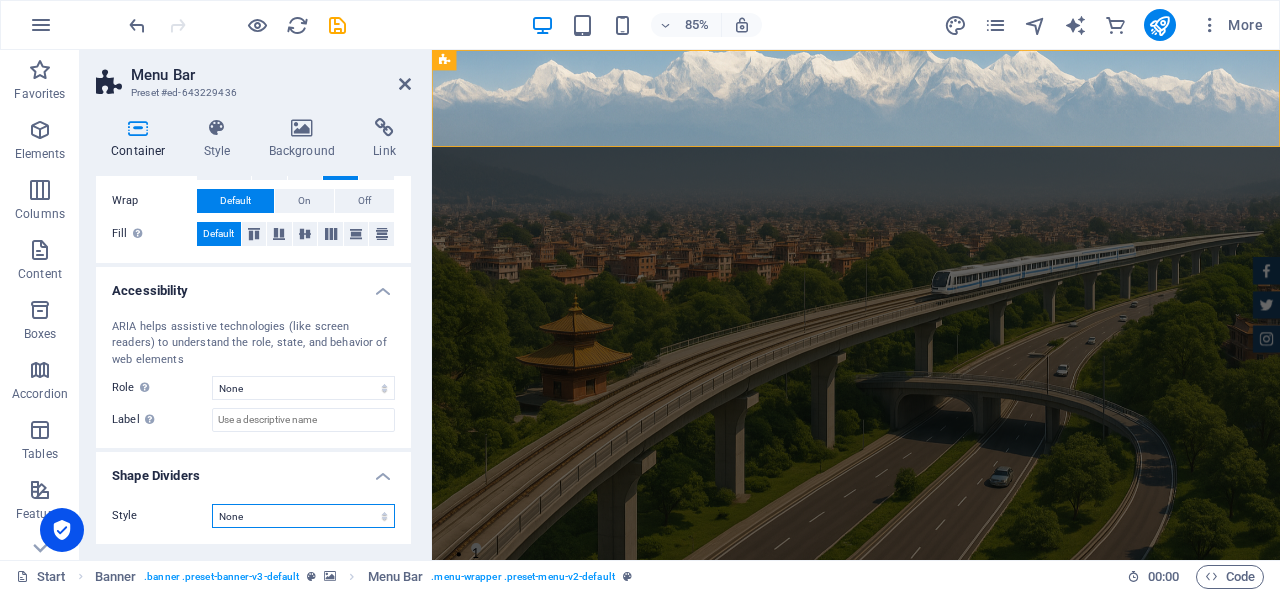 click on "None Triangle Square Diagonal Polygon 1 Polygon 2 Zigzag Multiple Zigzags Waves Multiple Waves Half Circle Circle Circle Shadow Blocks Hexagons Clouds Multiple Clouds Fan Pyramids Book Paint Drip Fire Shredded Paper Arrow" at bounding box center (303, 516) 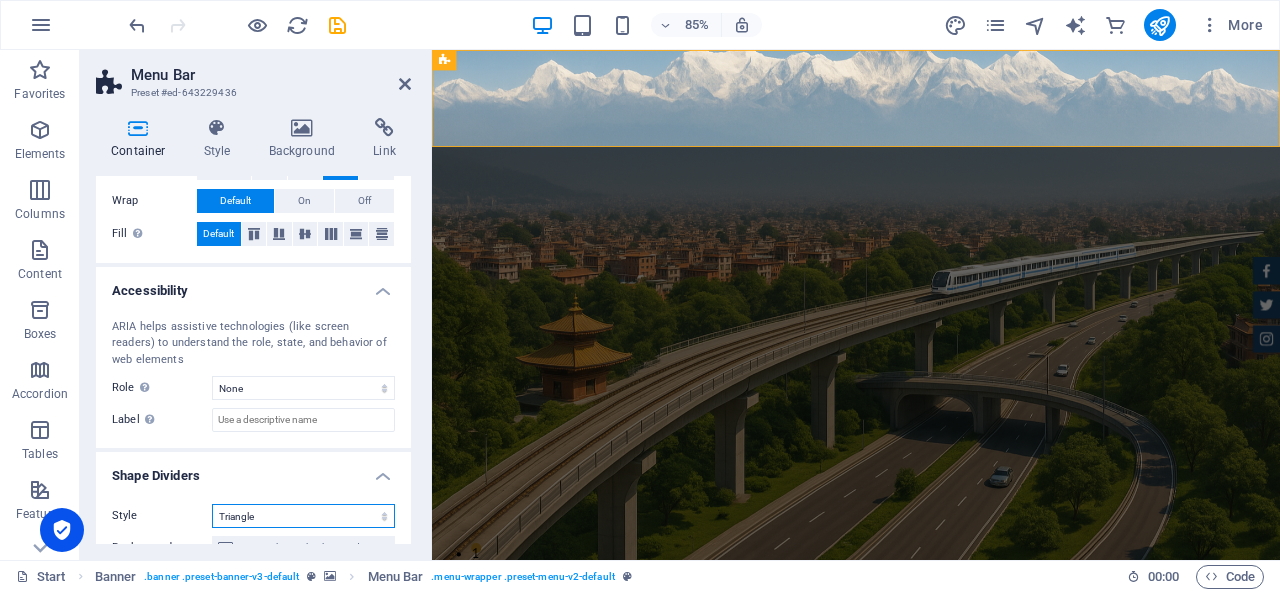 click on "None Triangle Square Diagonal Polygon 1 Polygon 2 Zigzag Multiple Zigzags Waves Multiple Waves Half Circle Circle Circle Shadow Blocks Hexagons Clouds Multiple Clouds Fan Pyramids Book Paint Drip Fire Shredded Paper Arrow" at bounding box center [303, 516] 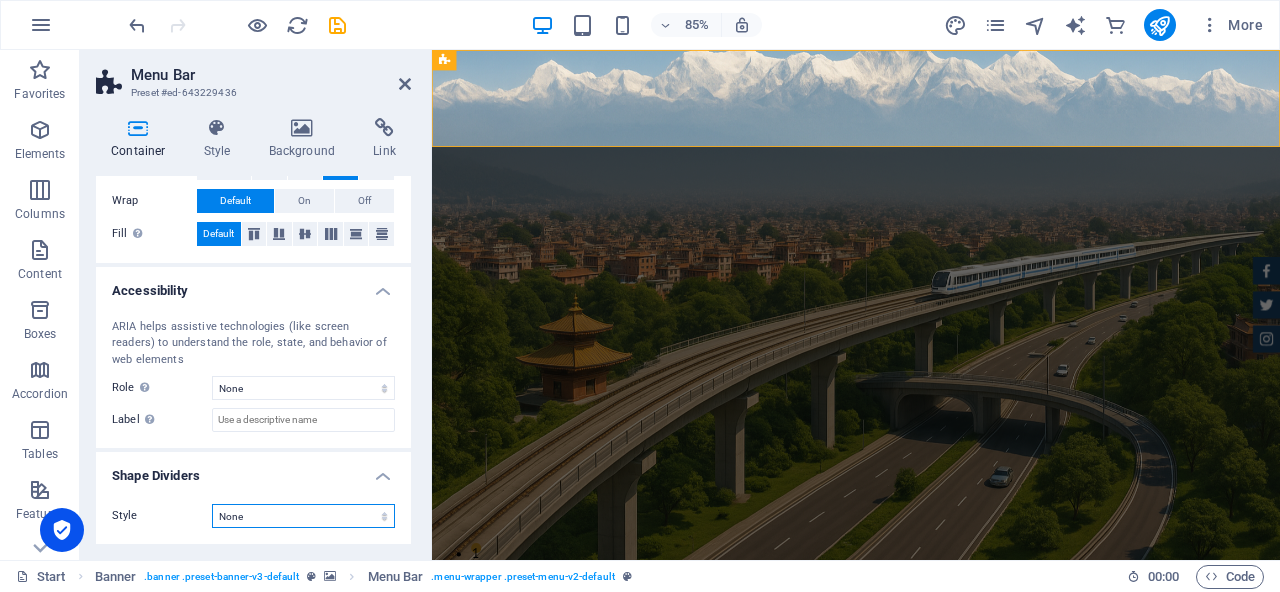 click on "None Triangle Square Diagonal Polygon 1 Polygon 2 Zigzag Multiple Zigzags Waves Multiple Waves Half Circle Circle Circle Shadow Blocks Hexagons Clouds Multiple Clouds Fan Pyramids Book Paint Drip Fire Shredded Paper Arrow" at bounding box center [303, 516] 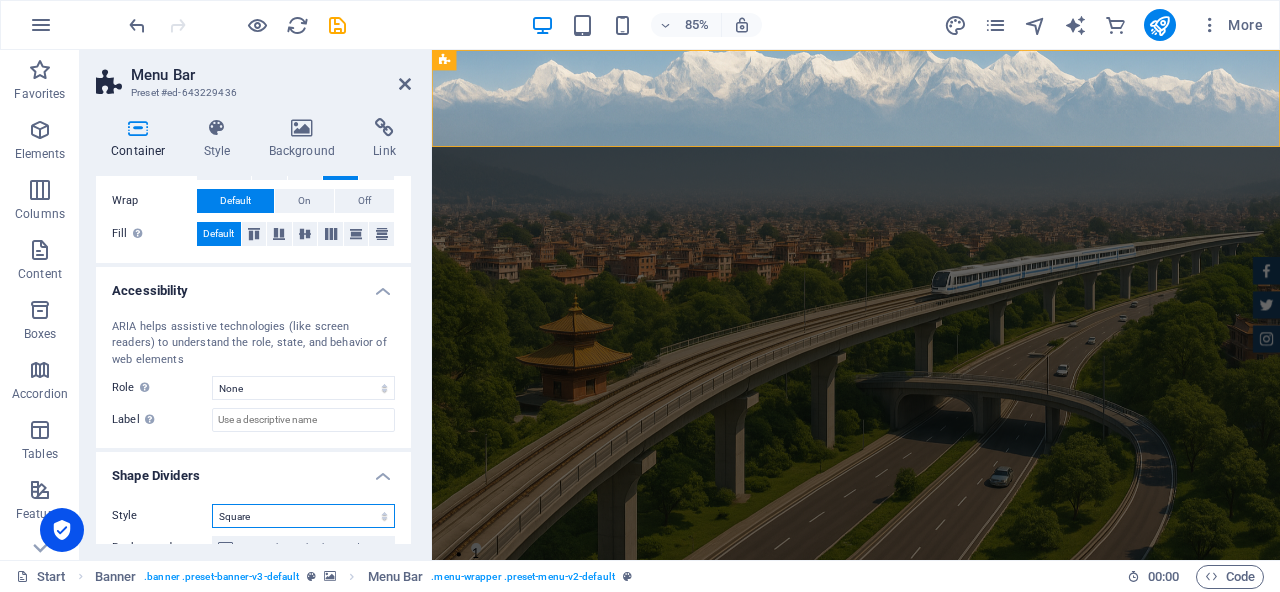 click on "None Triangle Square Diagonal Polygon 1 Polygon 2 Zigzag Multiple Zigzags Waves Multiple Waves Half Circle Circle Circle Shadow Blocks Hexagons Clouds Multiple Clouds Fan Pyramids Book Paint Drip Fire Shredded Paper Arrow" at bounding box center [303, 516] 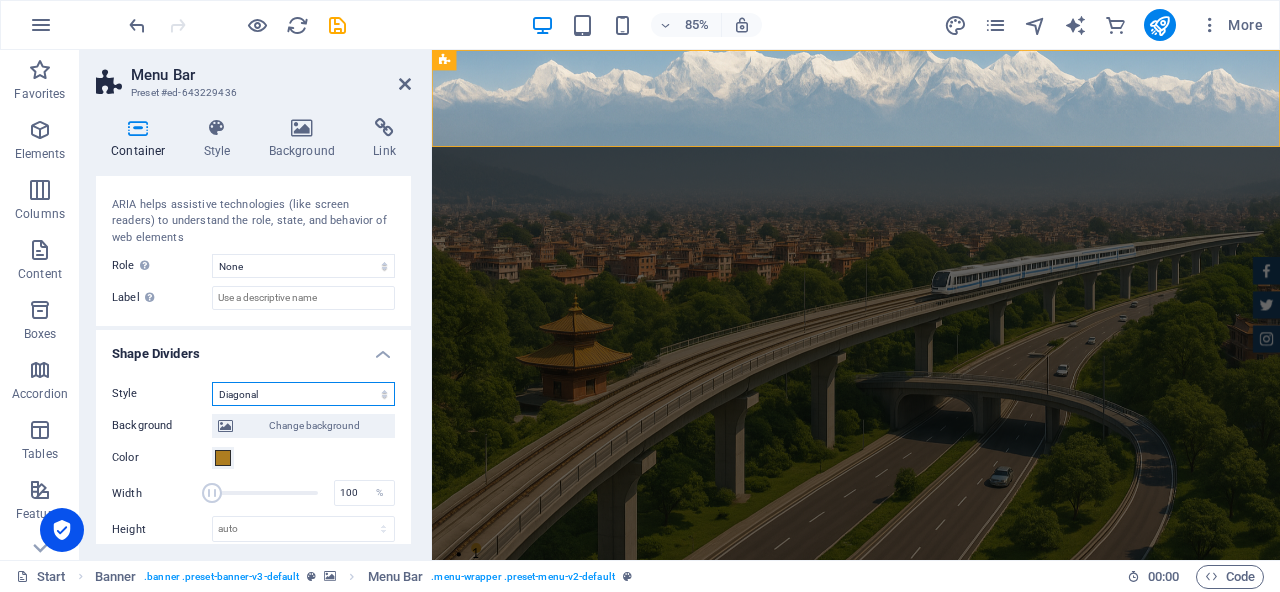 scroll, scrollTop: 539, scrollLeft: 0, axis: vertical 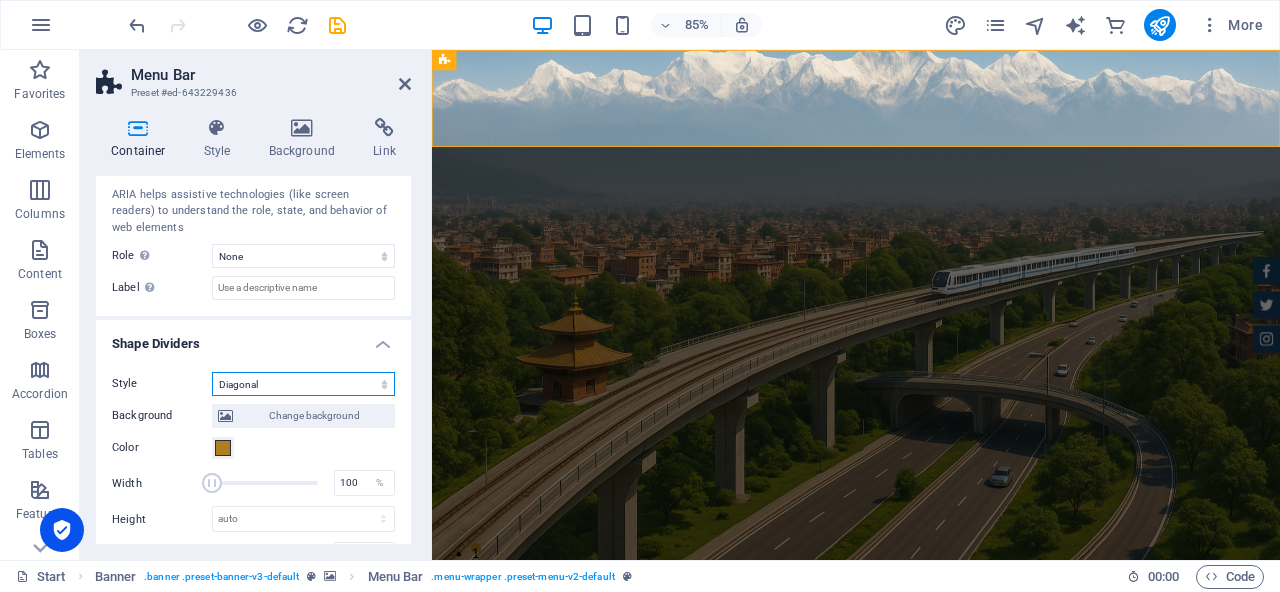 click on "None Triangle Square Diagonal Polygon 1 Polygon 2 Zigzag Multiple Zigzags Waves Multiple Waves Half Circle Circle Circle Shadow Blocks Hexagons Clouds Multiple Clouds Fan Pyramids Book Paint Drip Fire Shredded Paper Arrow" at bounding box center (303, 384) 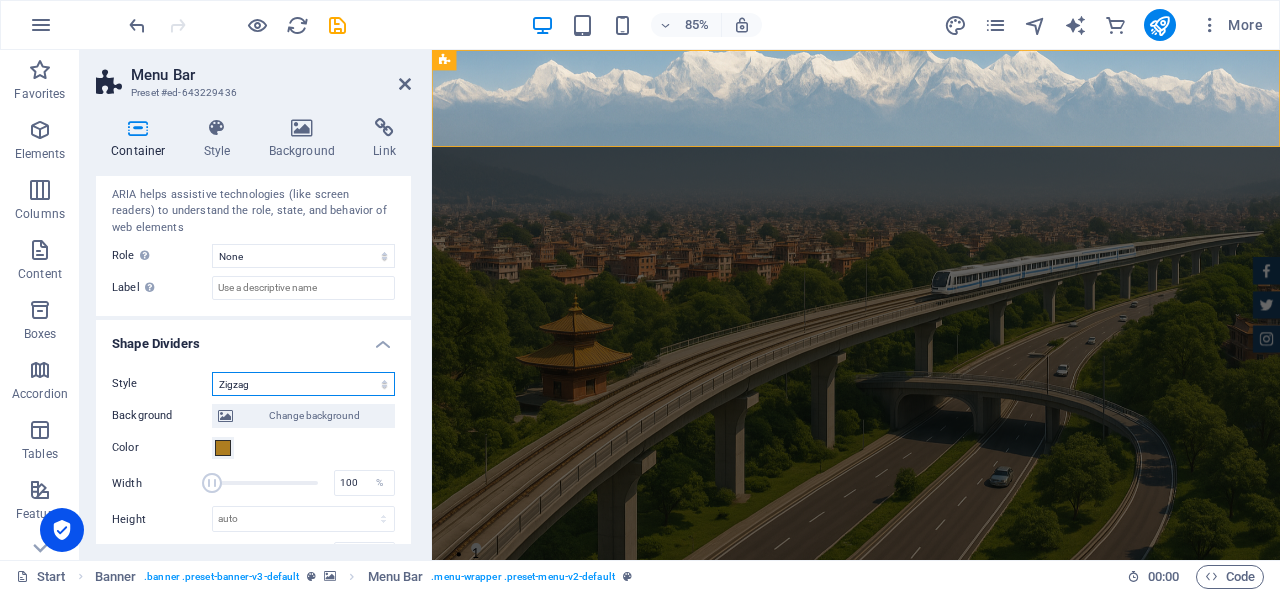 click on "None Triangle Square Diagonal Polygon 1 Polygon 2 Zigzag Multiple Zigzags Waves Multiple Waves Half Circle Circle Circle Shadow Blocks Hexagons Clouds Multiple Clouds Fan Pyramids Book Paint Drip Fire Shredded Paper Arrow" at bounding box center [303, 384] 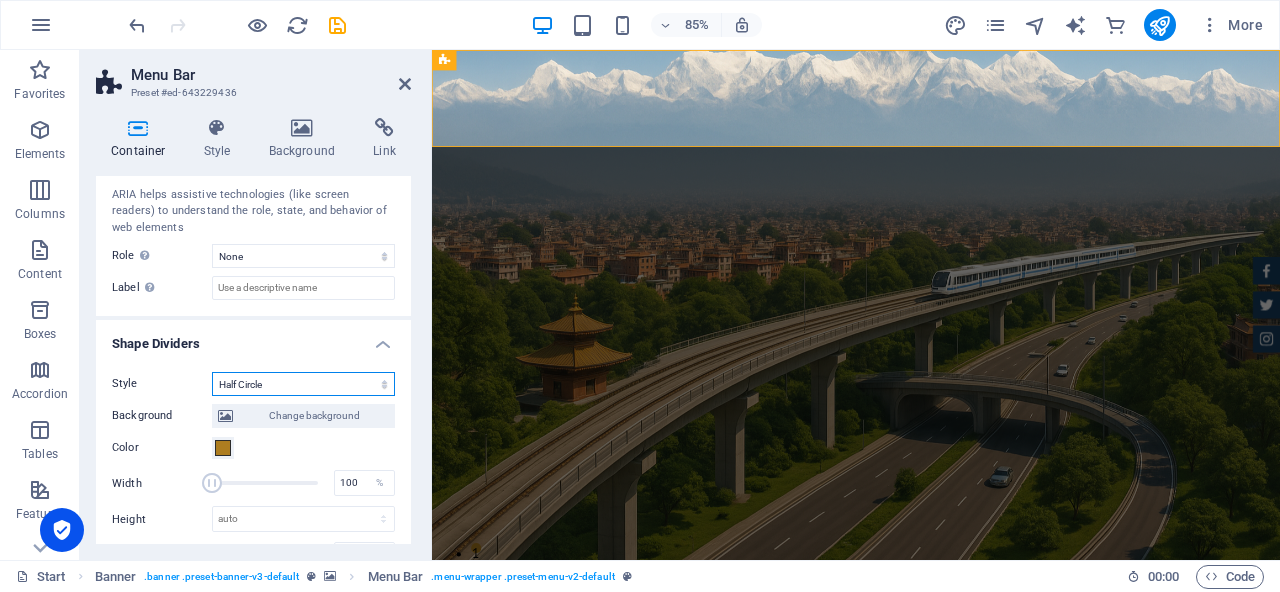 click on "None Triangle Square Diagonal Polygon 1 Polygon 2 Zigzag Multiple Zigzags Waves Multiple Waves Half Circle Circle Circle Shadow Blocks Hexagons Clouds Multiple Clouds Fan Pyramids Book Paint Drip Fire Shredded Paper Arrow" at bounding box center [303, 384] 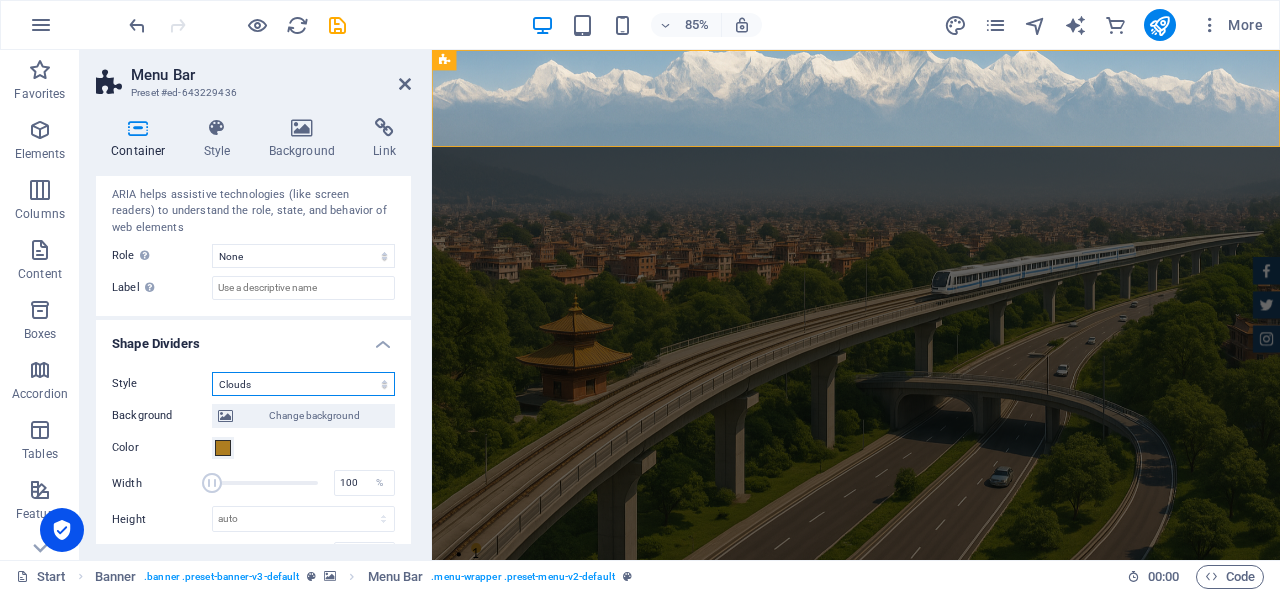 click on "None Triangle Square Diagonal Polygon 1 Polygon 2 Zigzag Multiple Zigzags Waves Multiple Waves Half Circle Circle Circle Shadow Blocks Hexagons Clouds Multiple Clouds Fan Pyramids Book Paint Drip Fire Shredded Paper Arrow" at bounding box center (303, 384) 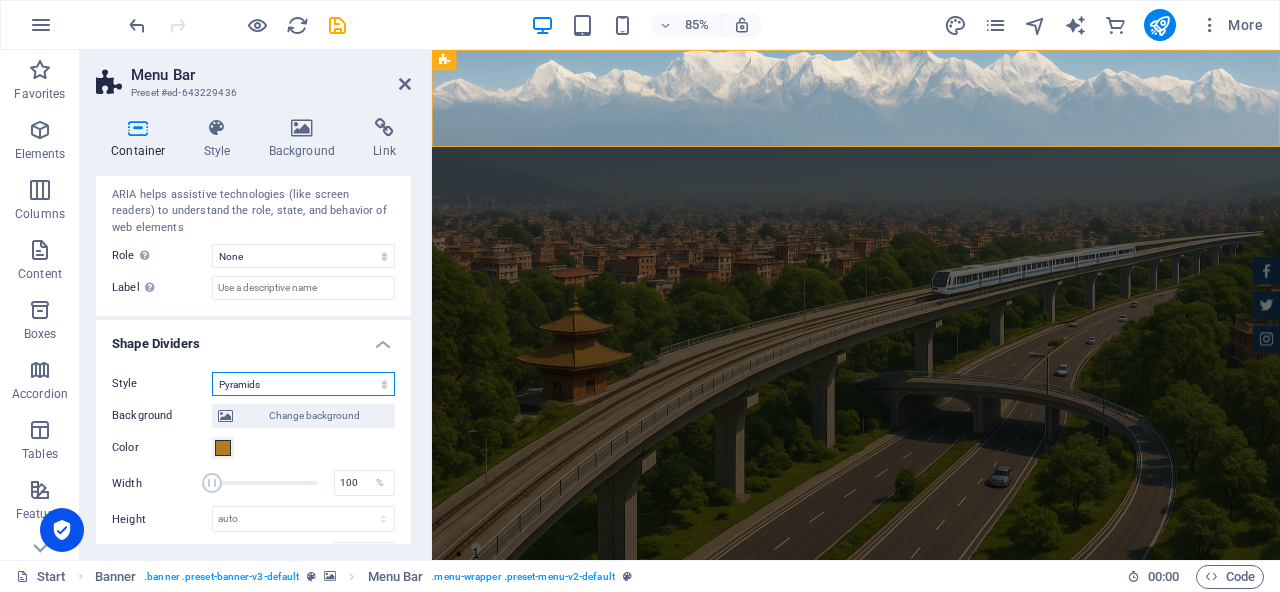 click on "None Triangle Square Diagonal Polygon 1 Polygon 2 Zigzag Multiple Zigzags Waves Multiple Waves Half Circle Circle Circle Shadow Blocks Hexagons Clouds Multiple Clouds Fan Pyramids Book Paint Drip Fire Shredded Paper Arrow" at bounding box center [303, 384] 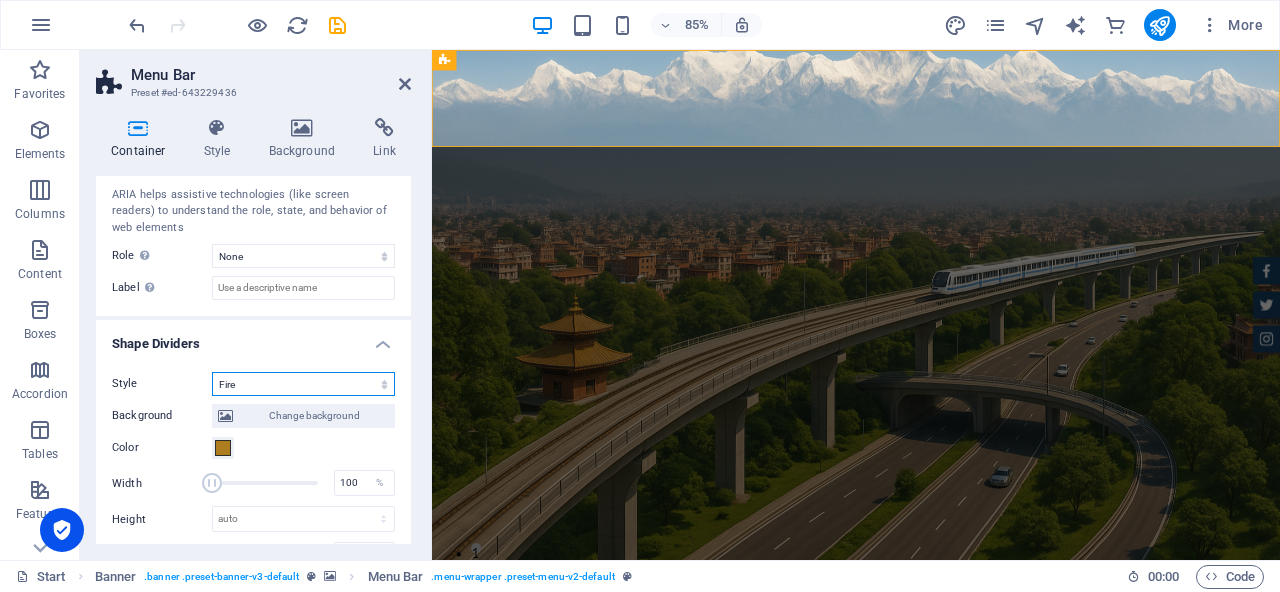 click on "None Triangle Square Diagonal Polygon 1 Polygon 2 Zigzag Multiple Zigzags Waves Multiple Waves Half Circle Circle Circle Shadow Blocks Hexagons Clouds Multiple Clouds Fan Pyramids Book Paint Drip Fire Shredded Paper Arrow" at bounding box center (303, 384) 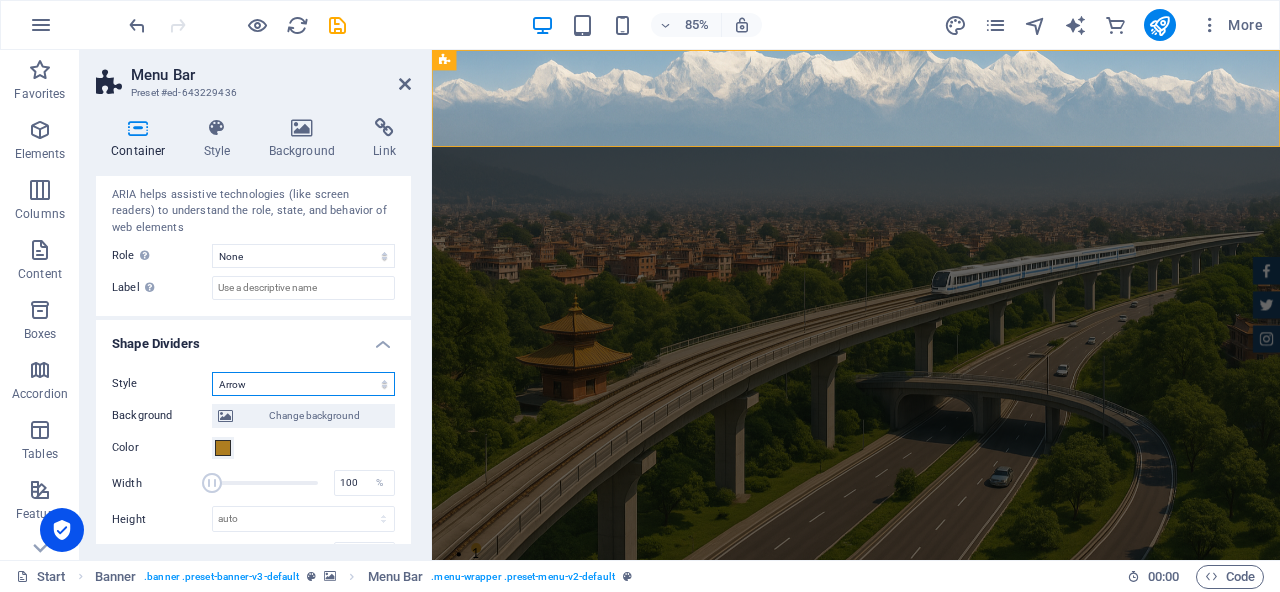 click on "None Triangle Square Diagonal Polygon 1 Polygon 2 Zigzag Multiple Zigzags Waves Multiple Waves Half Circle Circle Circle Shadow Blocks Hexagons Clouds Multiple Clouds Fan Pyramids Book Paint Drip Fire Shredded Paper Arrow" at bounding box center [303, 384] 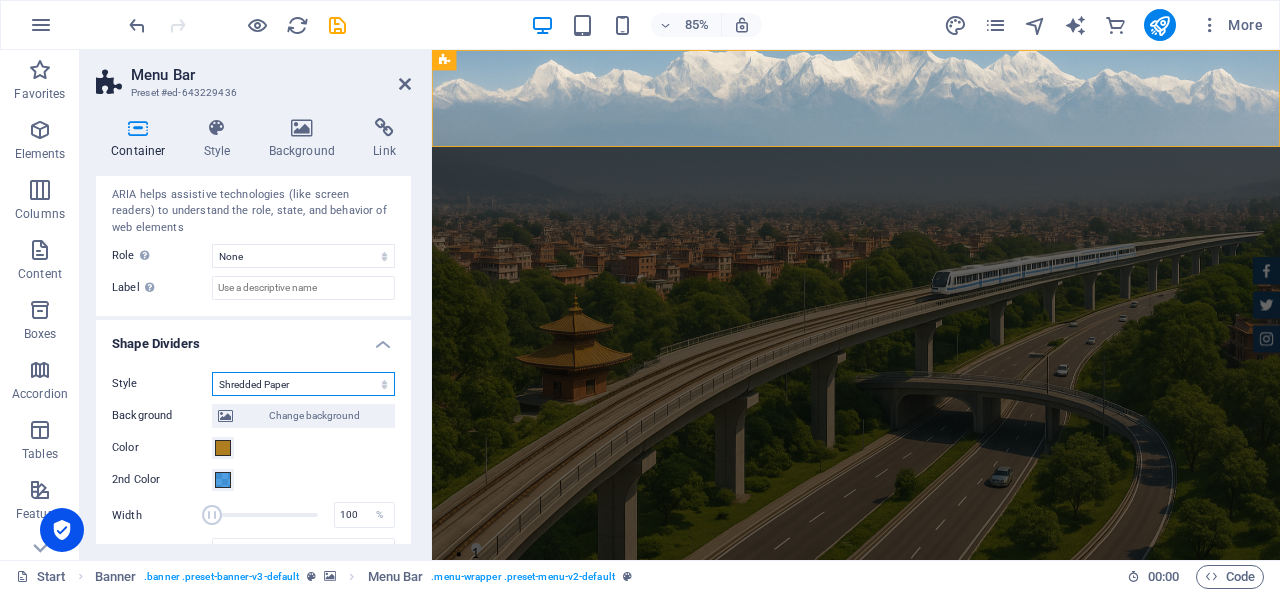 click on "None Triangle Square Diagonal Polygon 1 Polygon 2 Zigzag Multiple Zigzags Waves Multiple Waves Half Circle Circle Circle Shadow Blocks Hexagons Clouds Multiple Clouds Fan Pyramids Book Paint Drip Fire Shredded Paper Arrow" at bounding box center [303, 384] 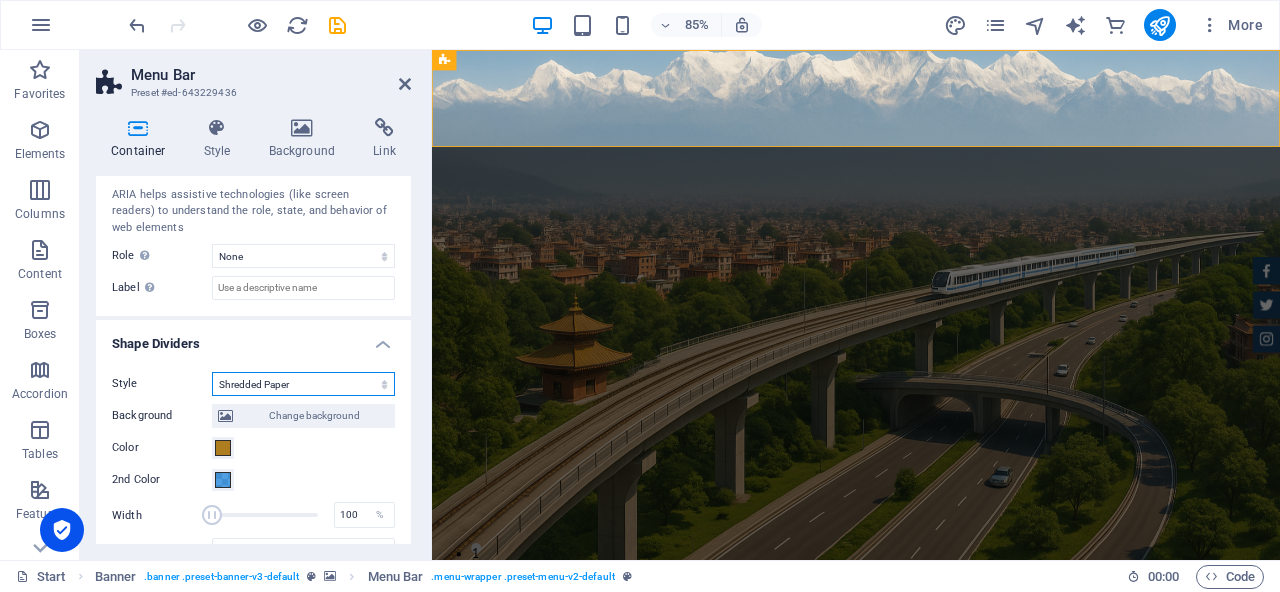 select on "fire" 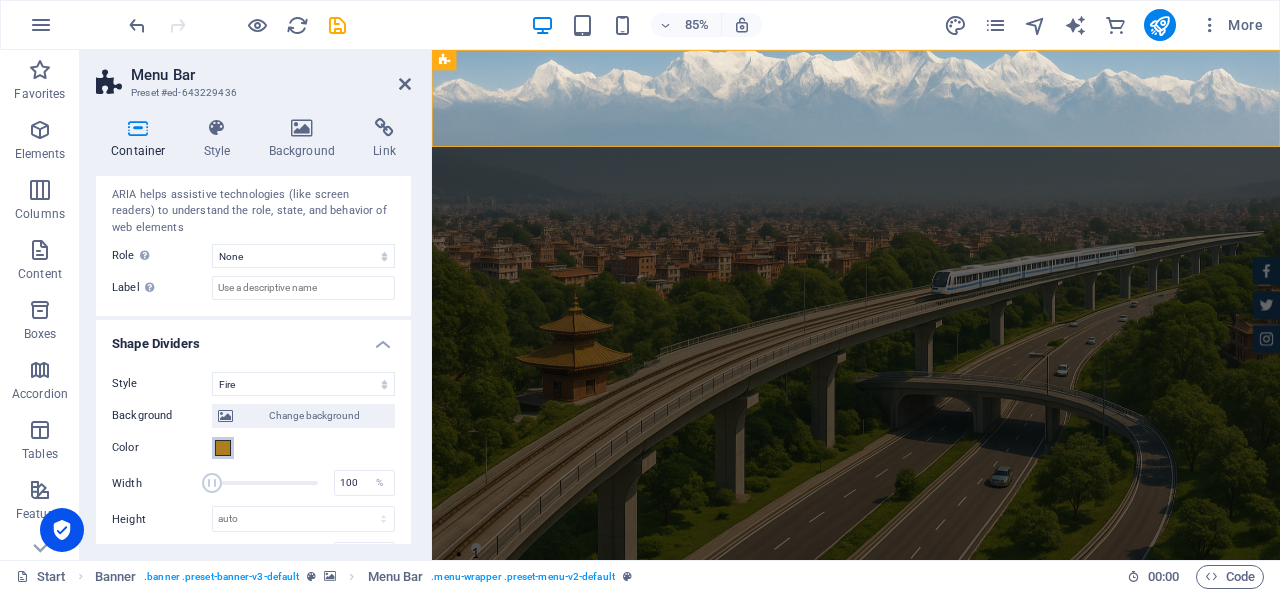 click at bounding box center [223, 448] 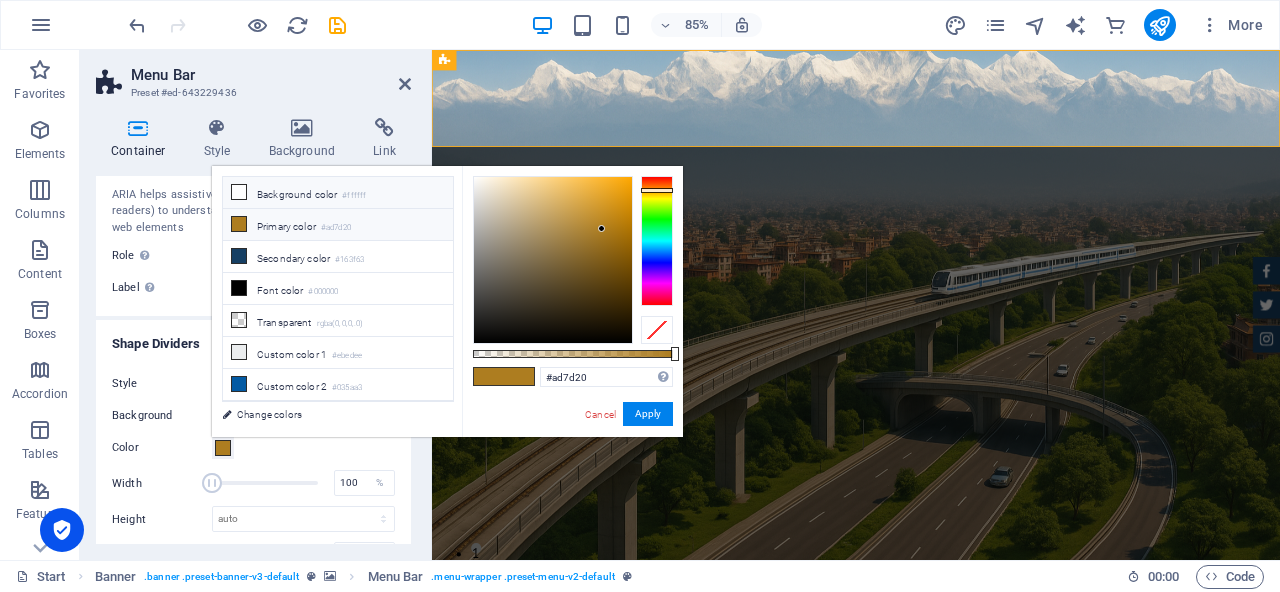 click at bounding box center (239, 192) 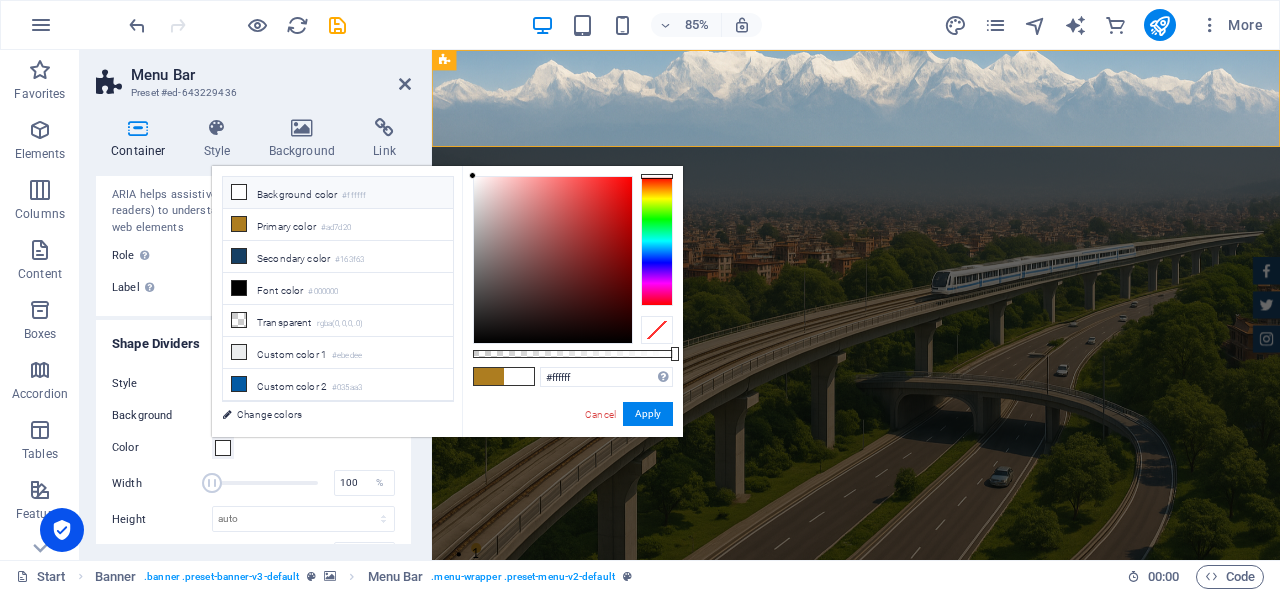 click at bounding box center [239, 192] 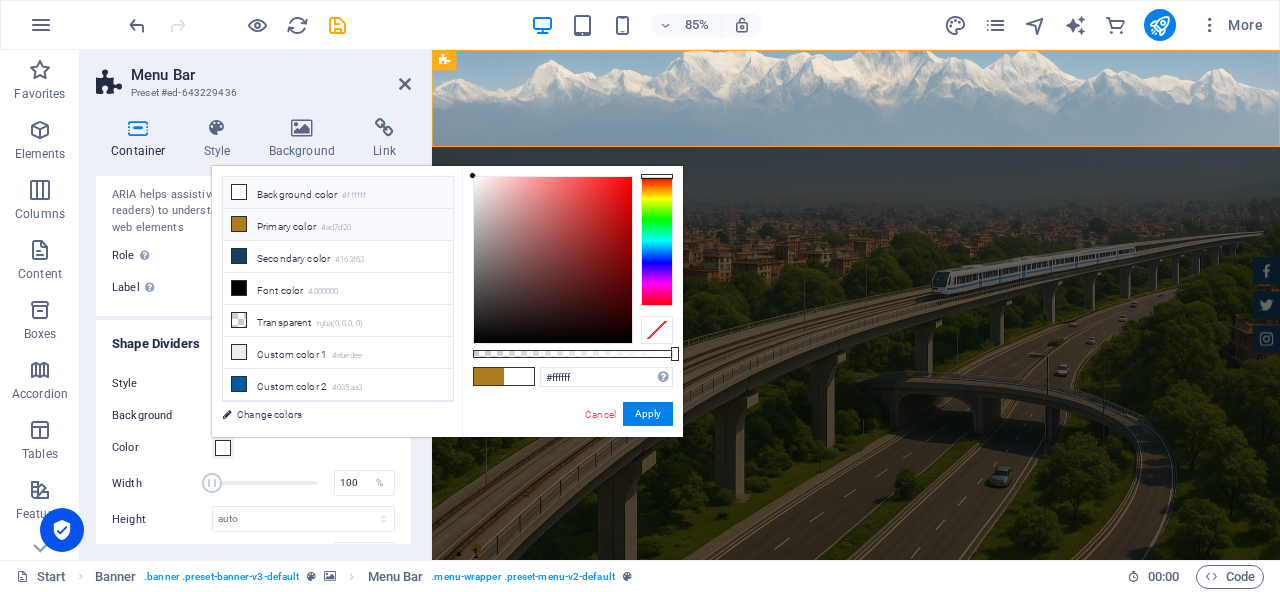 click at bounding box center (239, 224) 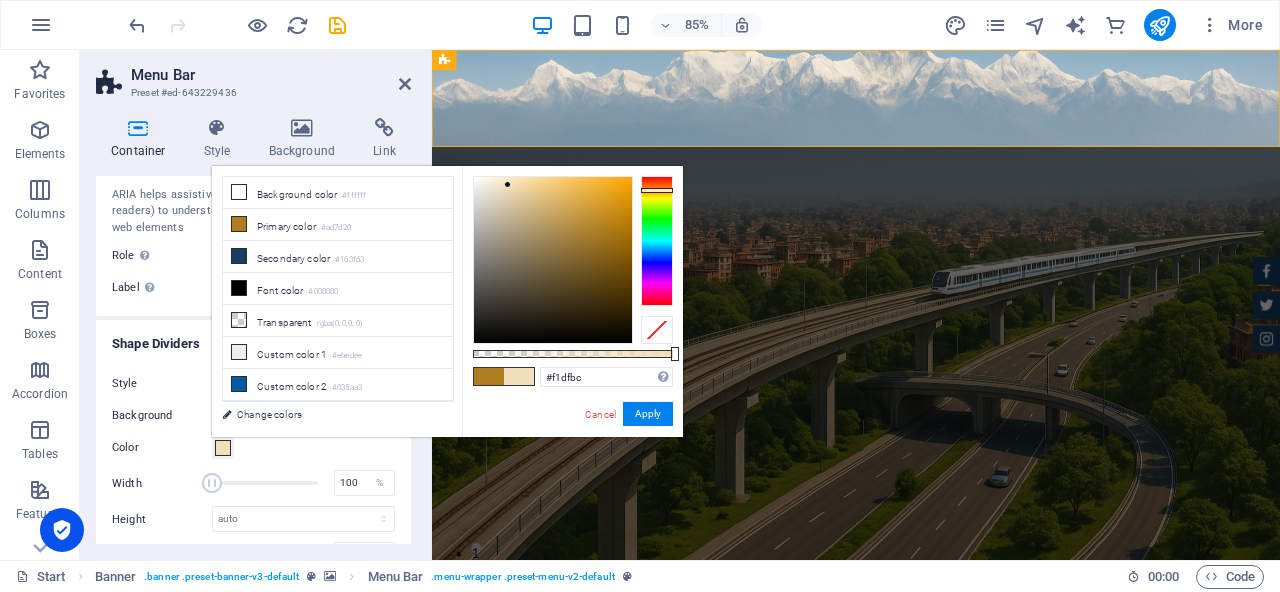 click at bounding box center (553, 260) 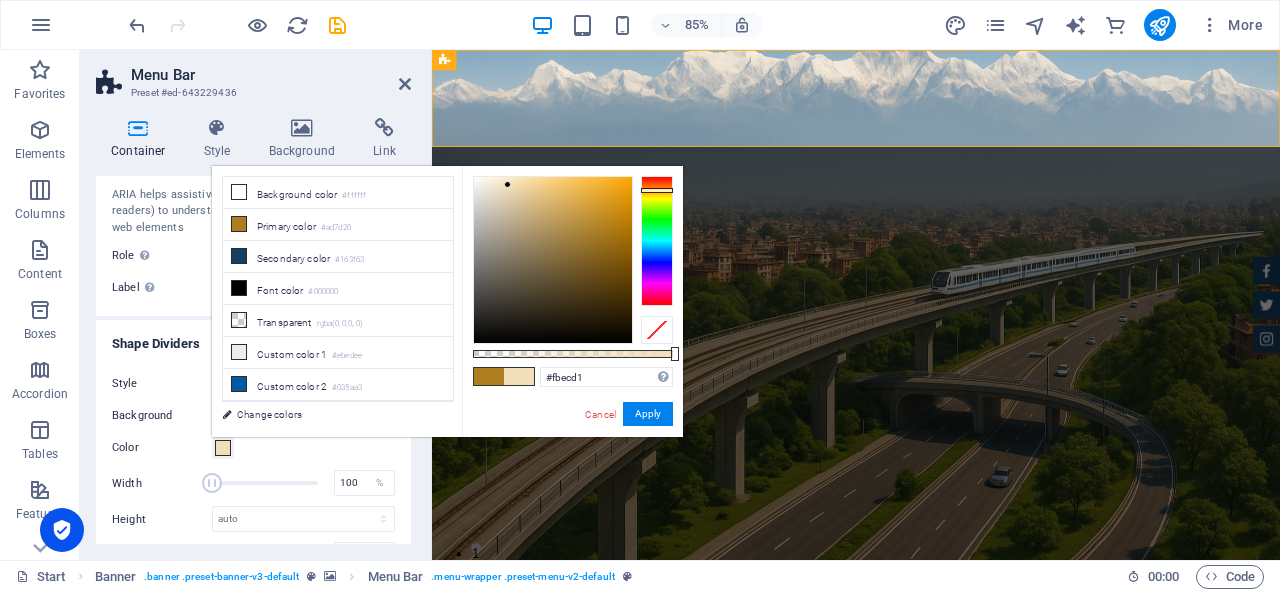 click at bounding box center [553, 260] 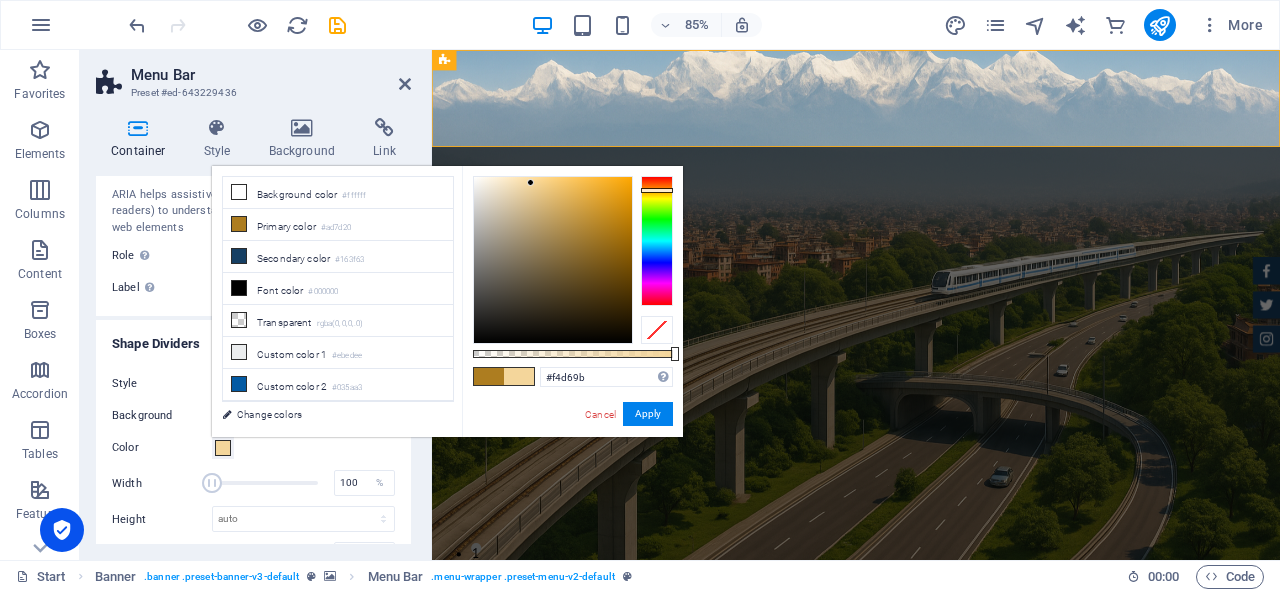 click at bounding box center (553, 260) 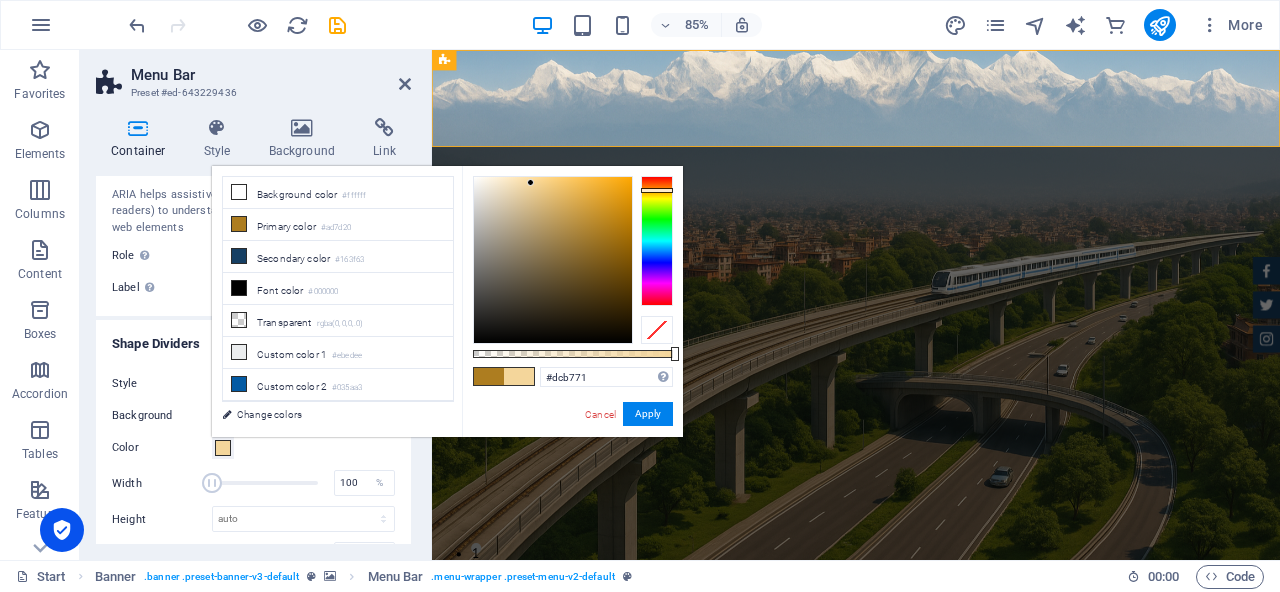 click at bounding box center (553, 260) 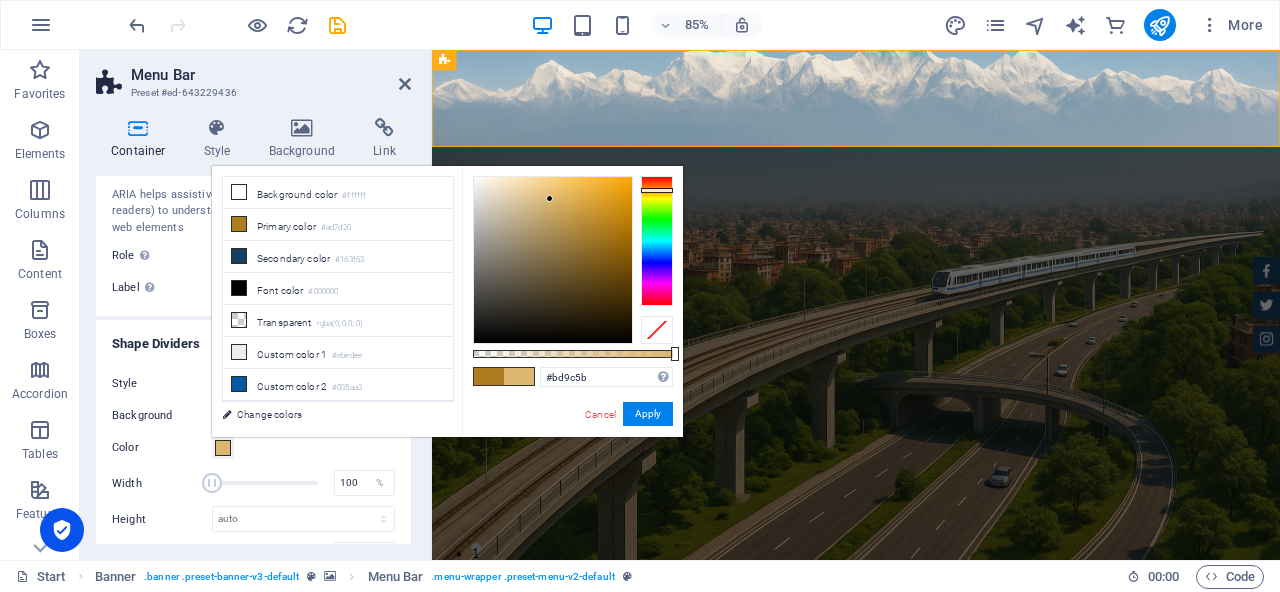 click at bounding box center [553, 260] 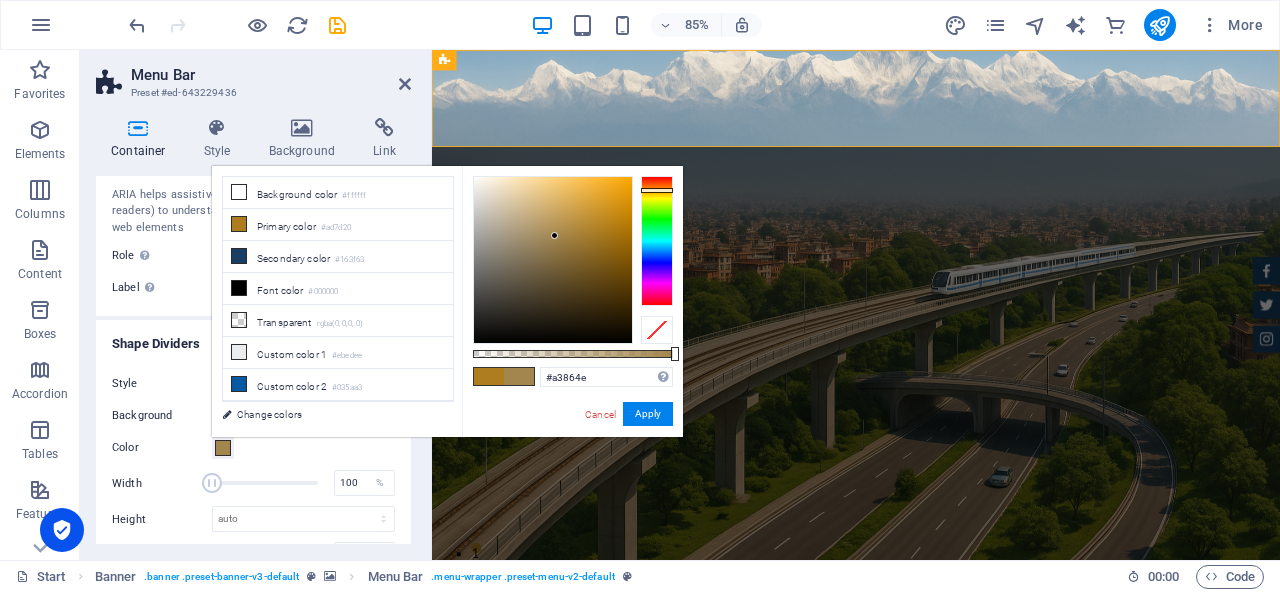 click at bounding box center [553, 260] 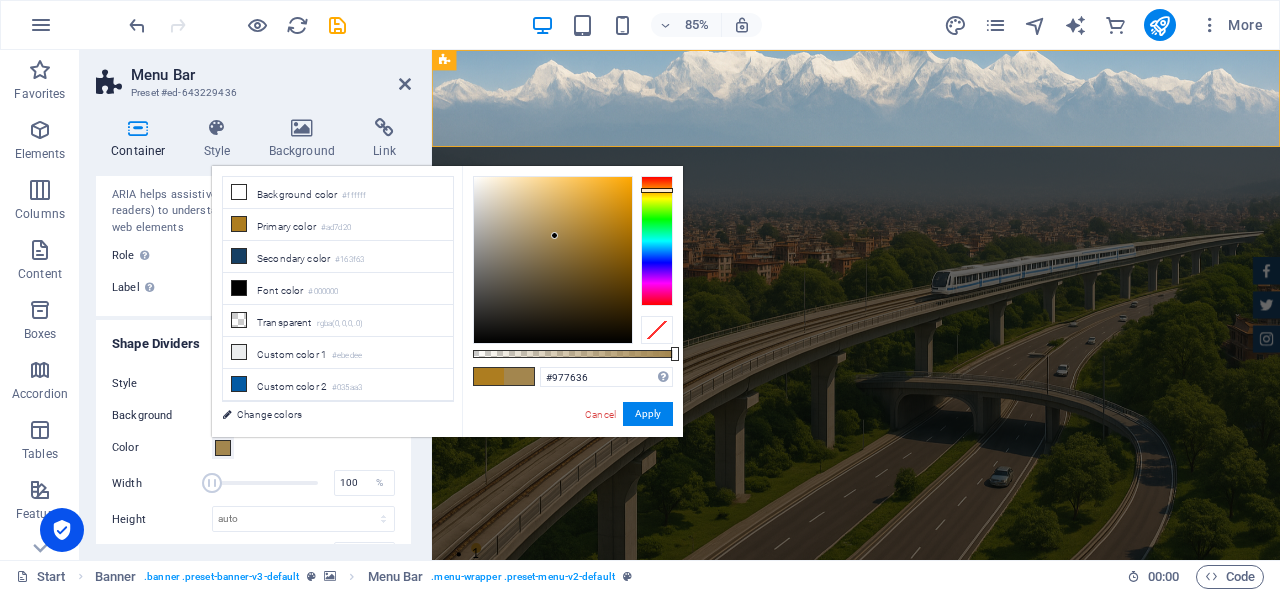 click at bounding box center [553, 260] 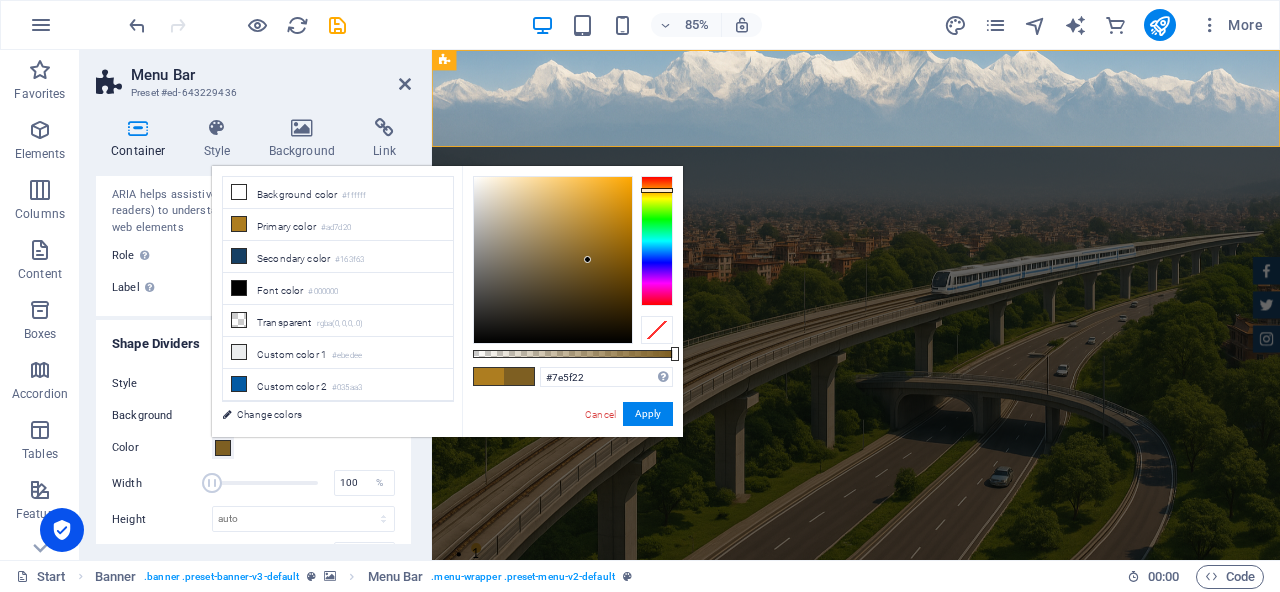 click at bounding box center (553, 260) 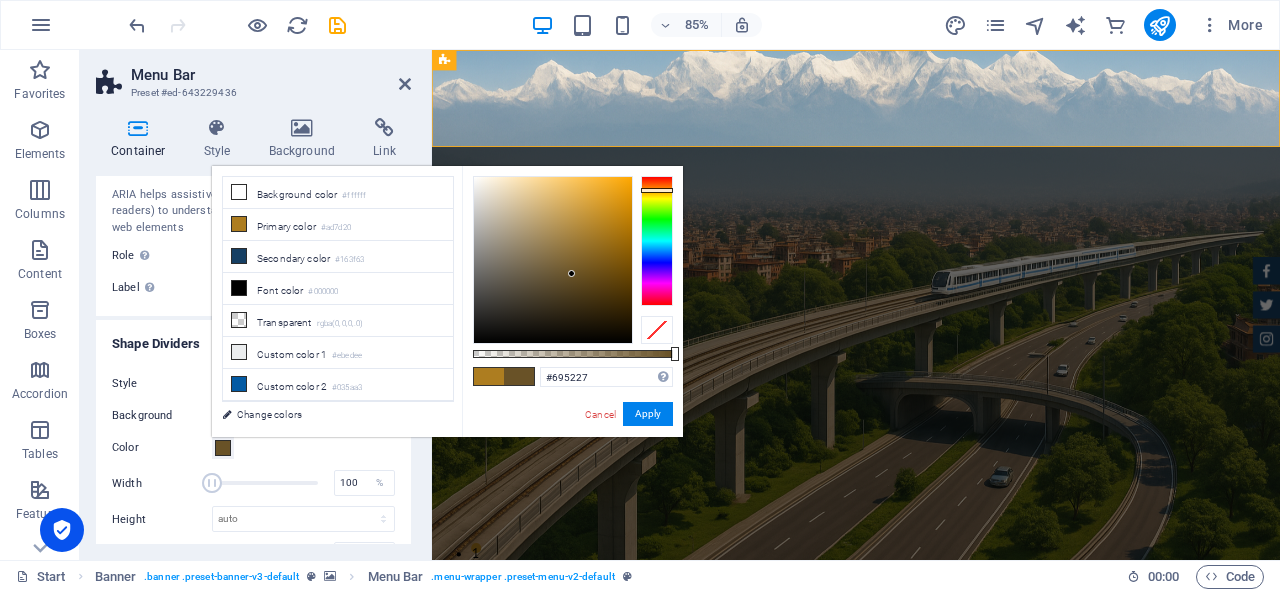 click at bounding box center (553, 260) 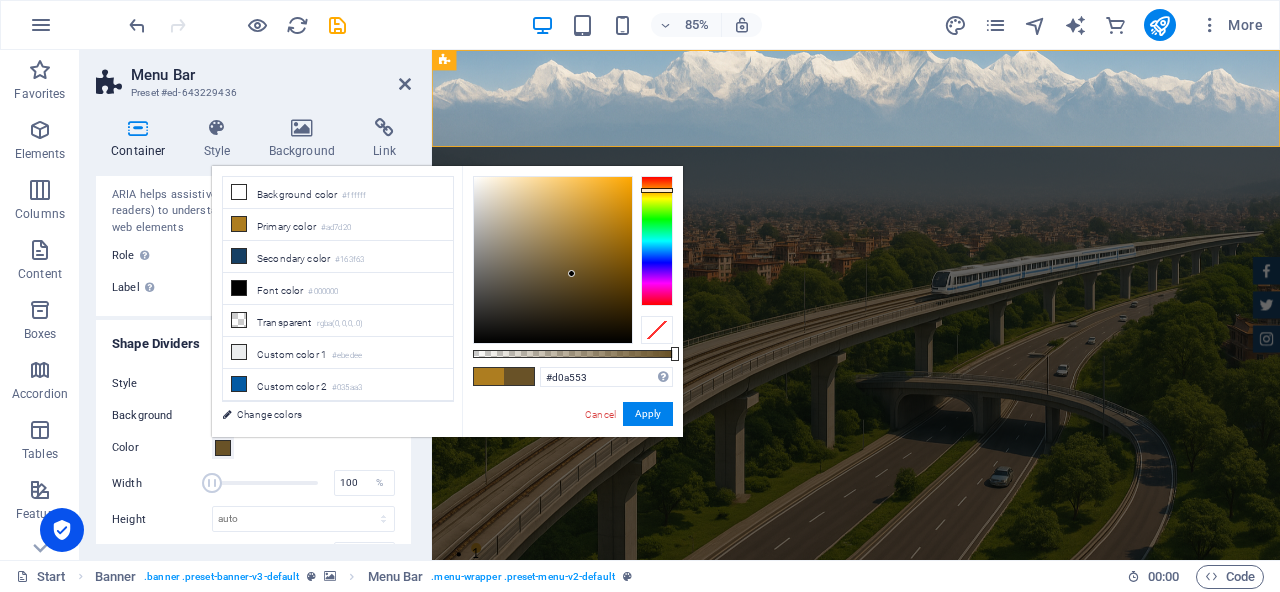 click at bounding box center (553, 260) 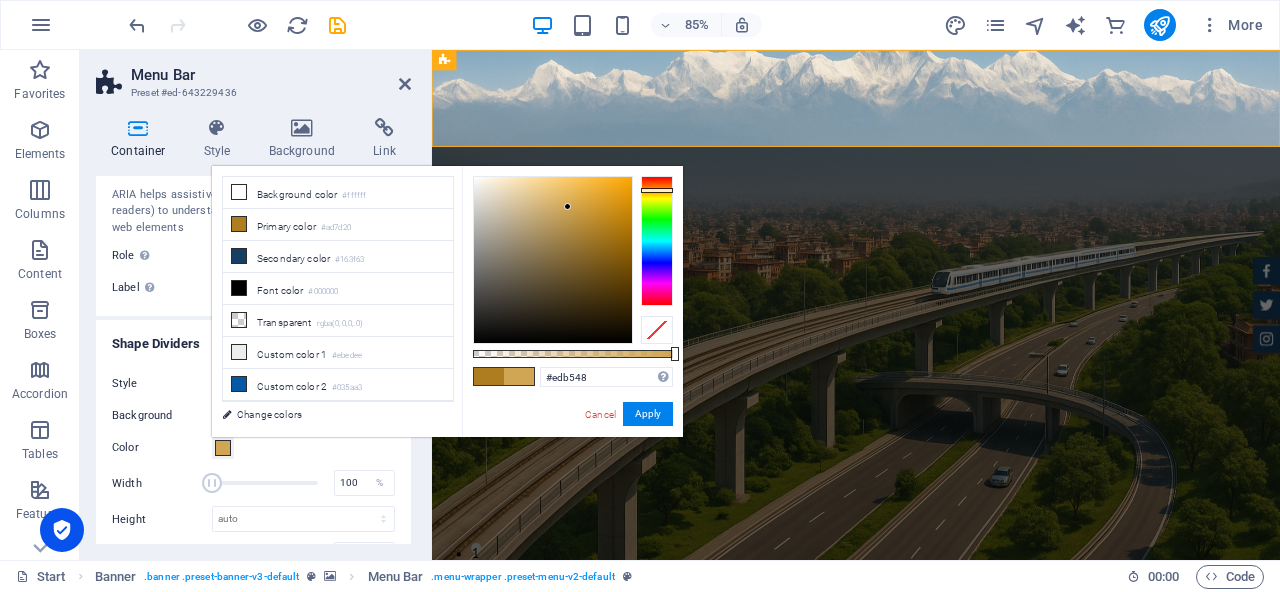 click at bounding box center (553, 260) 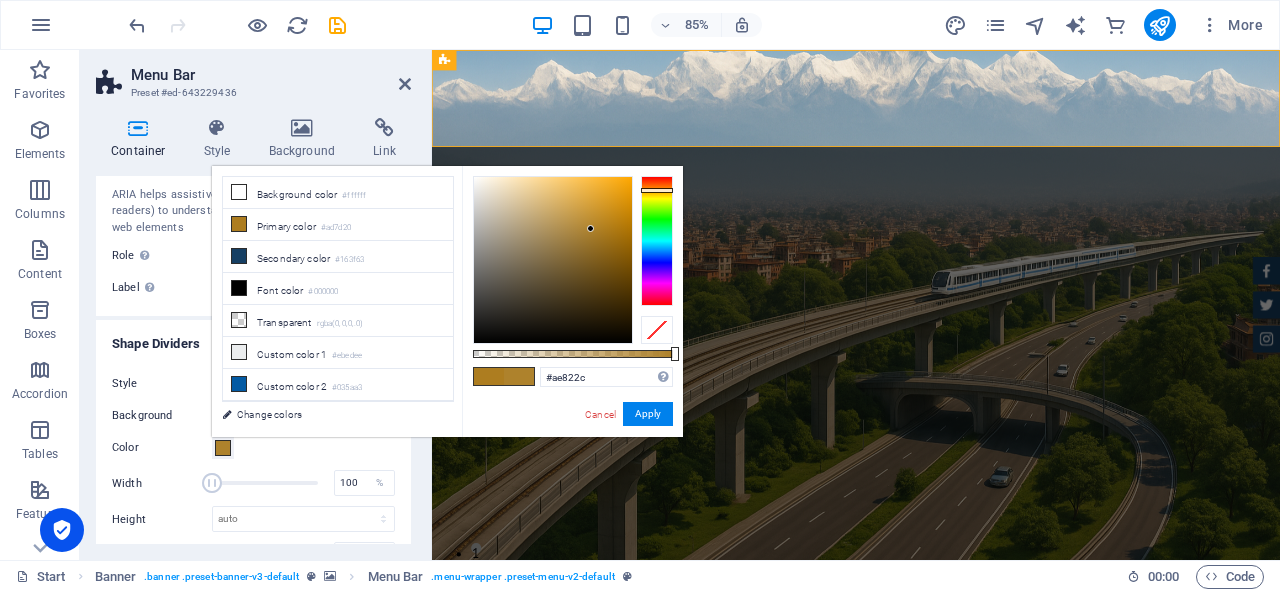click at bounding box center (553, 260) 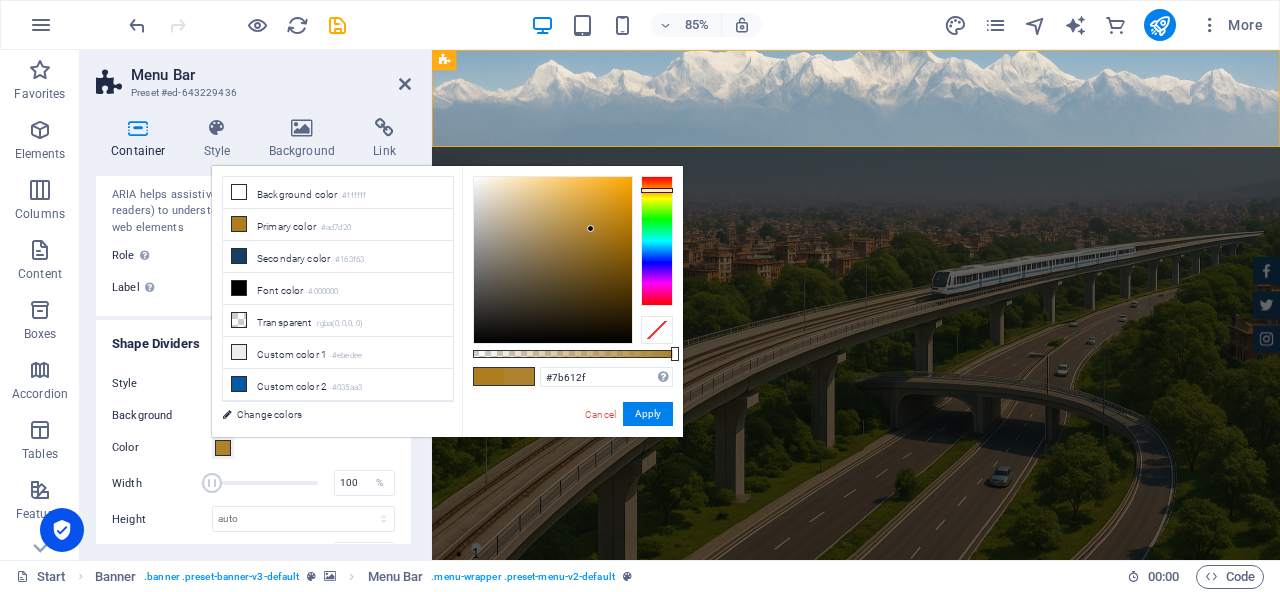 click at bounding box center (553, 260) 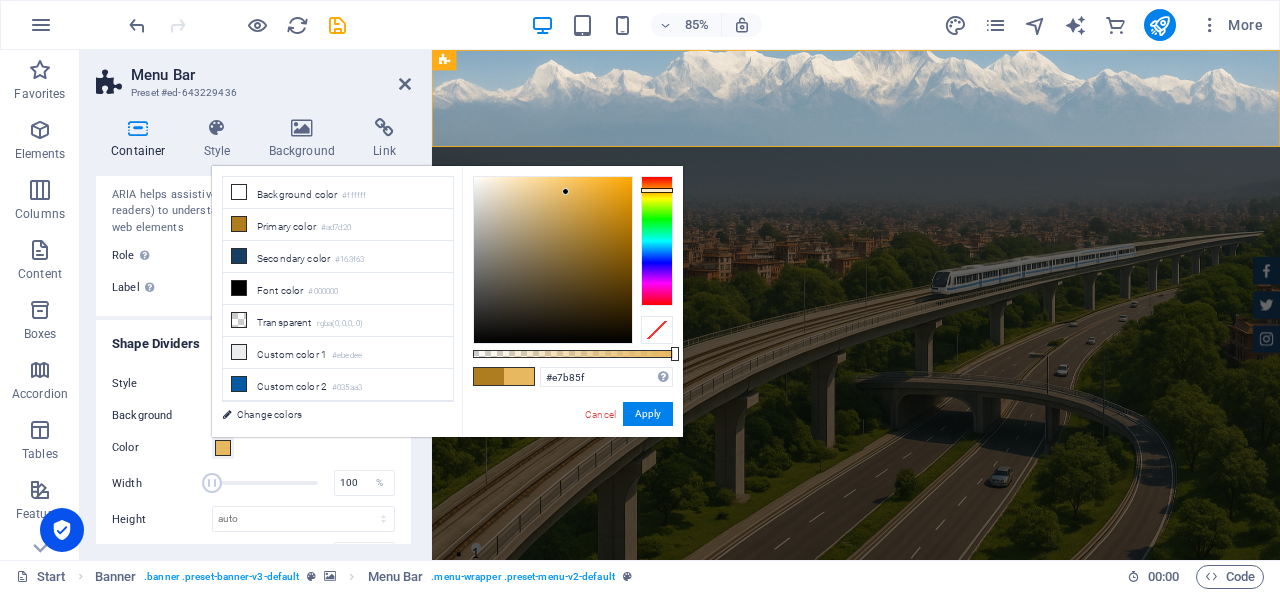 click at bounding box center (553, 260) 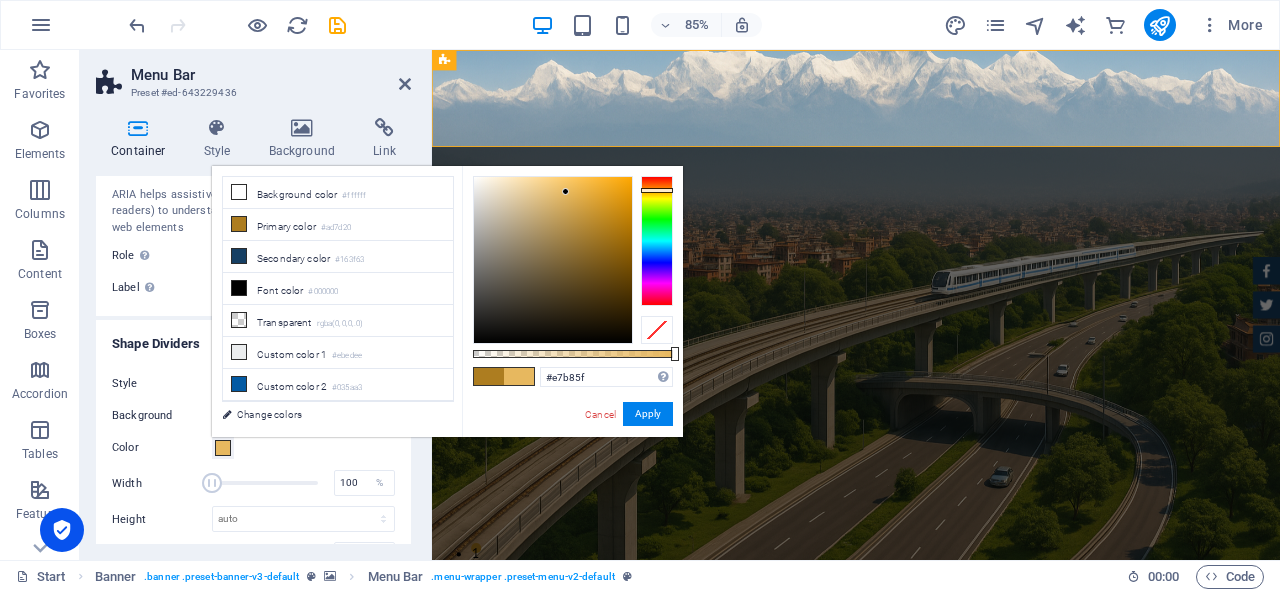 type on "#b49457" 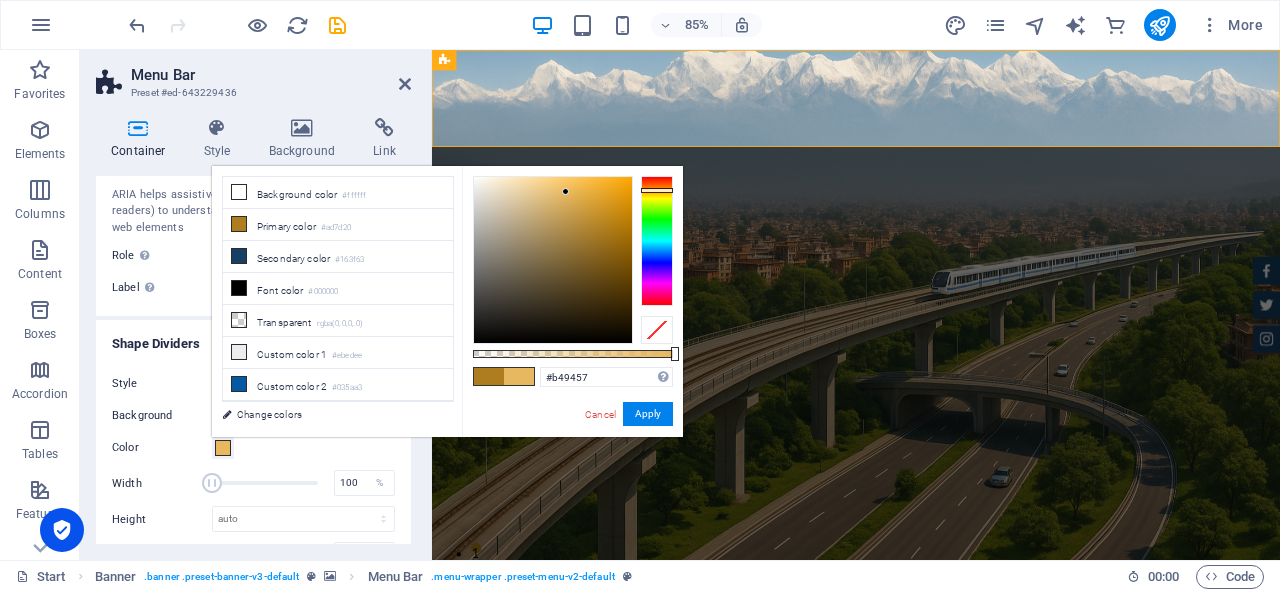 click at bounding box center [553, 260] 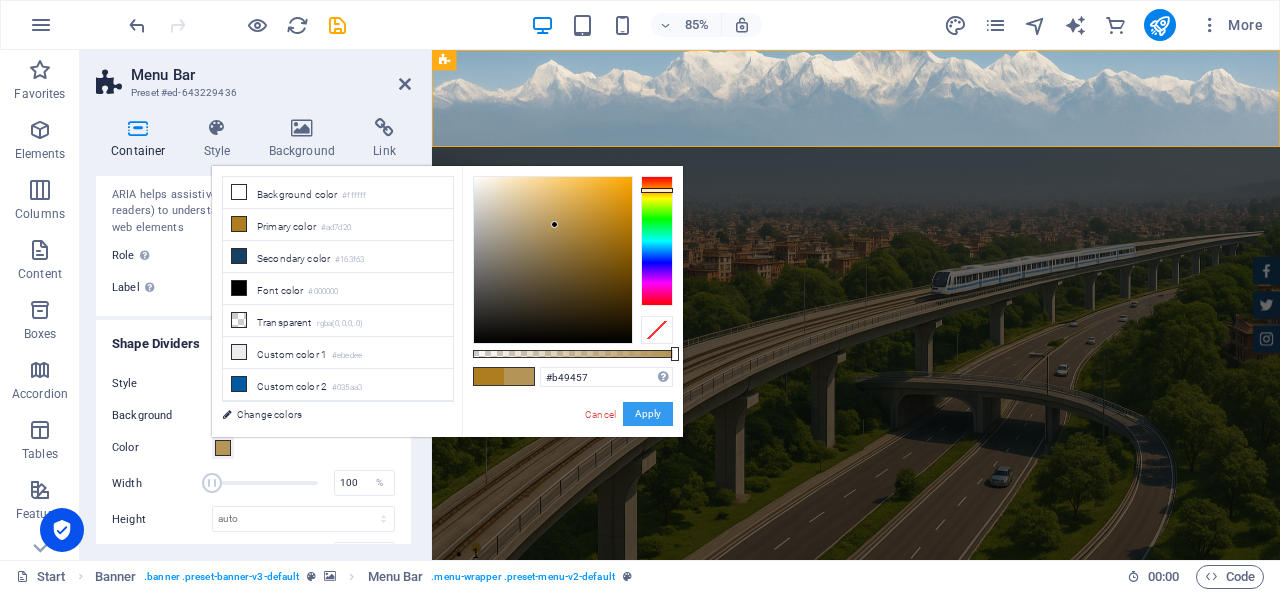 click on "Apply" at bounding box center [648, 414] 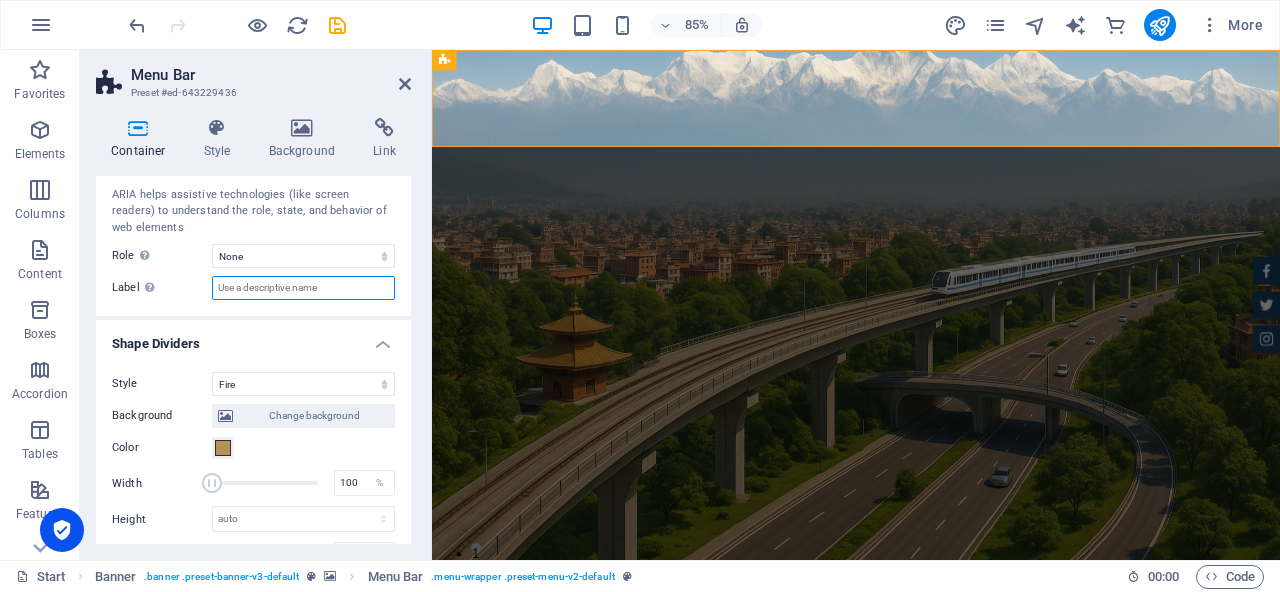 click on "Label Use the  ARIA label  to provide a clear and descriptive name for elements that aren not self-explanatory on their own." at bounding box center [303, 288] 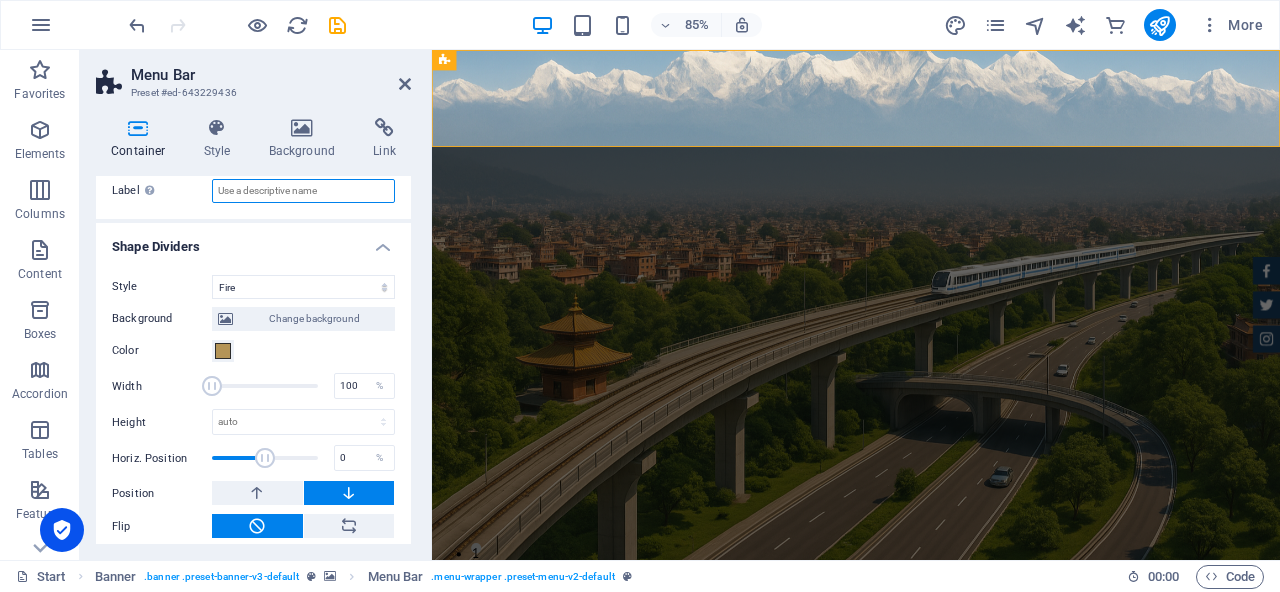 scroll, scrollTop: 644, scrollLeft: 0, axis: vertical 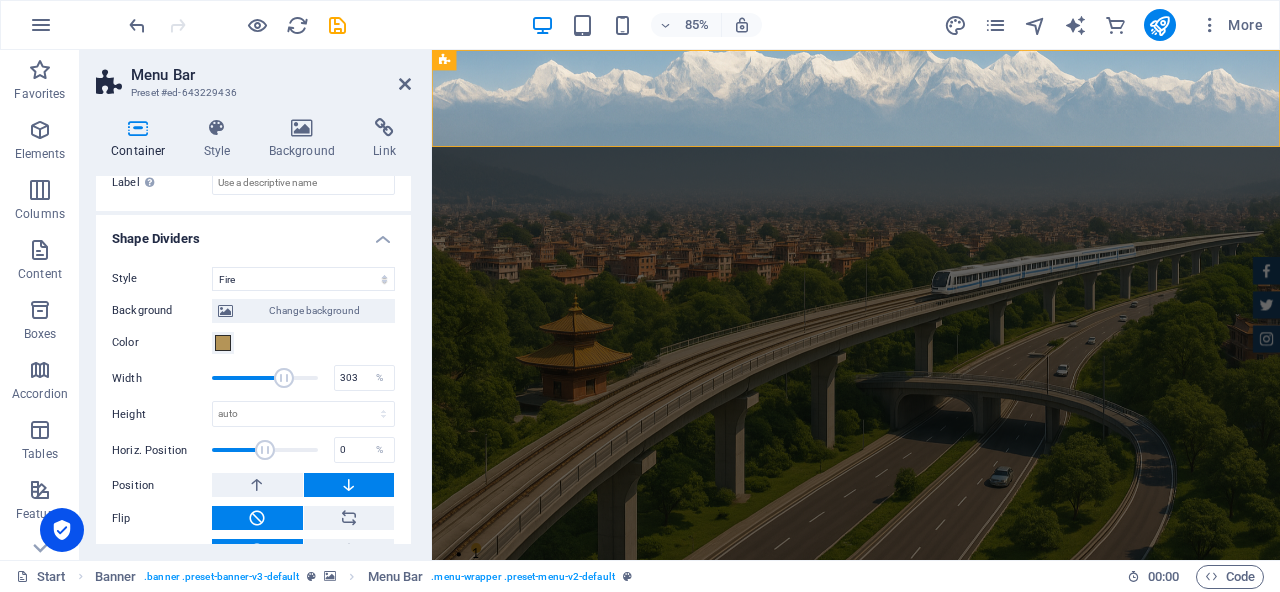 drag, startPoint x: 213, startPoint y: 374, endPoint x: 281, endPoint y: 391, distance: 70.0928 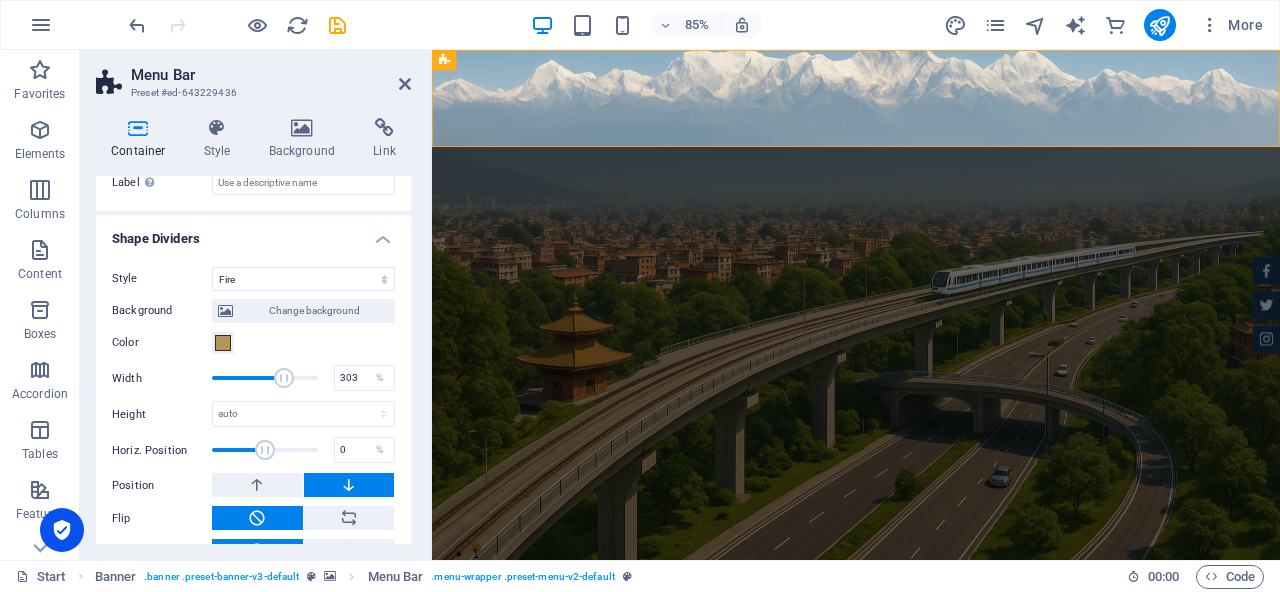click at bounding box center [265, 378] 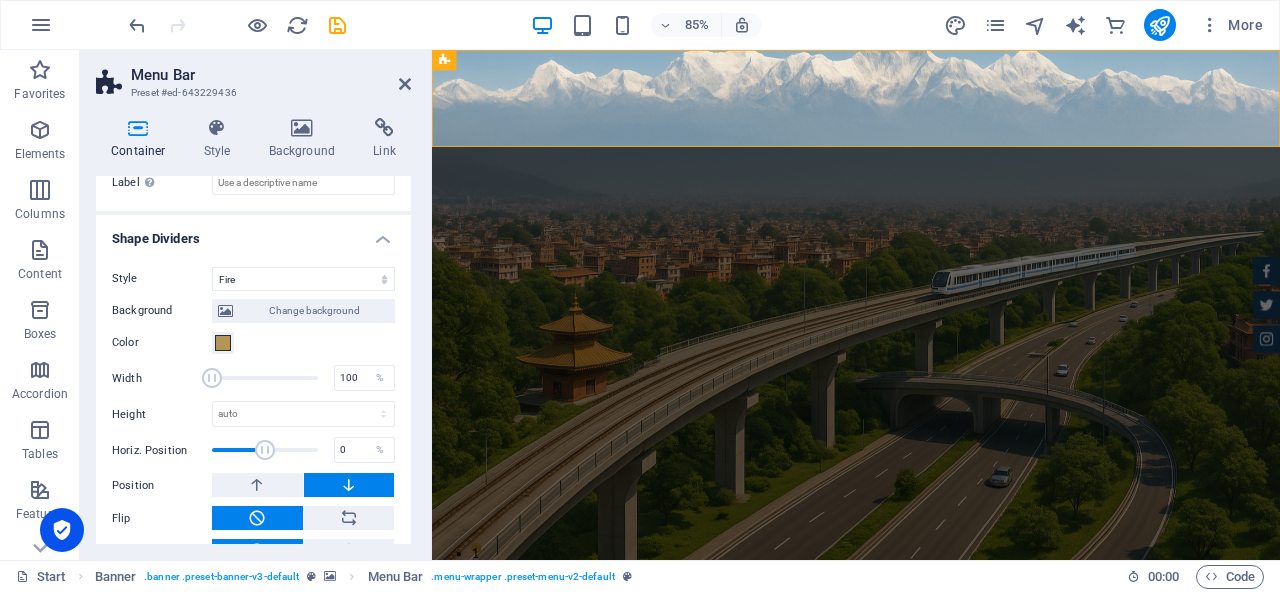 drag, startPoint x: 281, startPoint y: 381, endPoint x: 200, endPoint y: 383, distance: 81.02469 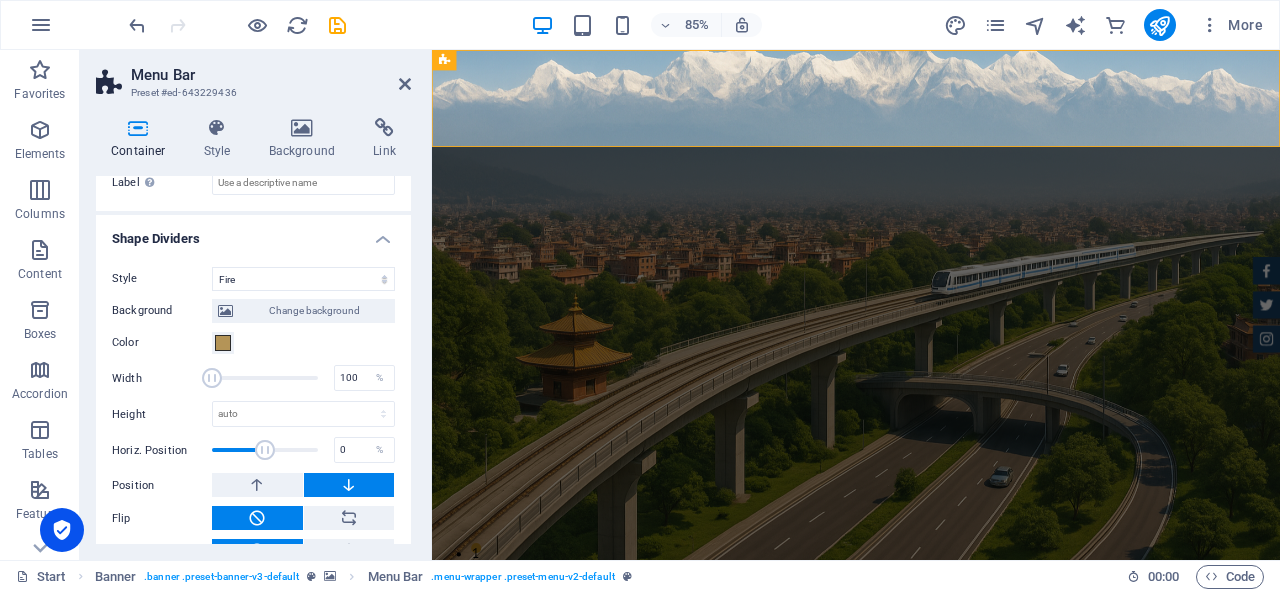 click at bounding box center (212, 378) 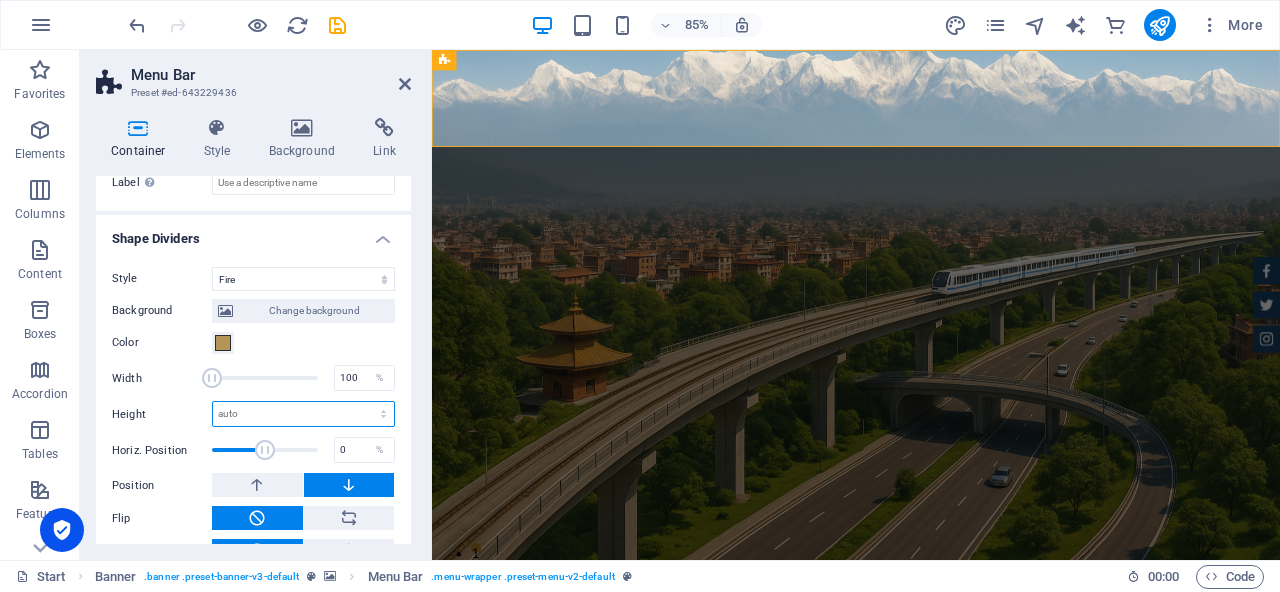 click on "auto px rem em vh vw" at bounding box center (303, 414) 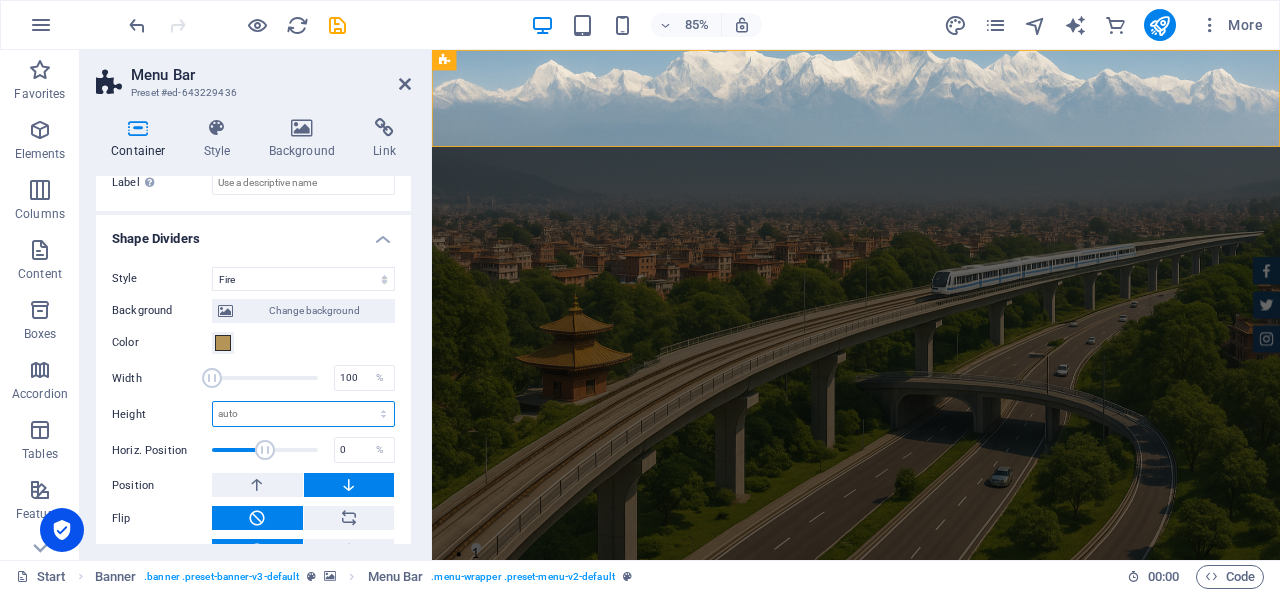 select on "px" 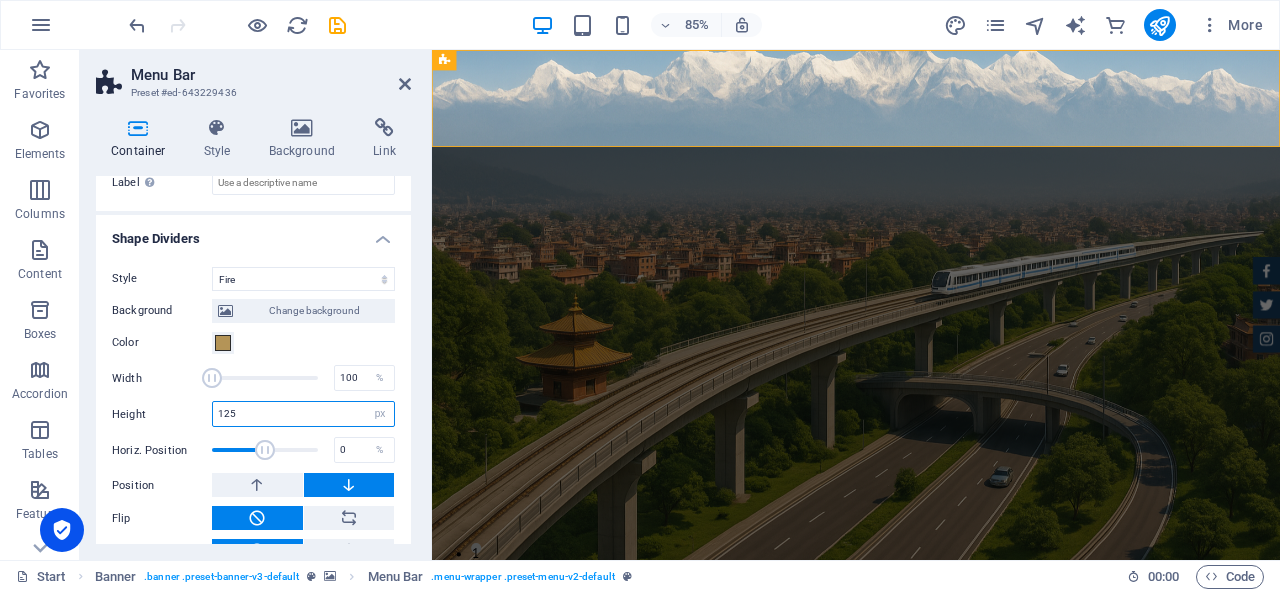 click at bounding box center (303, 414) 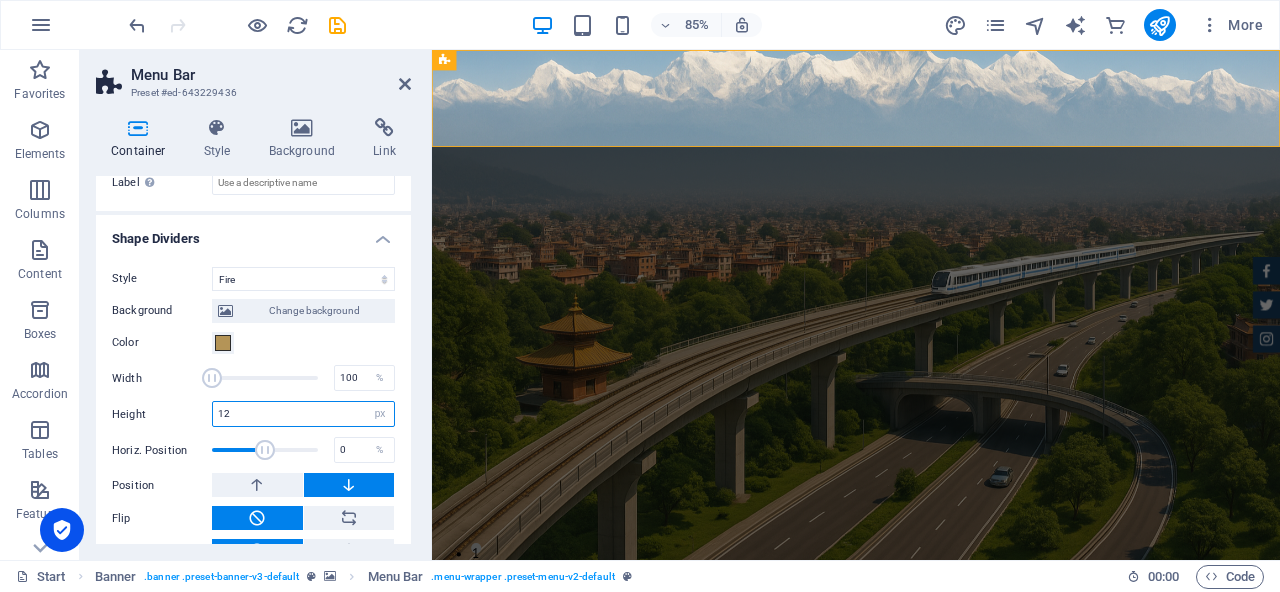 type on "1" 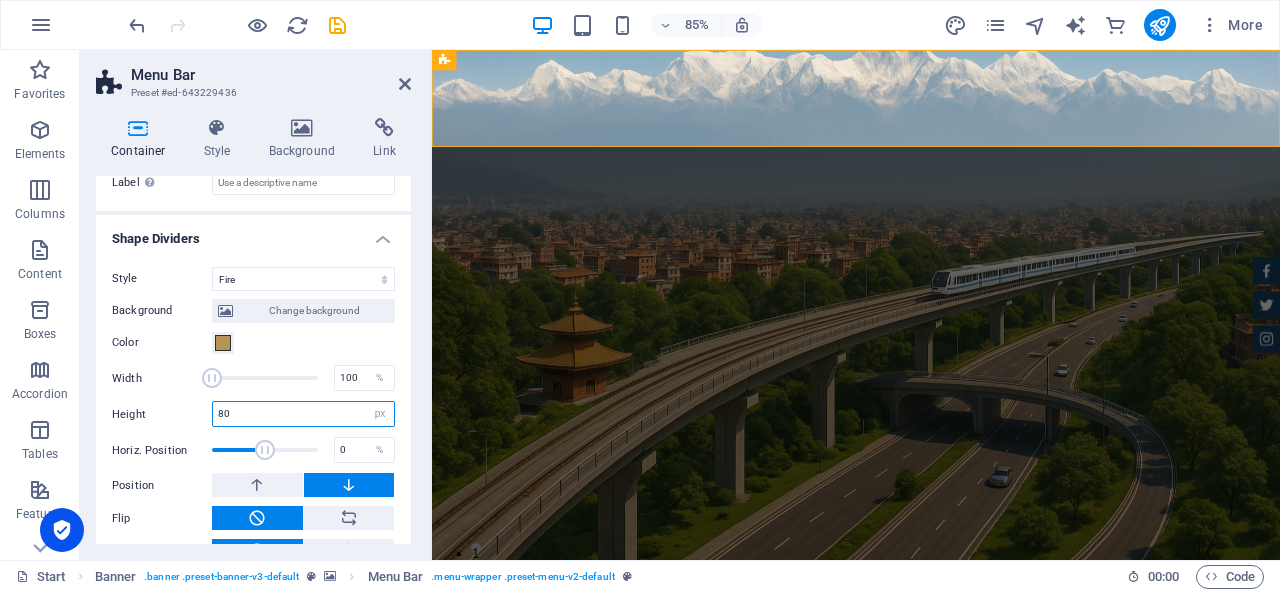 type on "80" 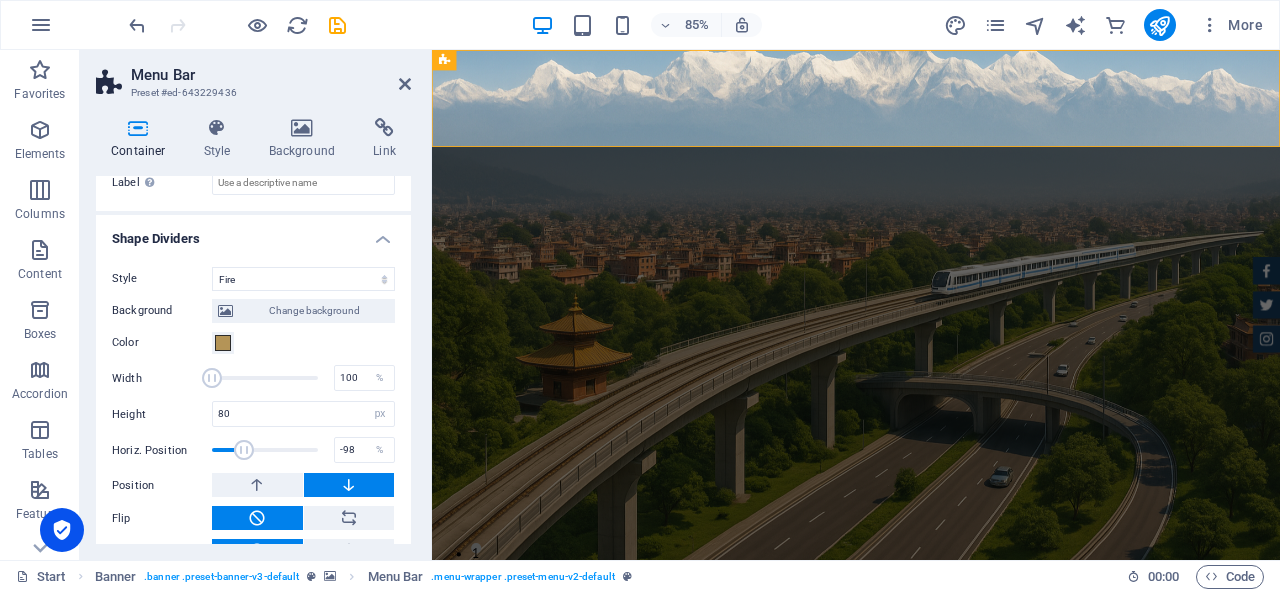 drag, startPoint x: 256, startPoint y: 443, endPoint x: 243, endPoint y: 446, distance: 13.341664 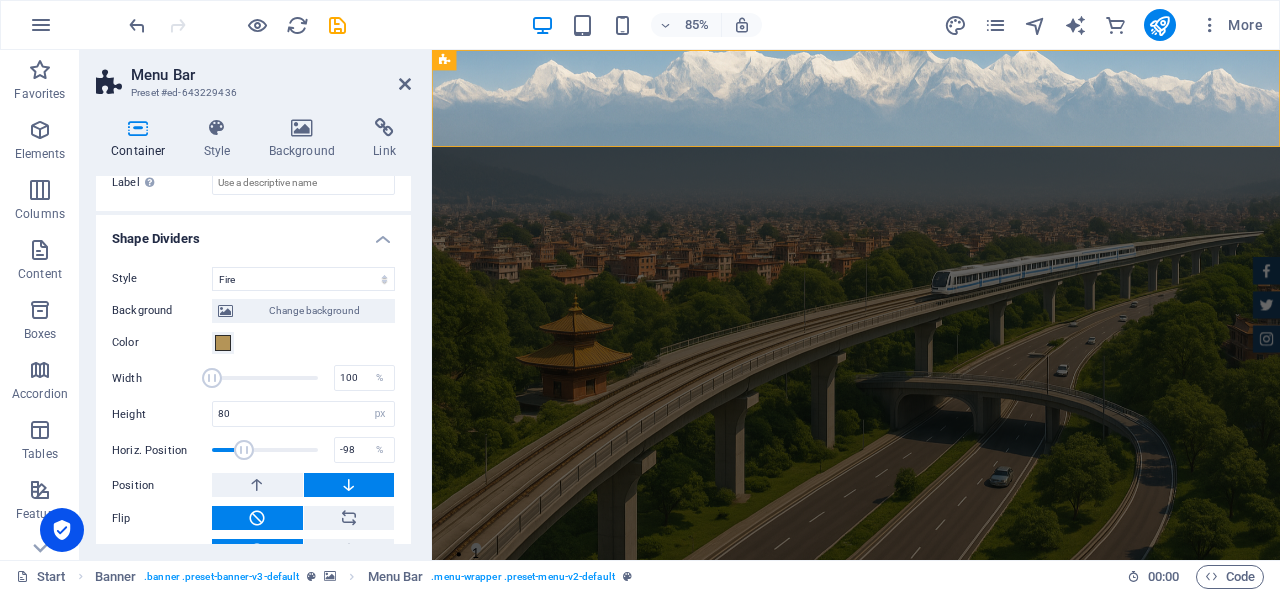 click at bounding box center (244, 450) 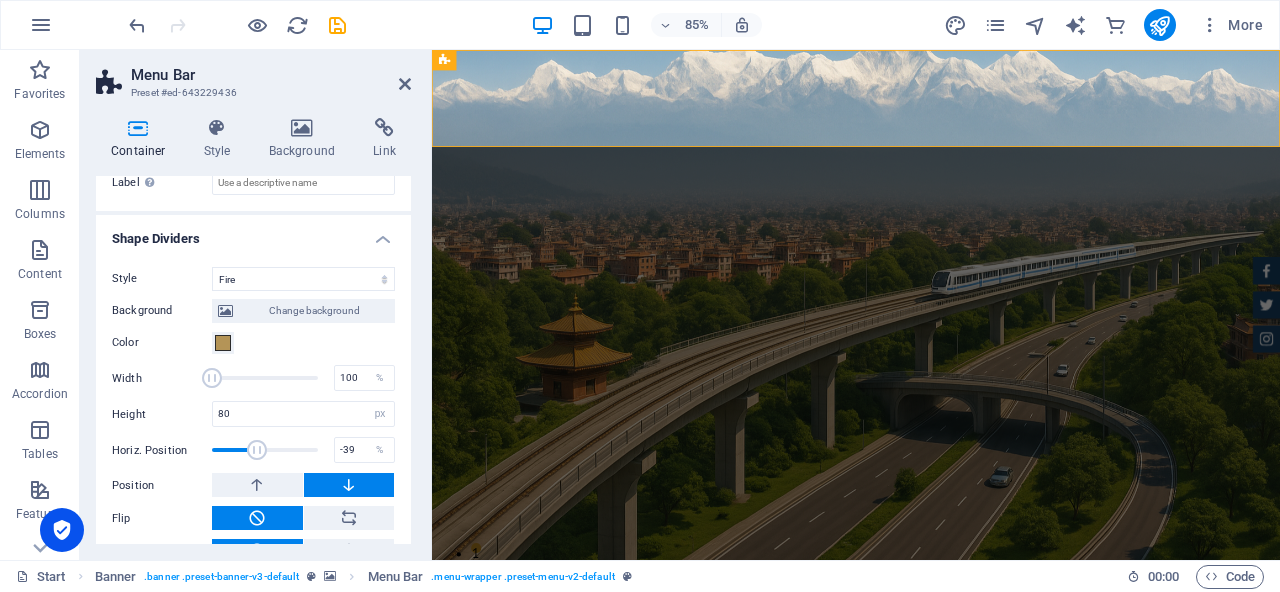 drag, startPoint x: 243, startPoint y: 446, endPoint x: 255, endPoint y: 446, distance: 12 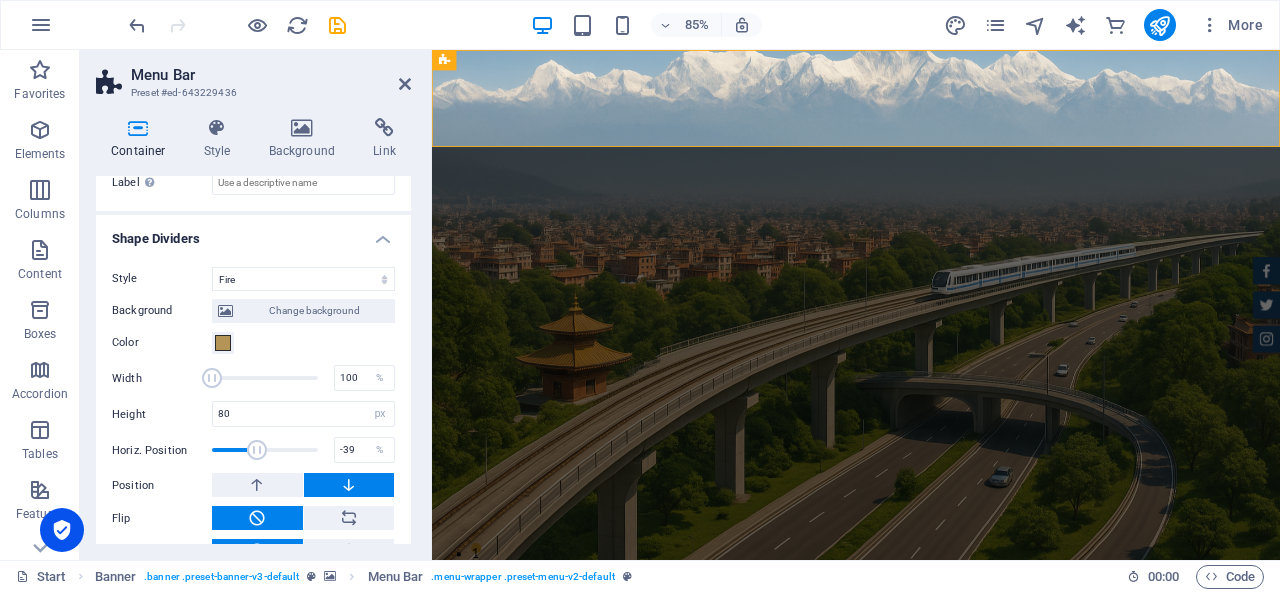click at bounding box center [257, 450] 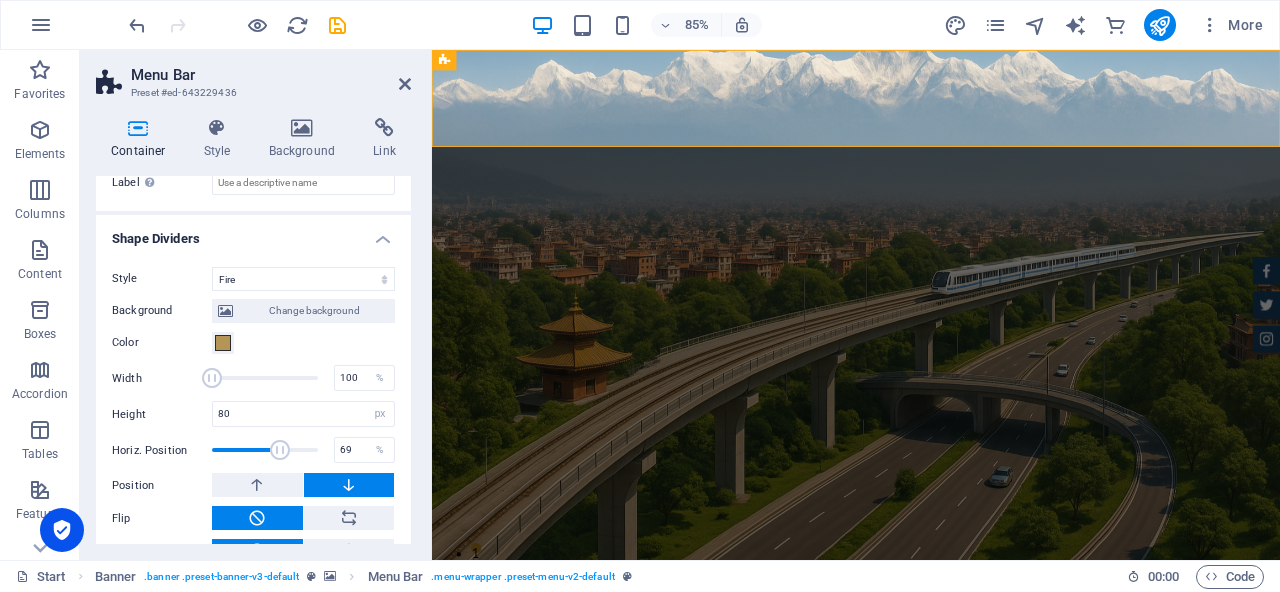 drag, startPoint x: 255, startPoint y: 446, endPoint x: 277, endPoint y: 446, distance: 22 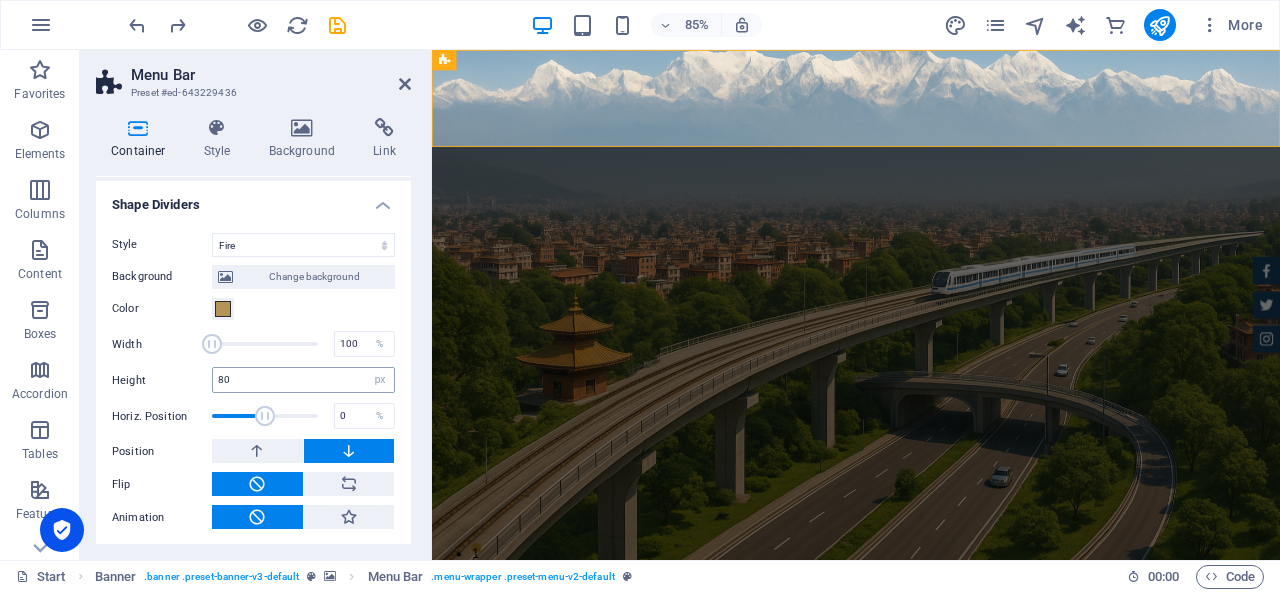 scroll, scrollTop: 680, scrollLeft: 0, axis: vertical 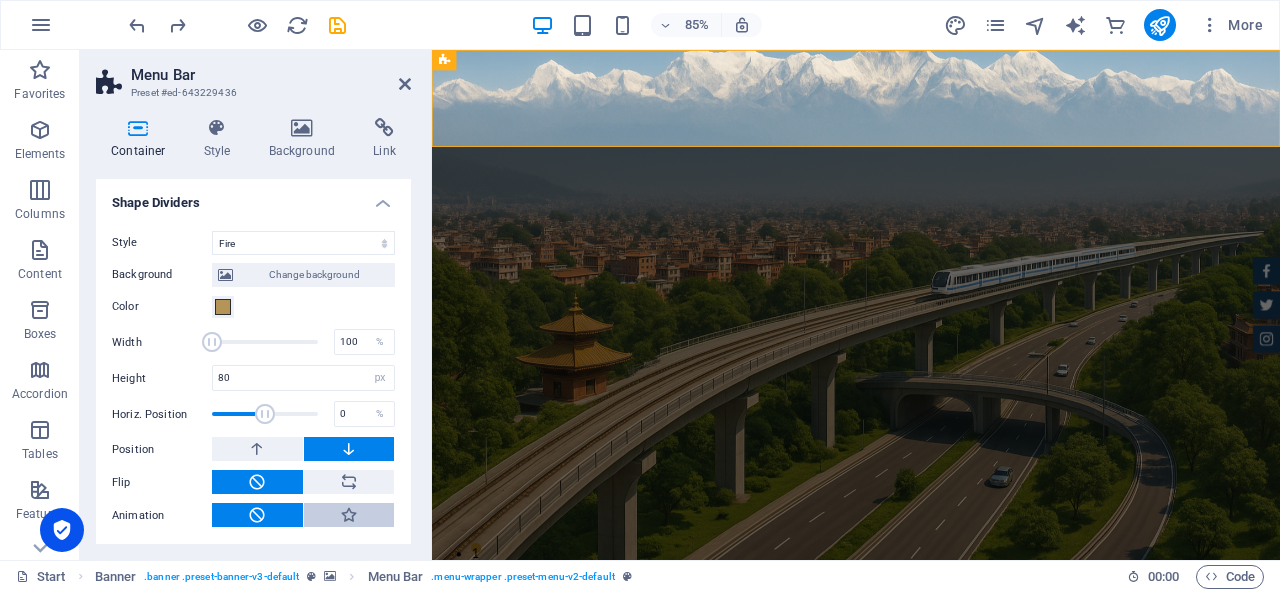 click at bounding box center [349, 515] 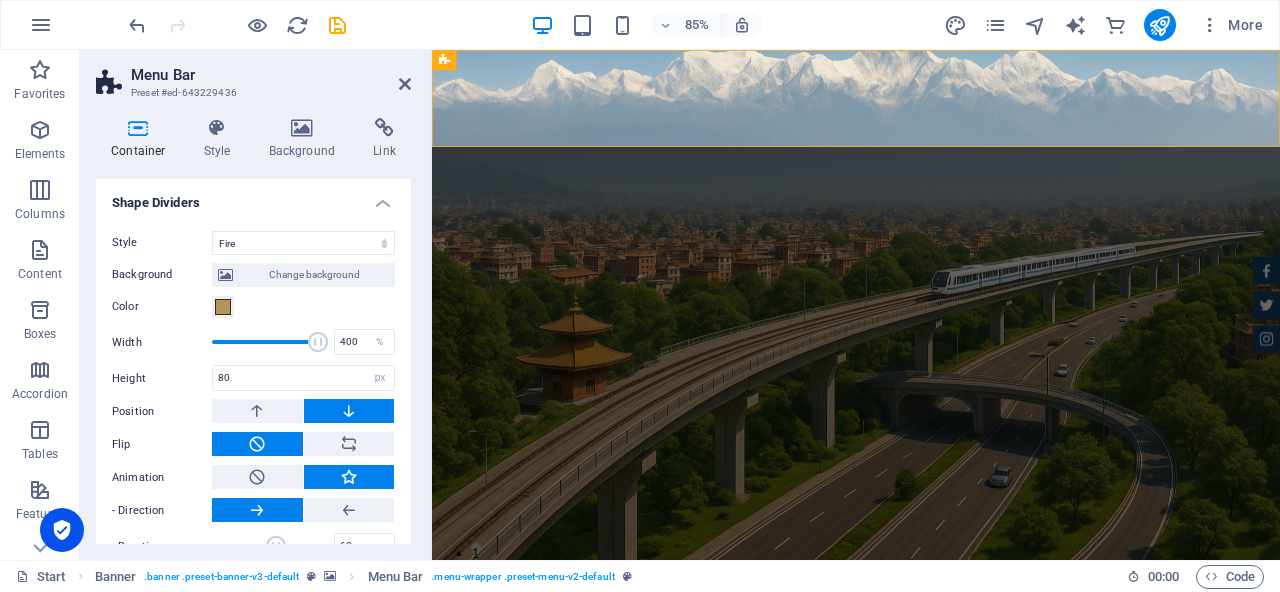 click at bounding box center (257, 510) 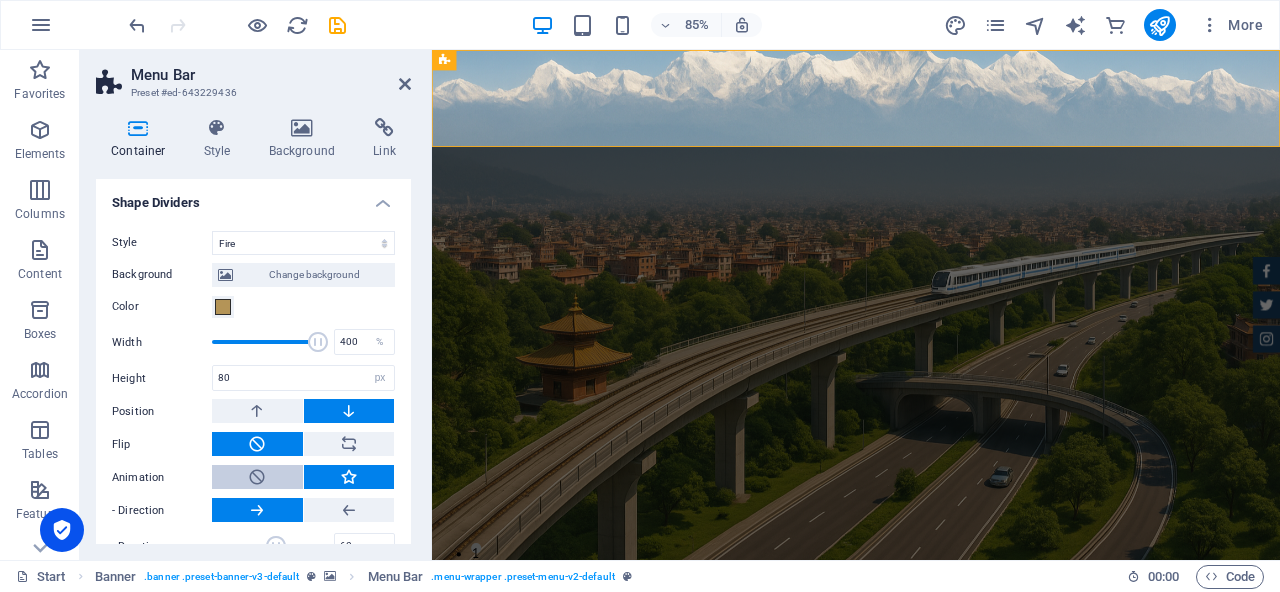 click at bounding box center (257, 477) 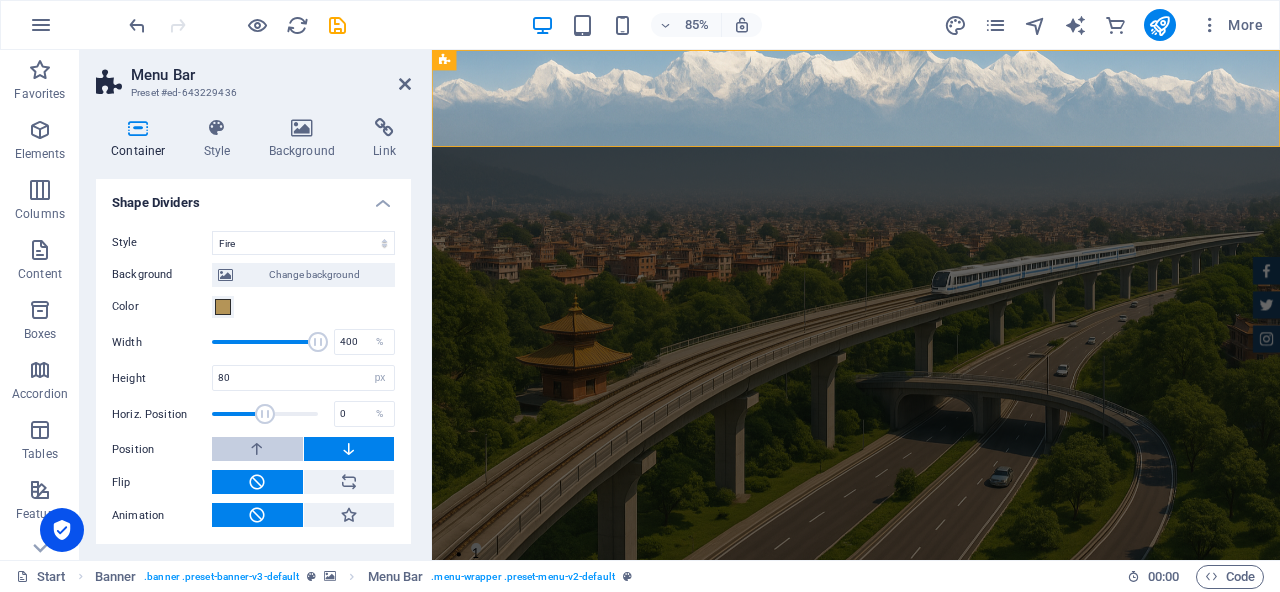 type 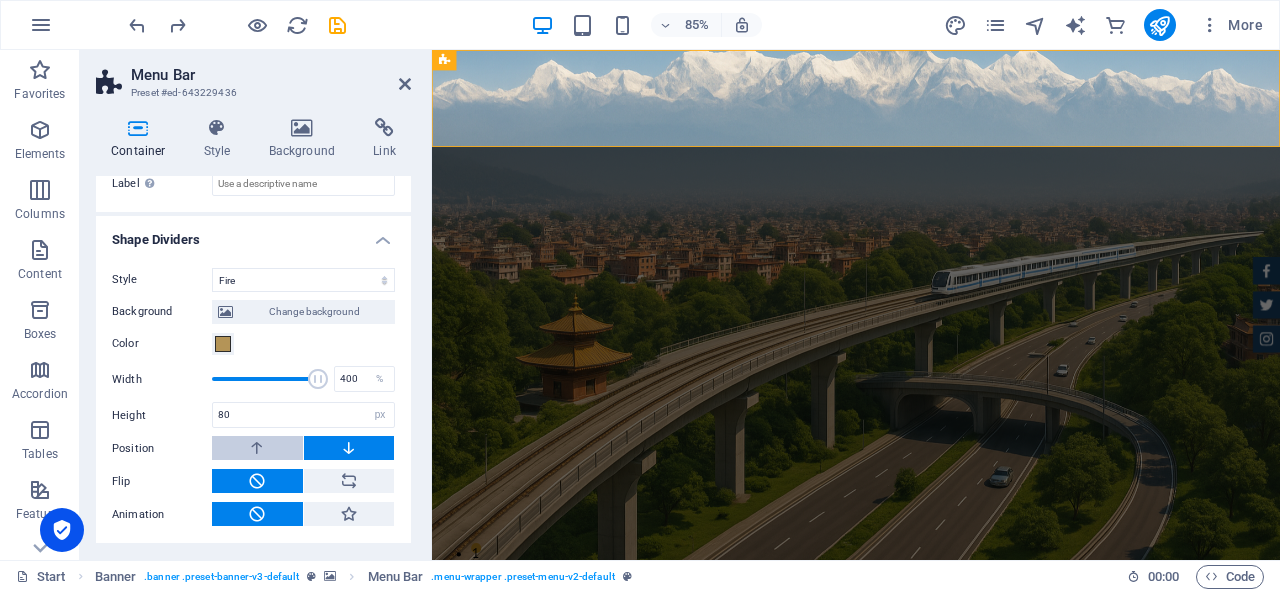 scroll, scrollTop: 642, scrollLeft: 0, axis: vertical 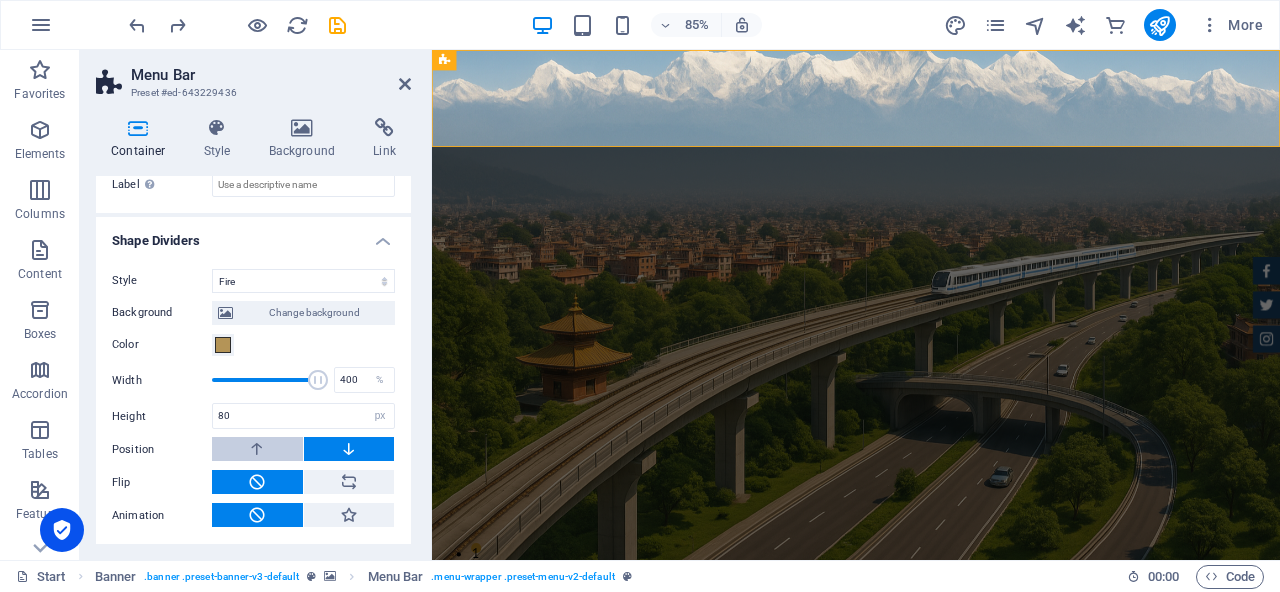 select on "DISABLED_OPTION_VALUE" 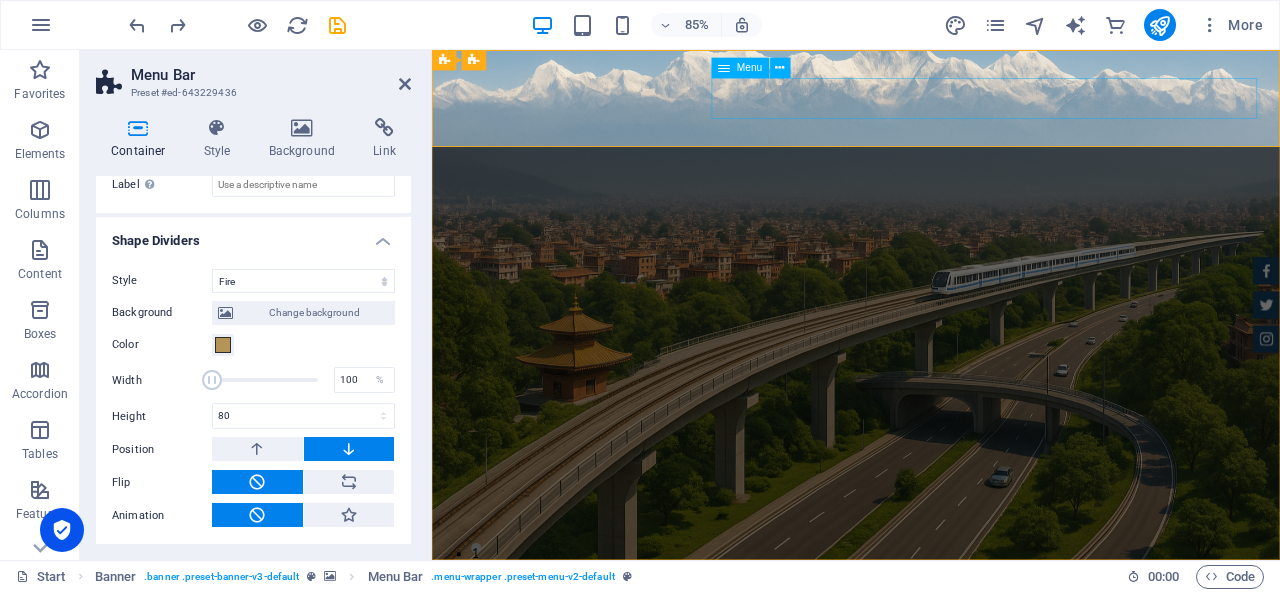 click on "Home About us Services who we are Feedback Contact" at bounding box center (931, 903) 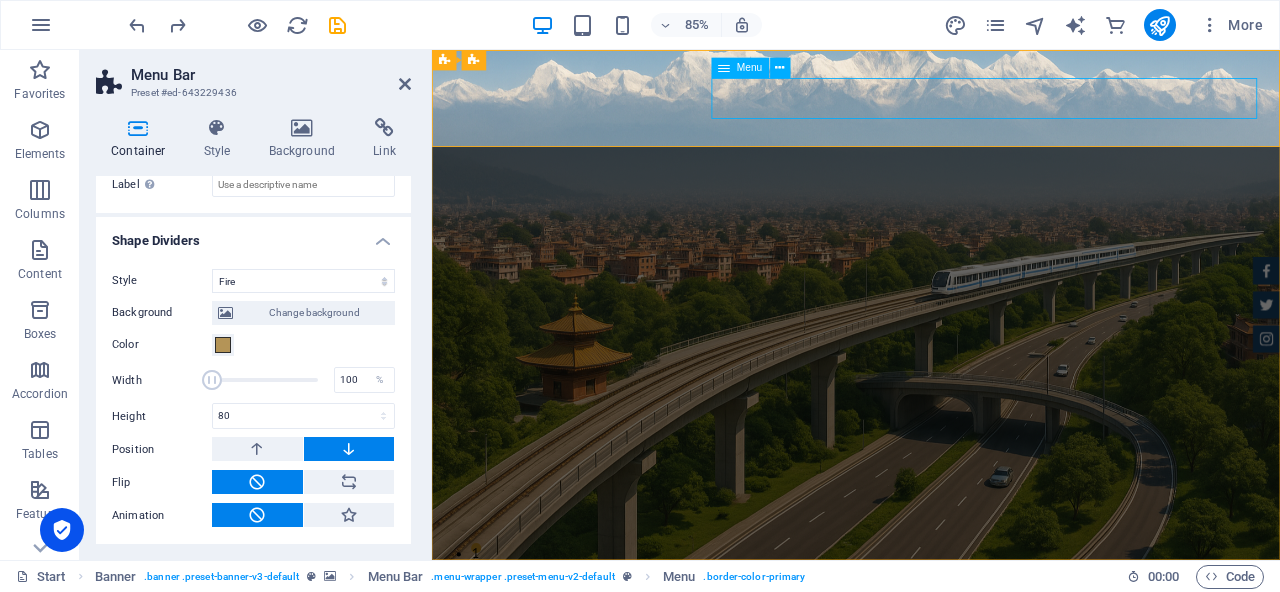 click on "Home About us Services who we are Feedback Contact" at bounding box center (931, 903) 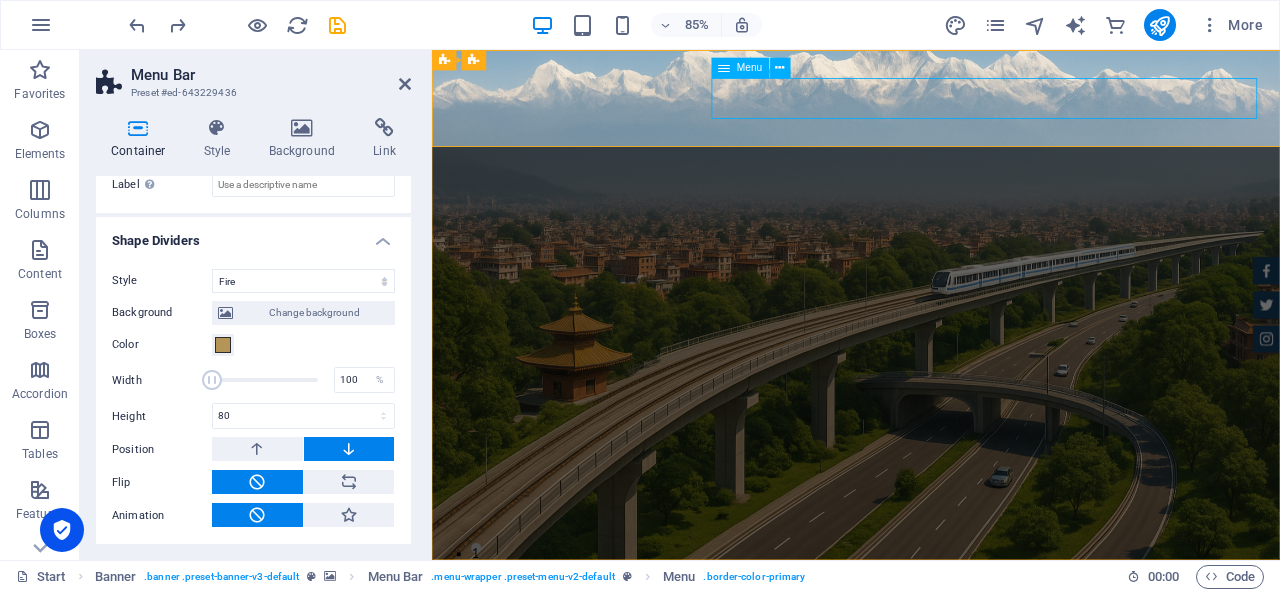 click on "Home About us Services who we are Feedback Contact" at bounding box center (931, 903) 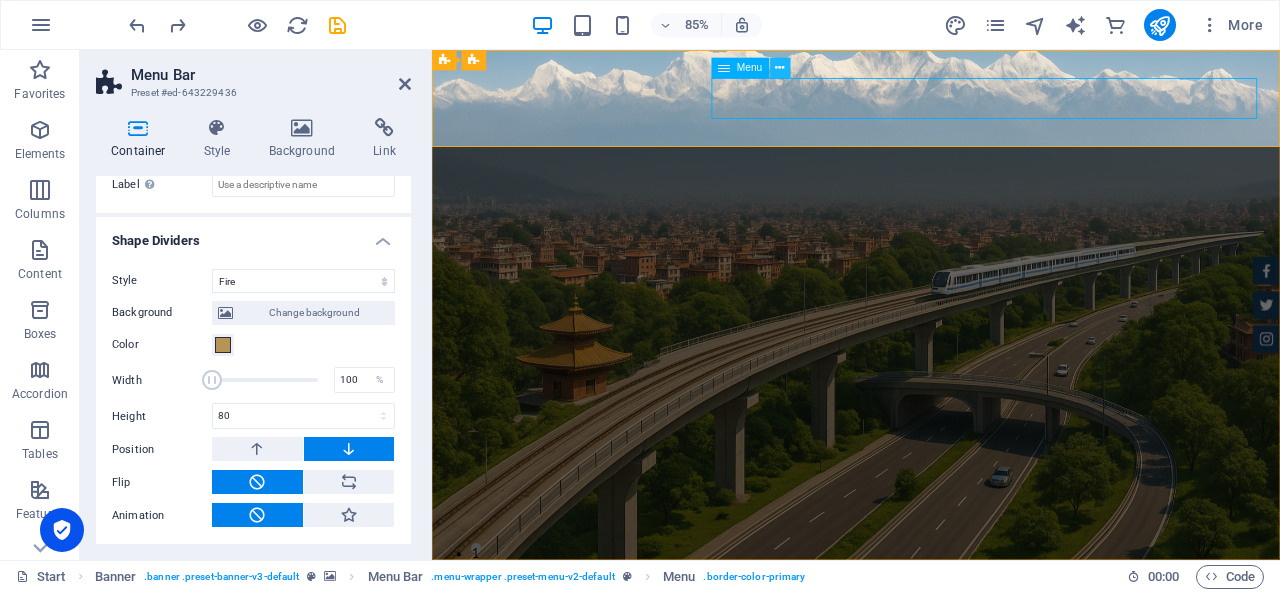 click at bounding box center (780, 68) 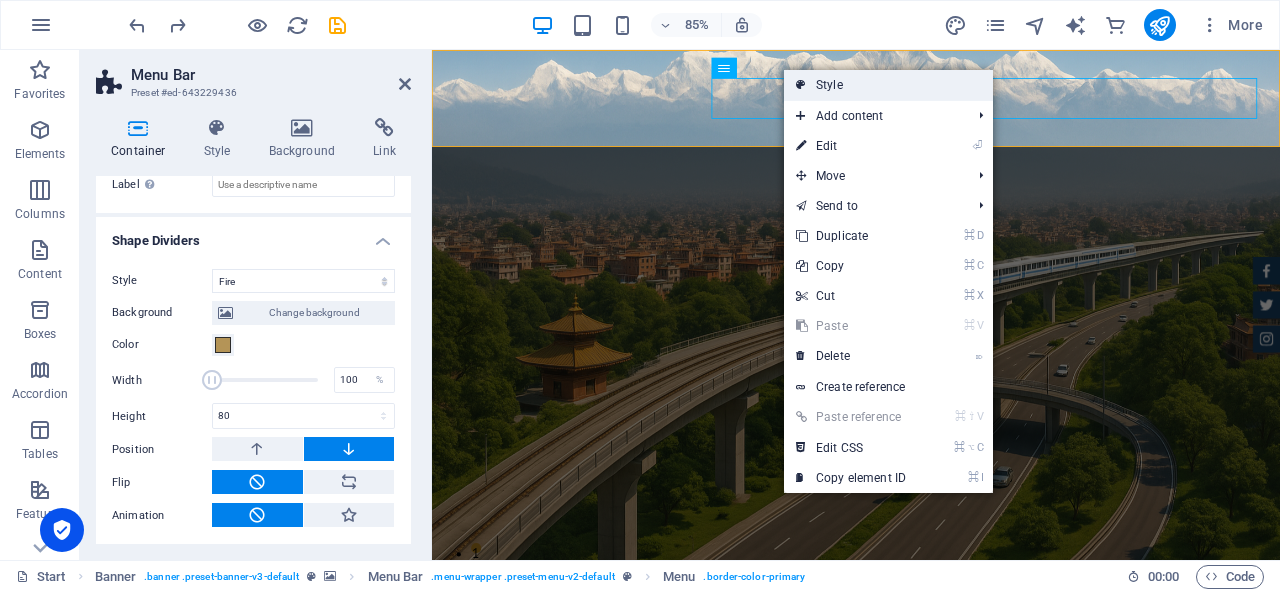 click at bounding box center (801, 85) 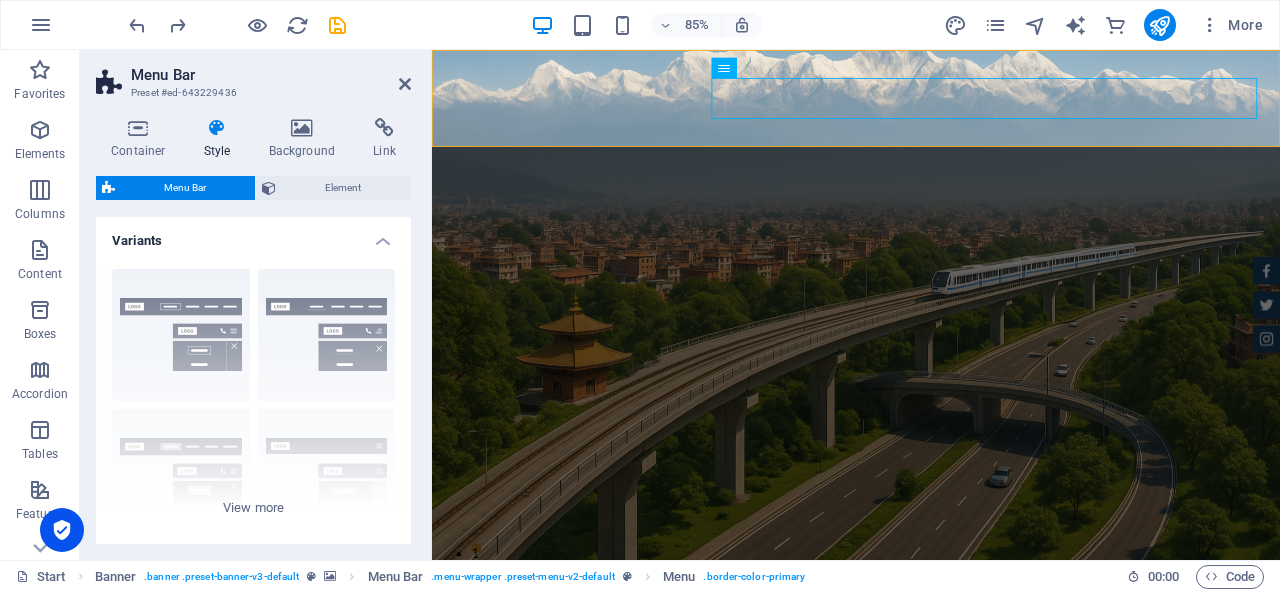 click on "Style" at bounding box center (221, 139) 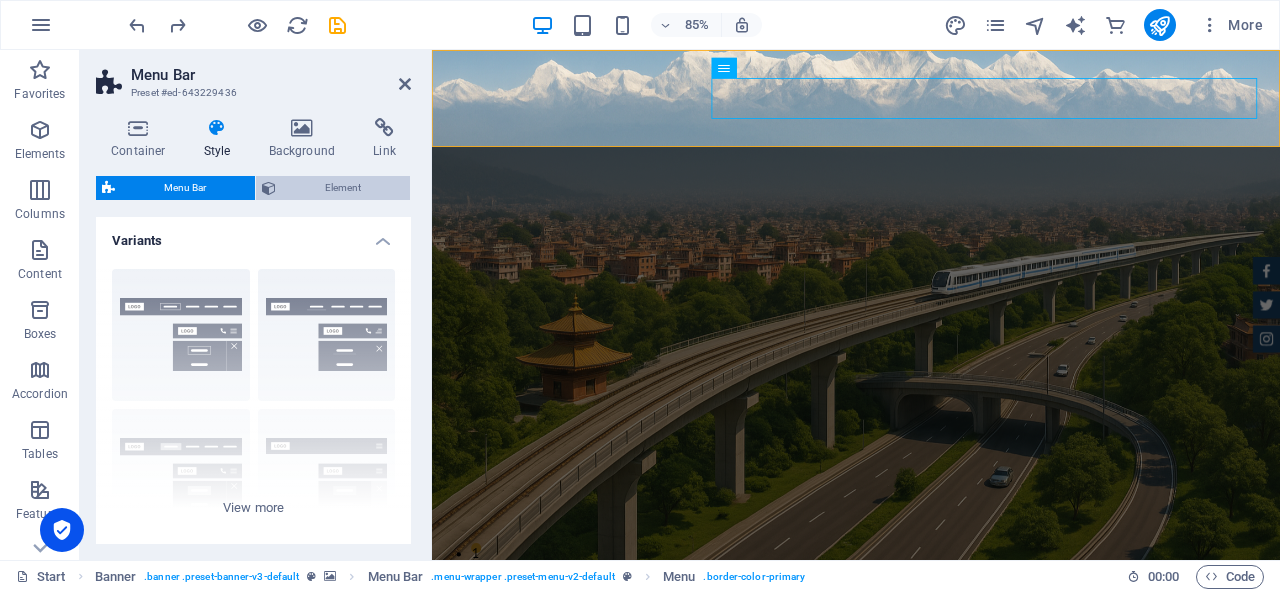 click on "Element" at bounding box center (343, 188) 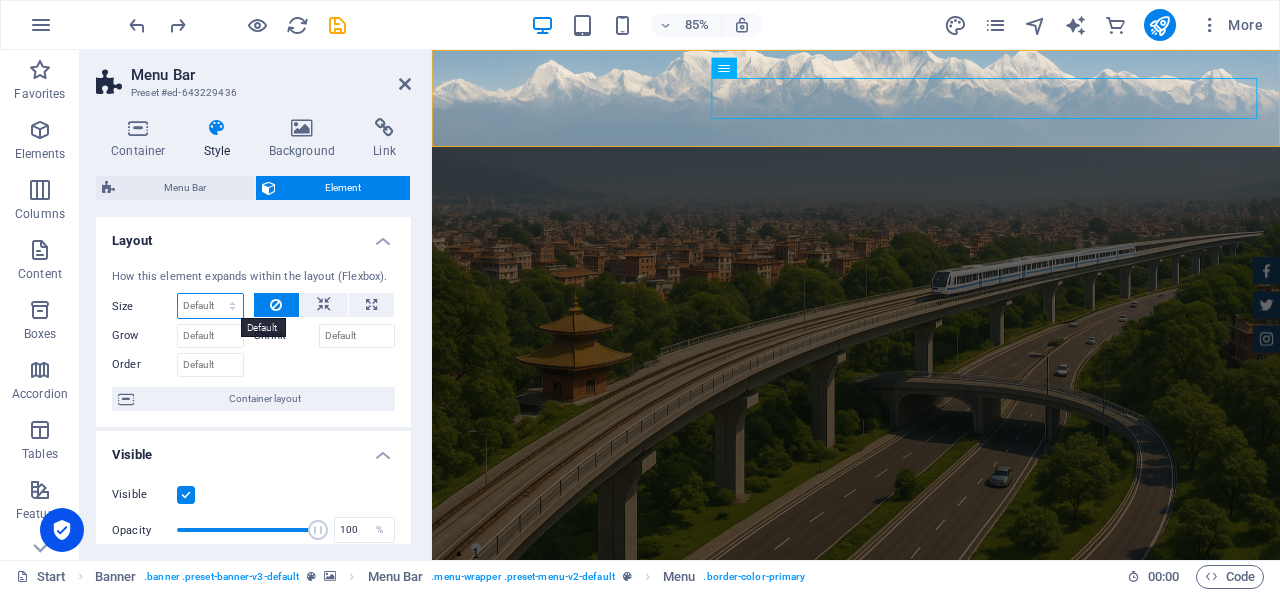 click on "Default auto px % 1/1 1/2 1/3 1/4 1/5 1/6 1/7 1/8 1/9 1/10" at bounding box center [210, 306] 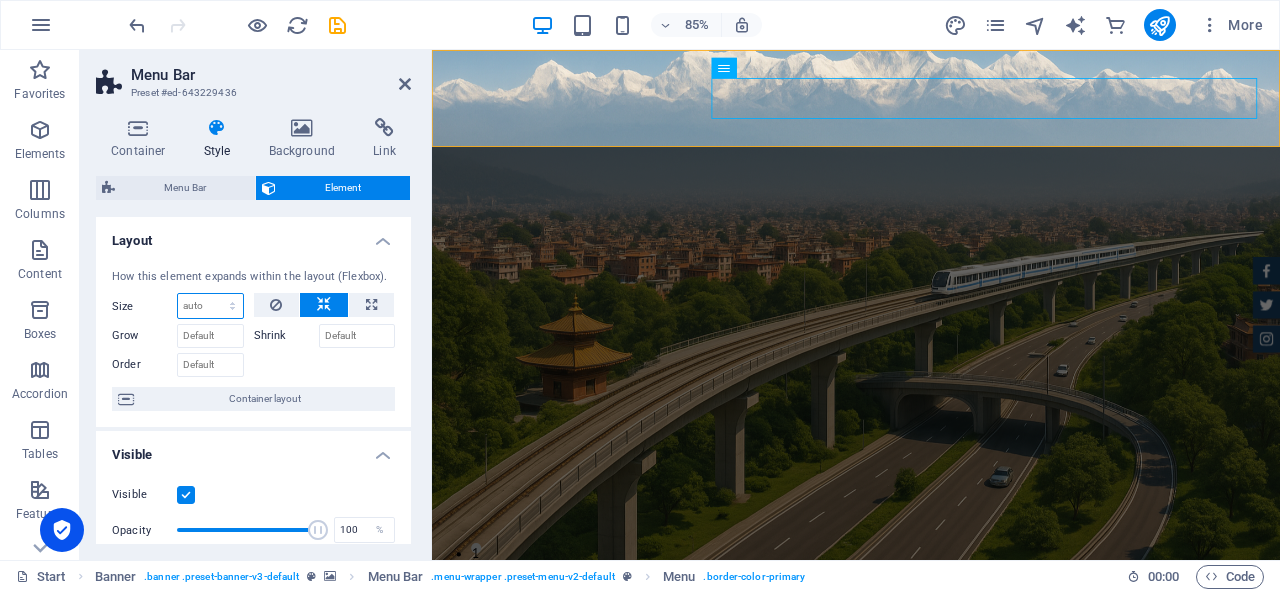 click on "Default auto px % 1/1 1/2 1/3 1/4 1/5 1/6 1/7 1/8 1/9 1/10" at bounding box center [210, 306] 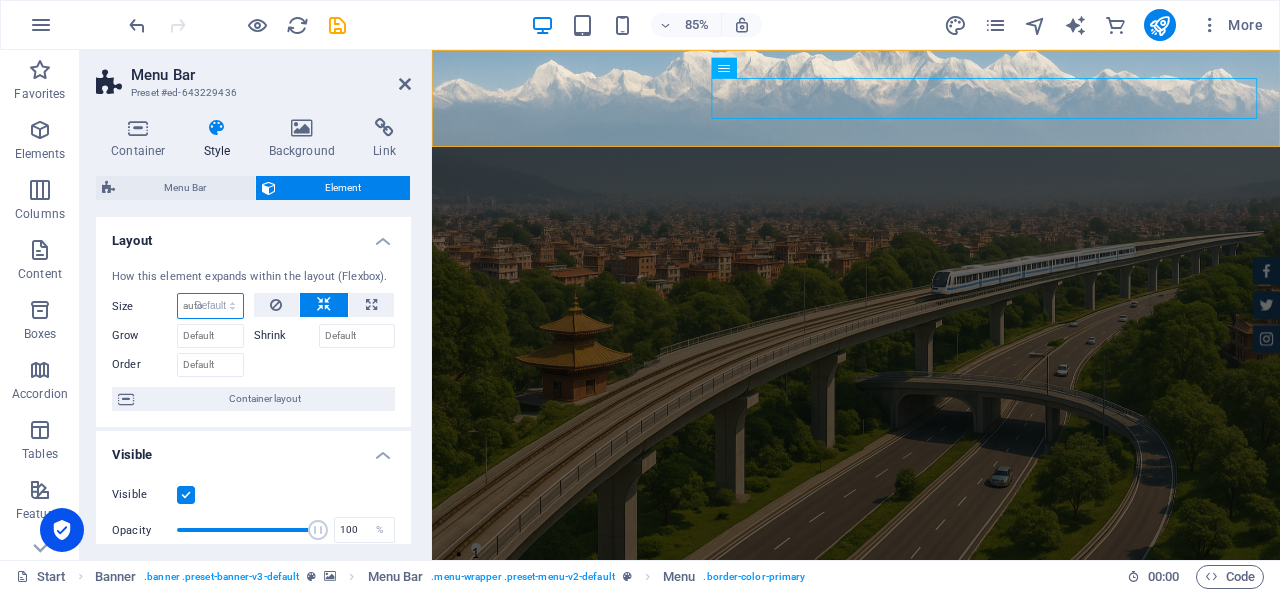 select on "DISABLED_OPTION_VALUE" 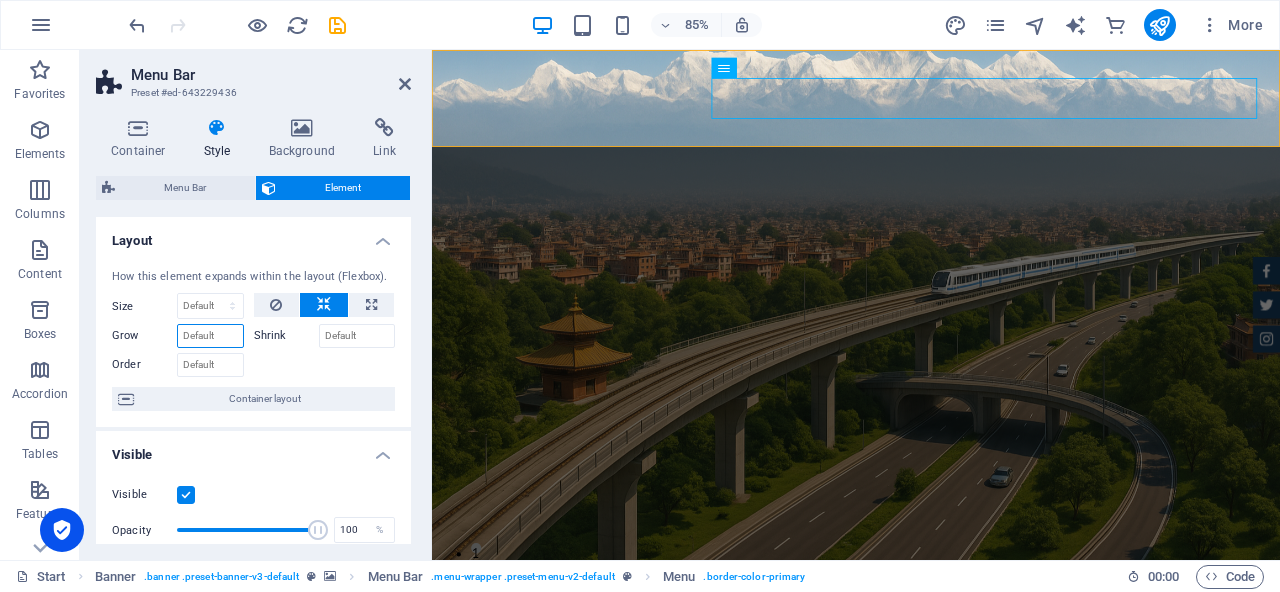 click on "Grow" at bounding box center [210, 336] 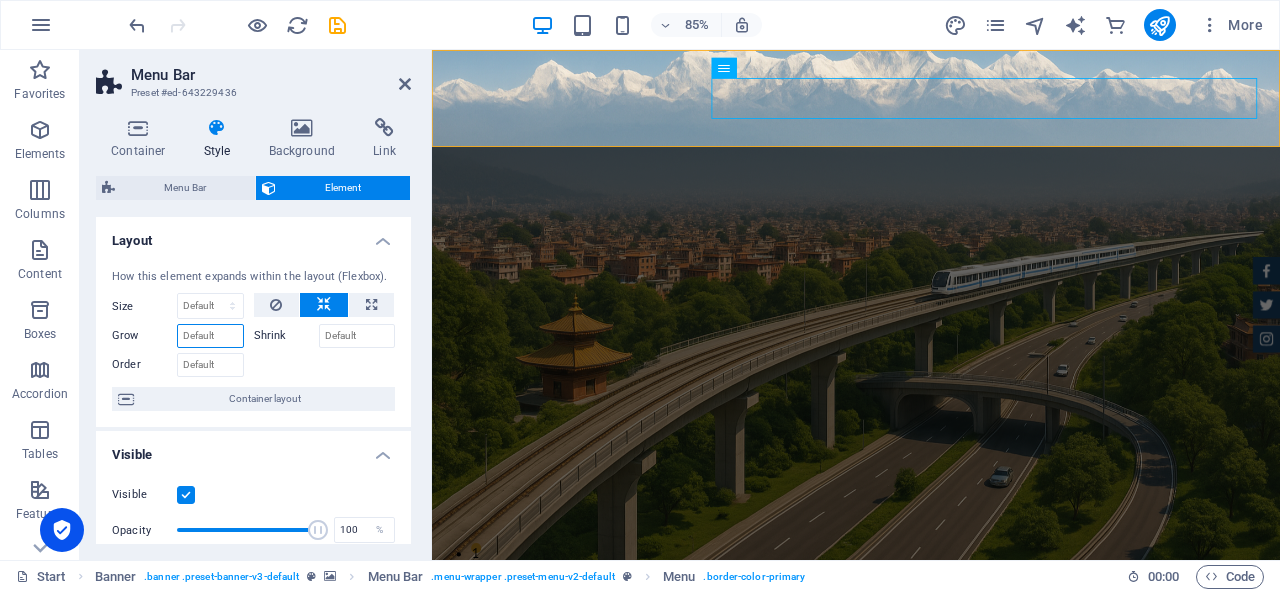 click on "Grow" at bounding box center (210, 336) 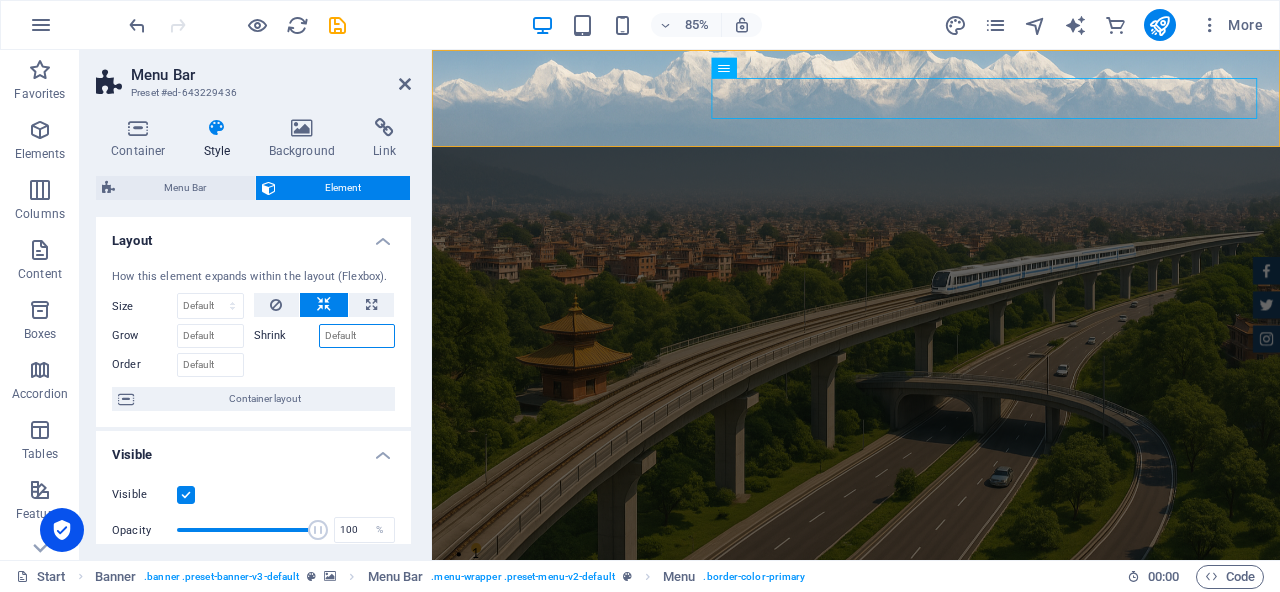 click on "Shrink" at bounding box center [357, 336] 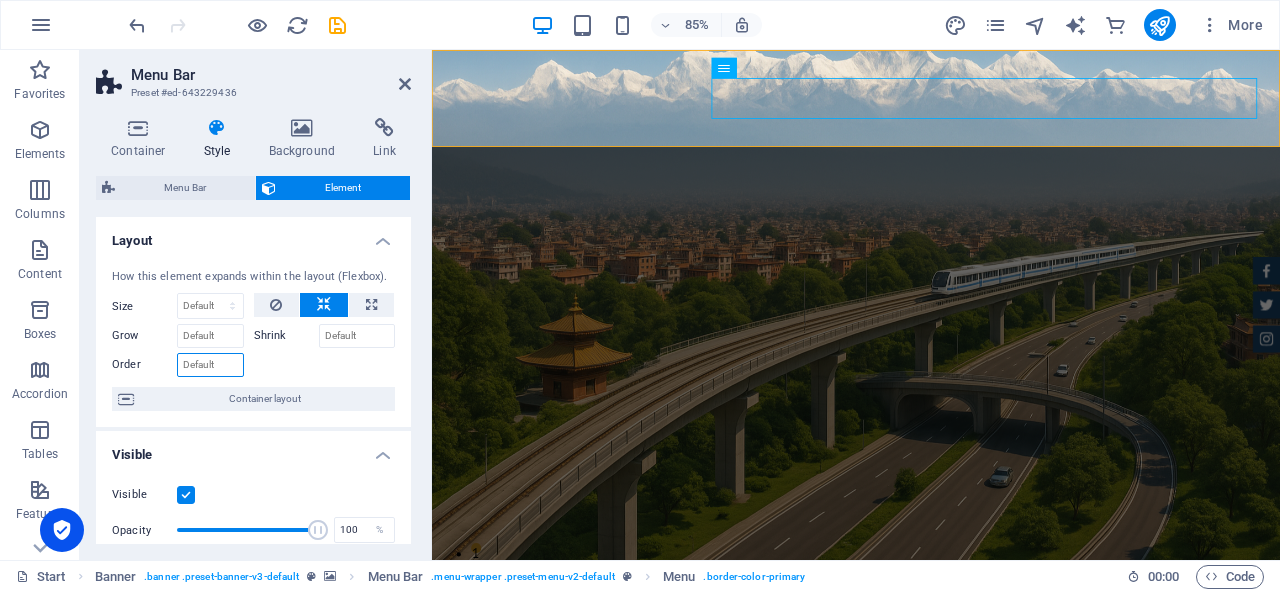 click on "Order" at bounding box center [210, 365] 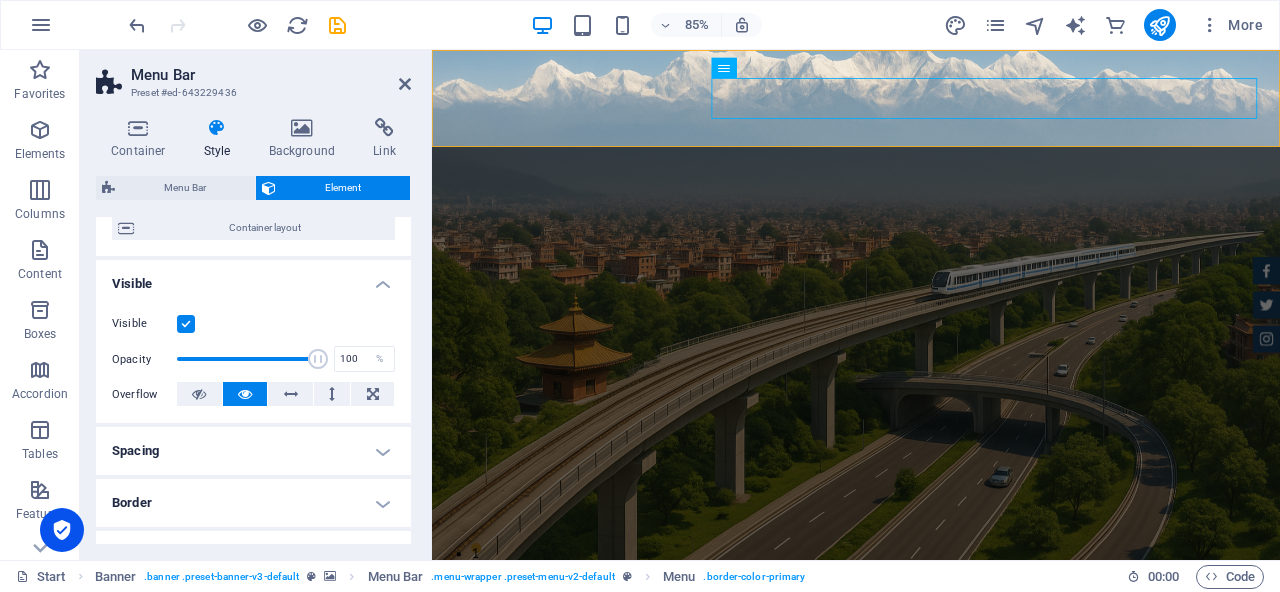 scroll, scrollTop: 187, scrollLeft: 0, axis: vertical 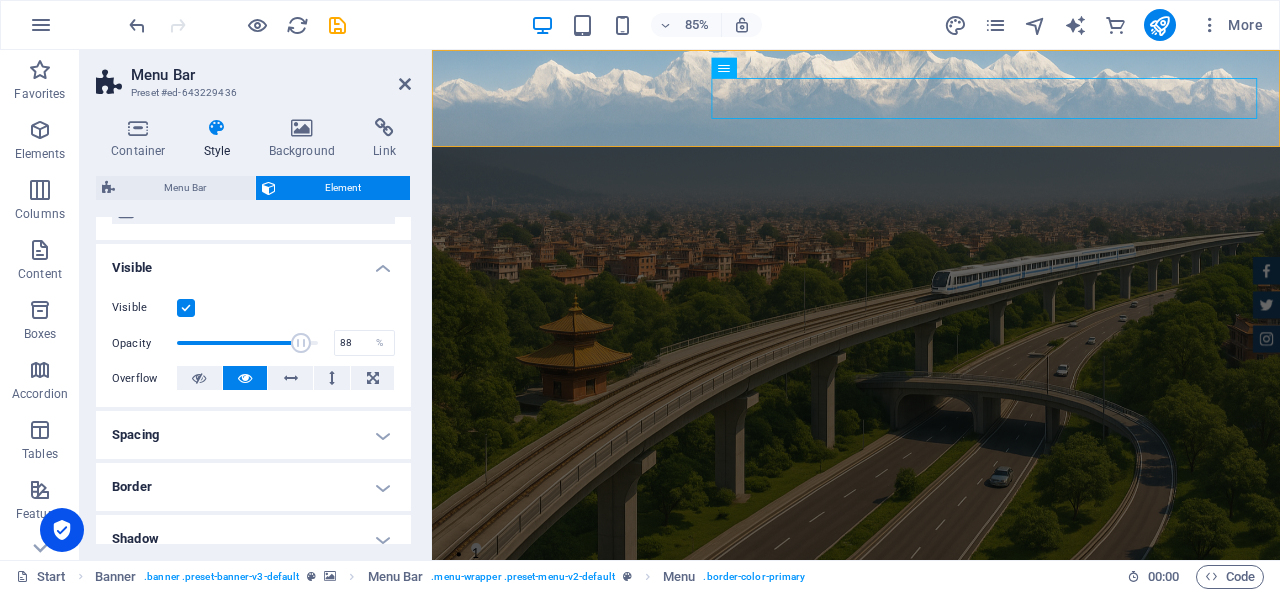 drag, startPoint x: 310, startPoint y: 340, endPoint x: 297, endPoint y: 341, distance: 13.038404 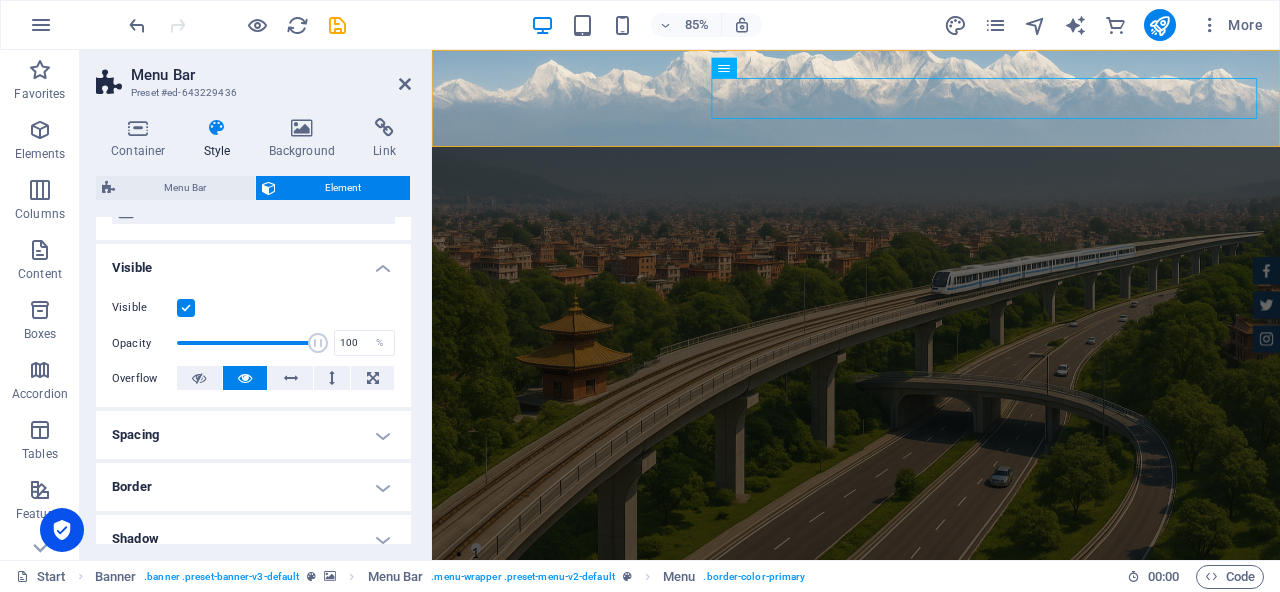drag, startPoint x: 297, startPoint y: 341, endPoint x: 314, endPoint y: 341, distance: 17 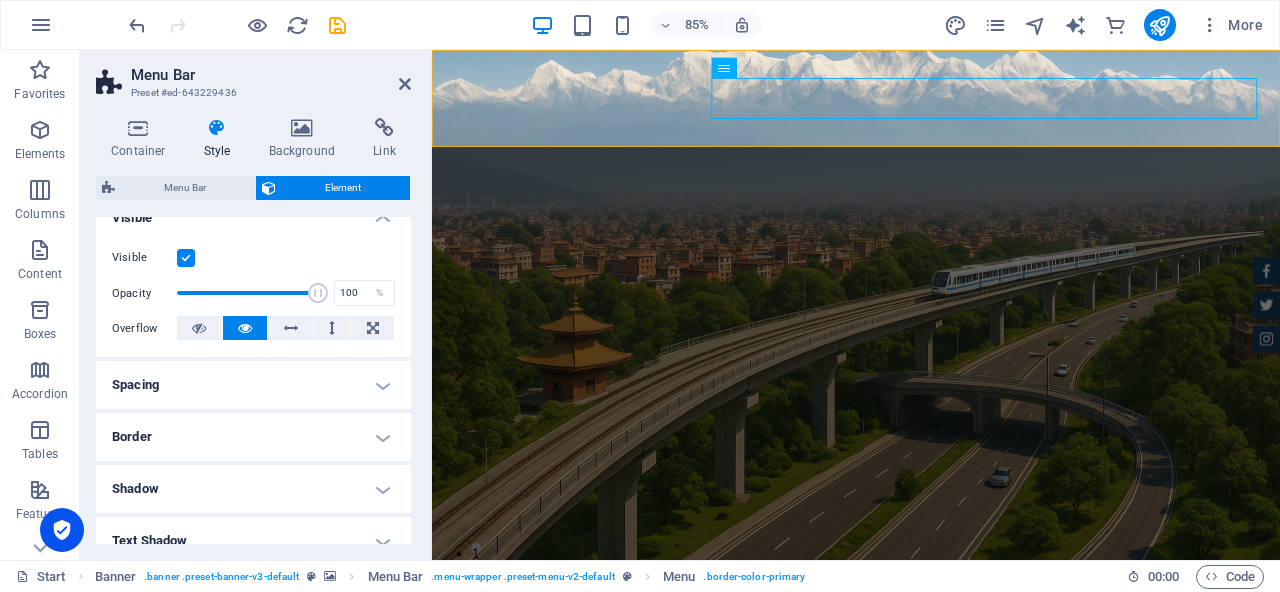 scroll, scrollTop: 244, scrollLeft: 0, axis: vertical 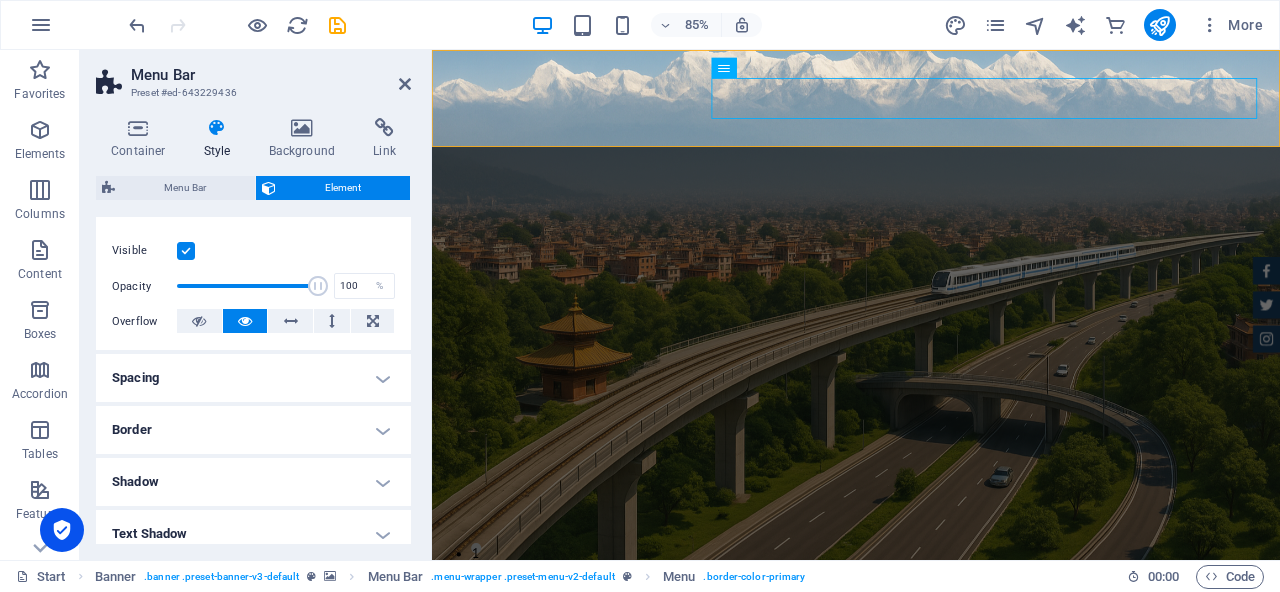 click on "Border" at bounding box center (253, 430) 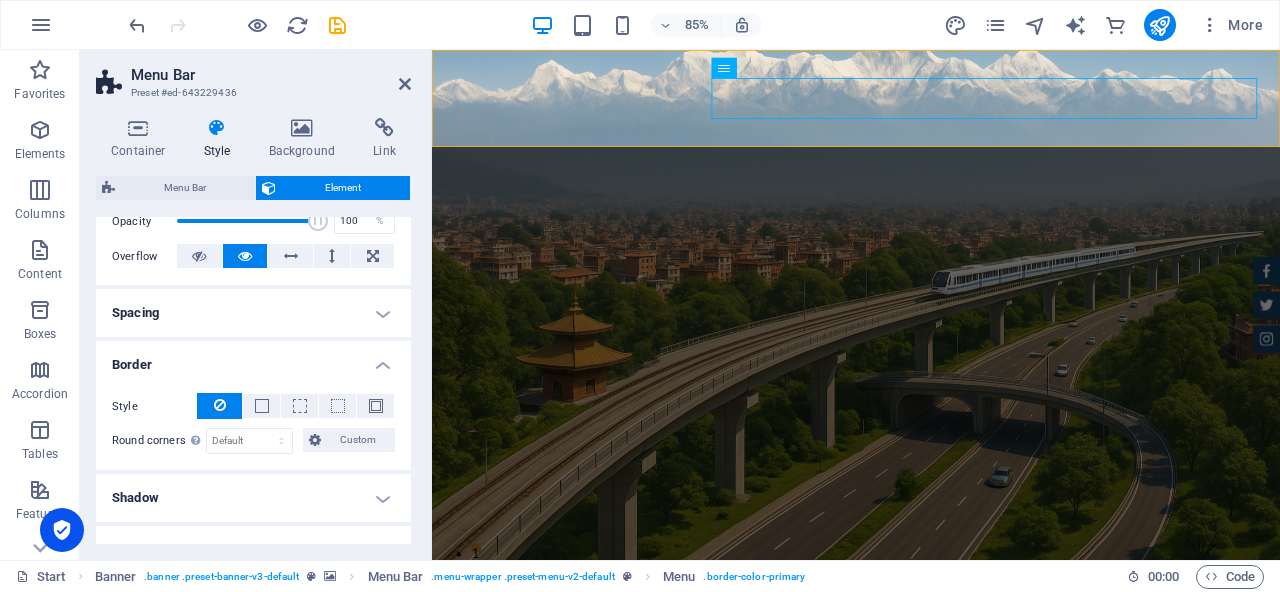 scroll, scrollTop: 320, scrollLeft: 0, axis: vertical 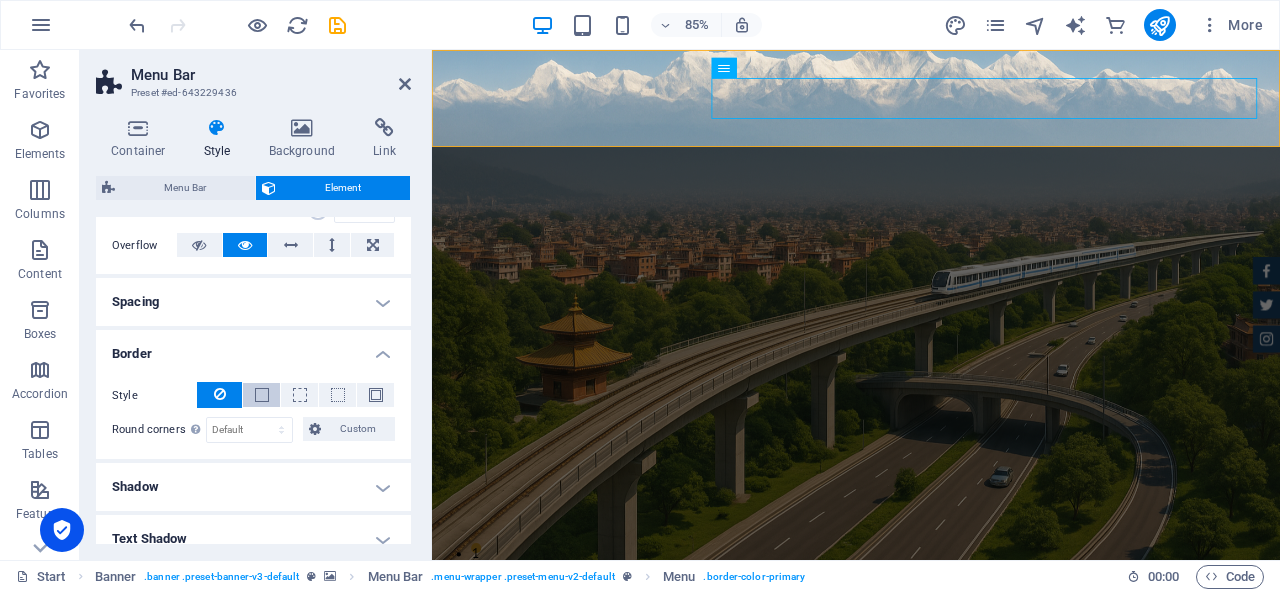 click at bounding box center [262, 395] 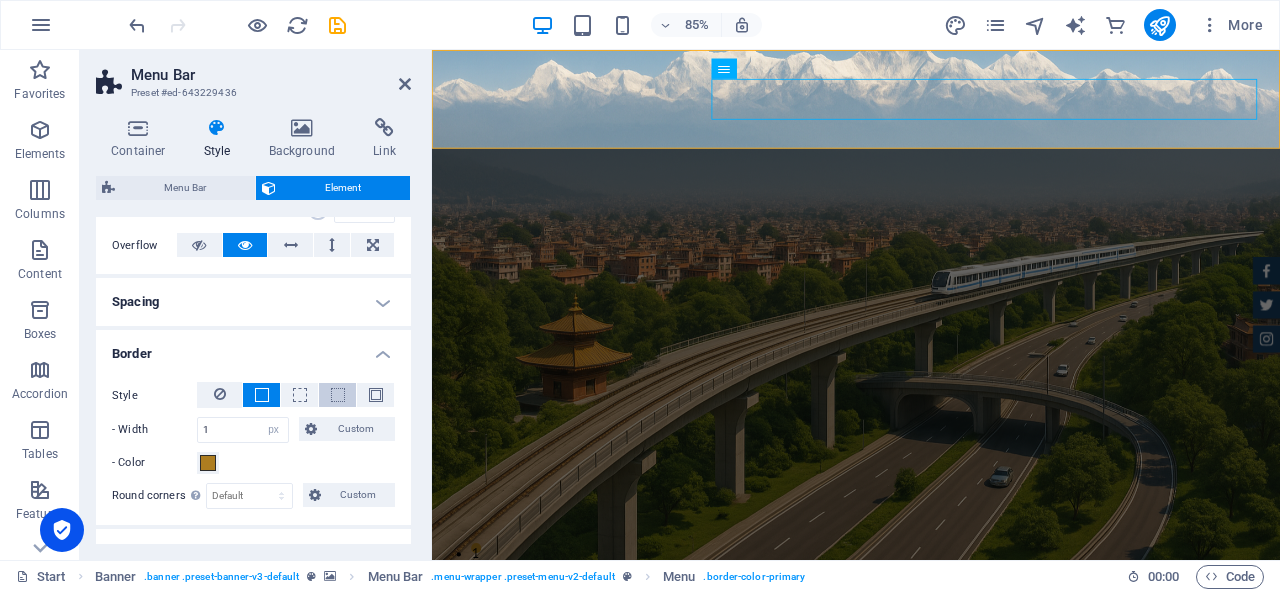 click at bounding box center (337, 395) 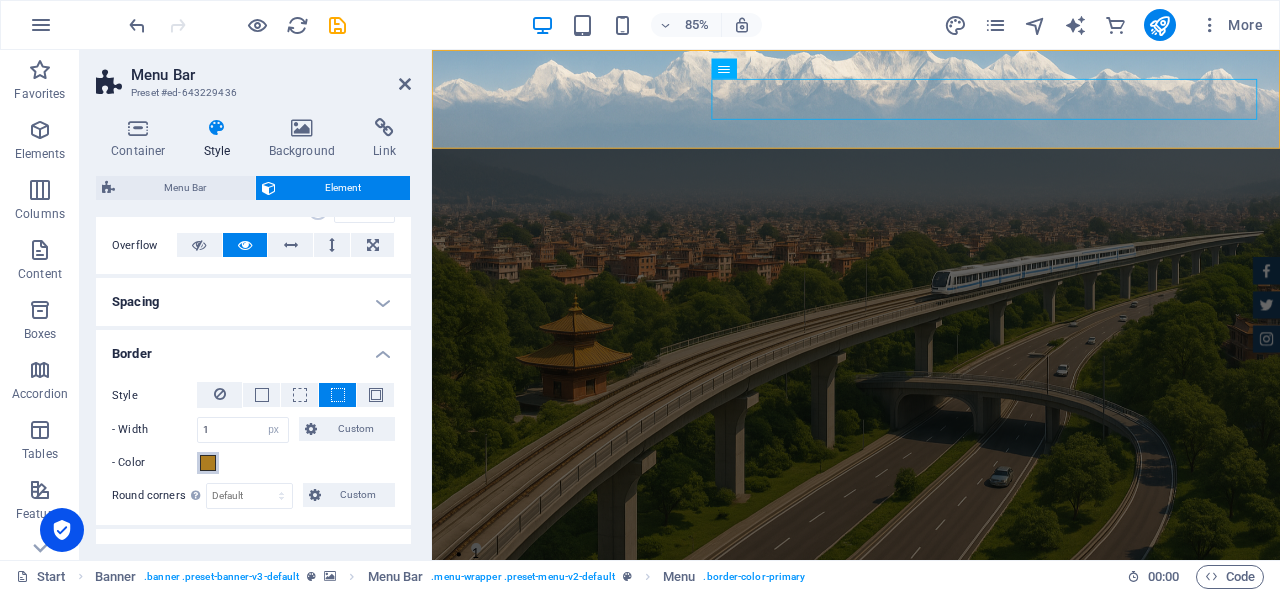 click at bounding box center [208, 463] 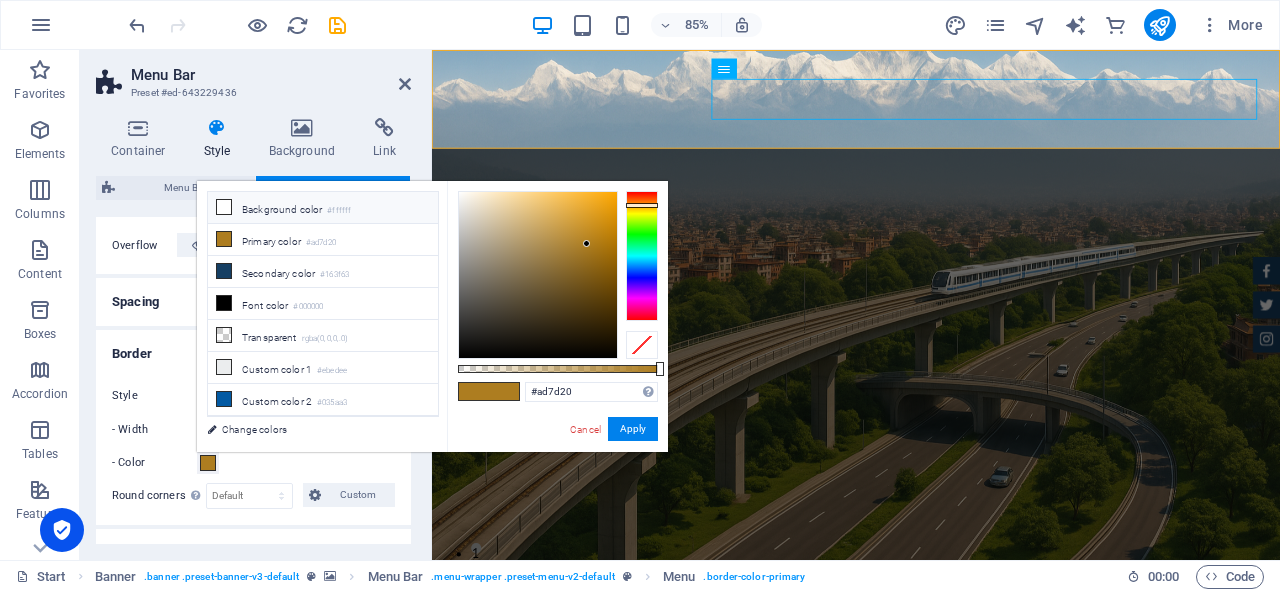 click at bounding box center (224, 207) 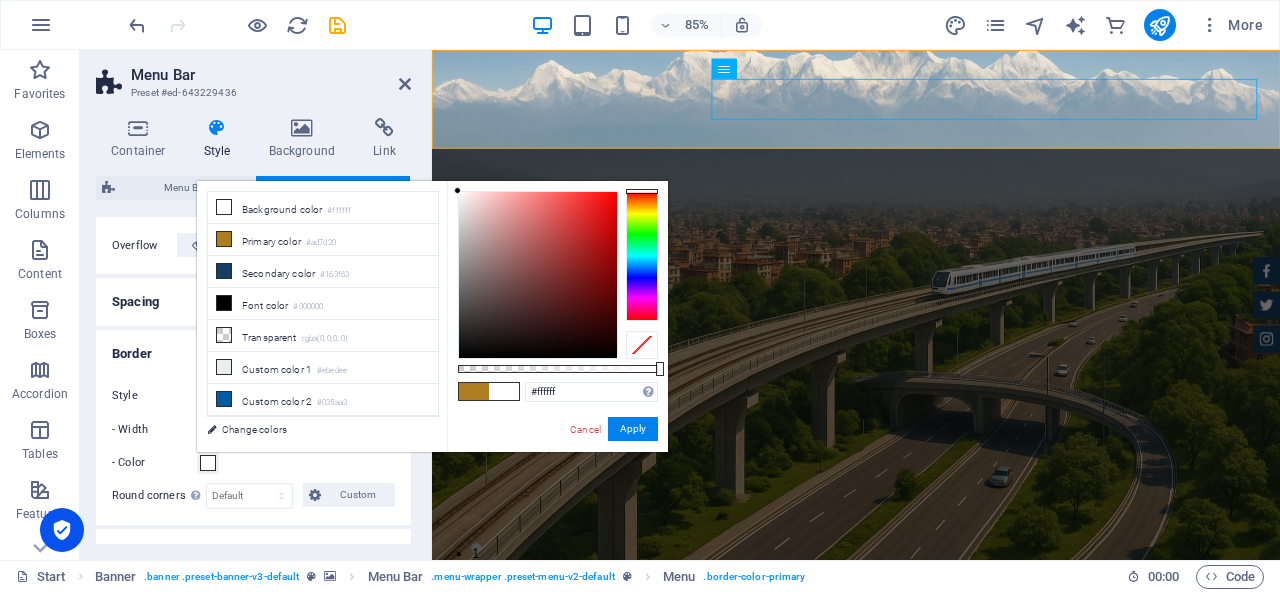 type on "#eaa0a0" 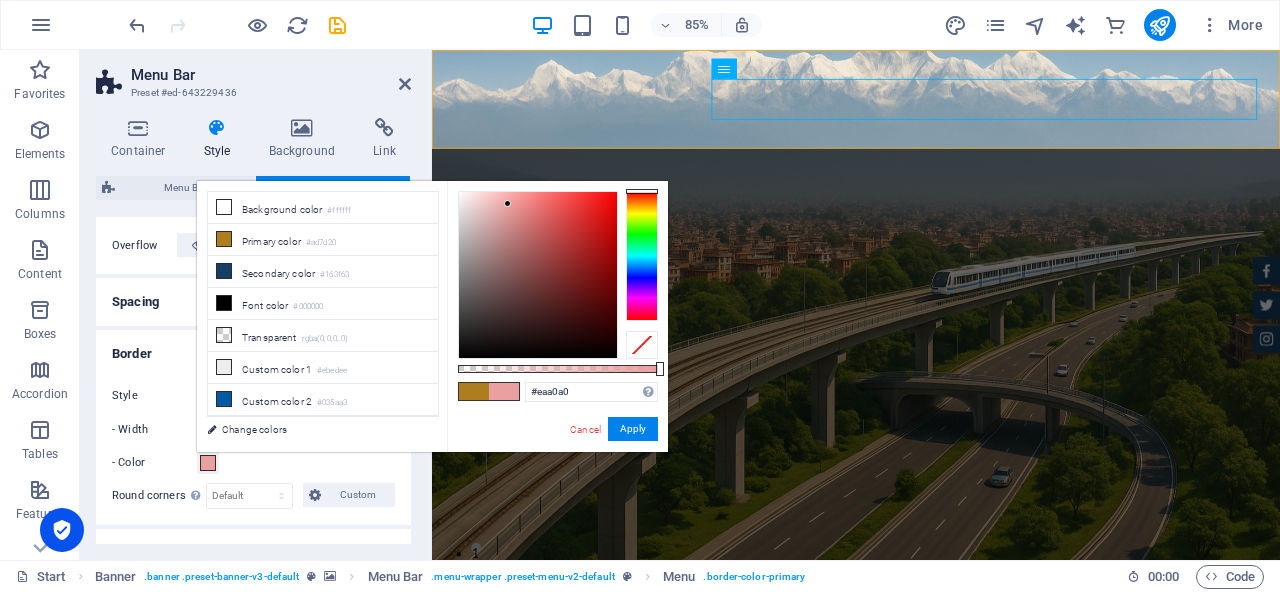 click at bounding box center (538, 275) 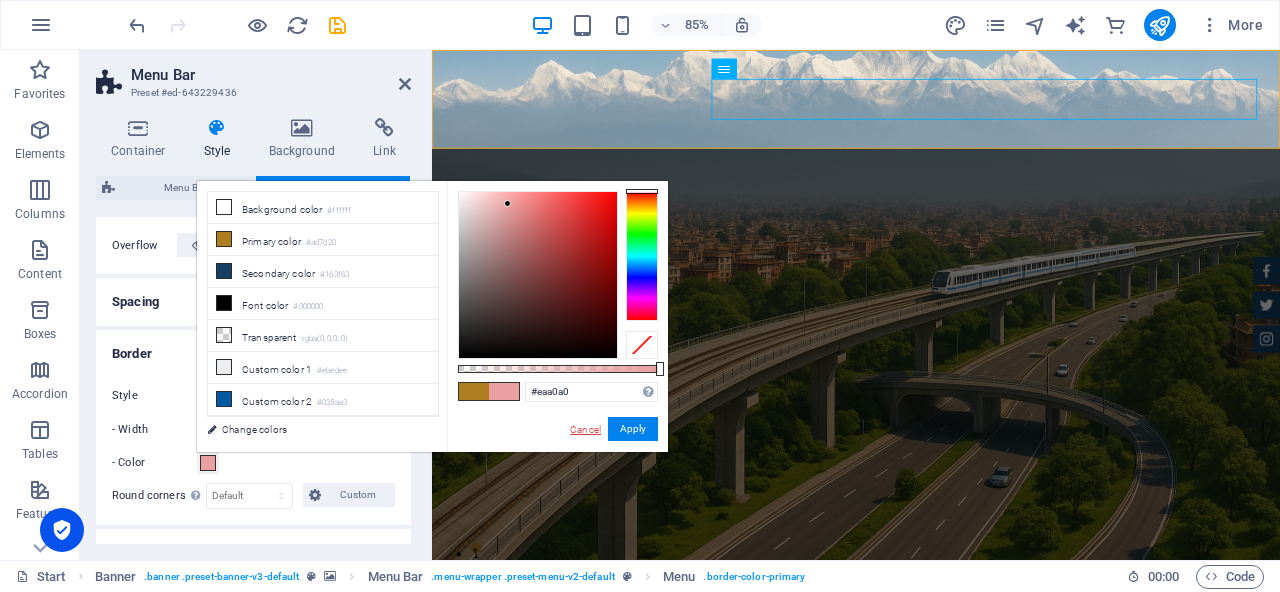 click on "Cancel" at bounding box center (585, 429) 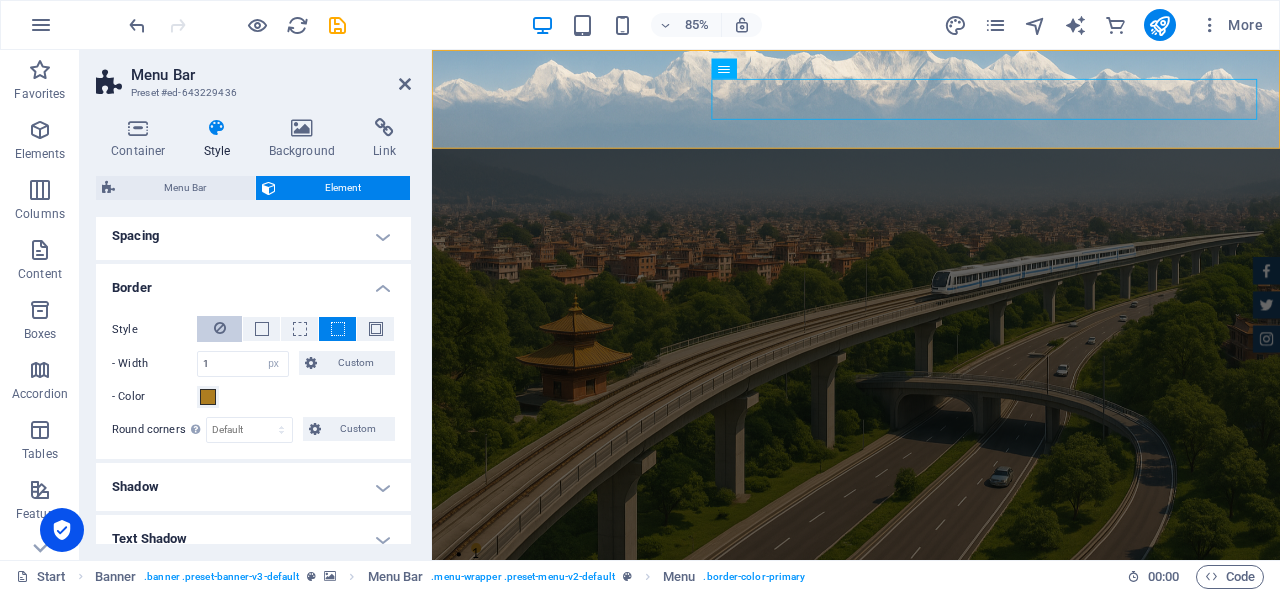 scroll, scrollTop: 387, scrollLeft: 0, axis: vertical 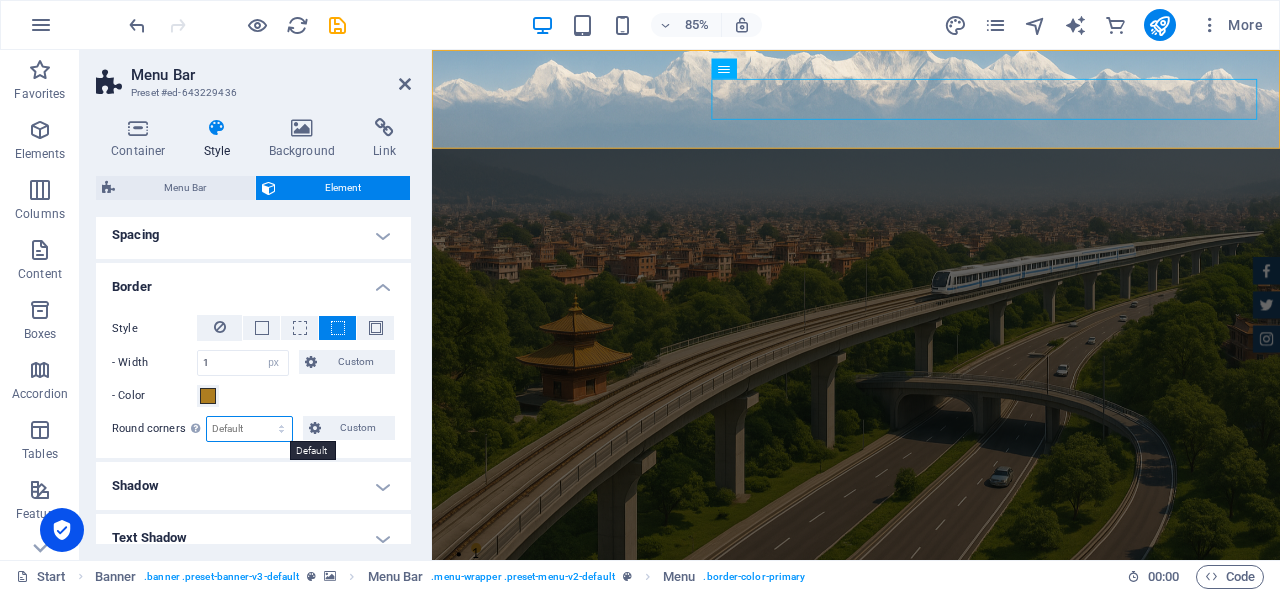 click on "Default px rem % vh vw Custom" at bounding box center (249, 429) 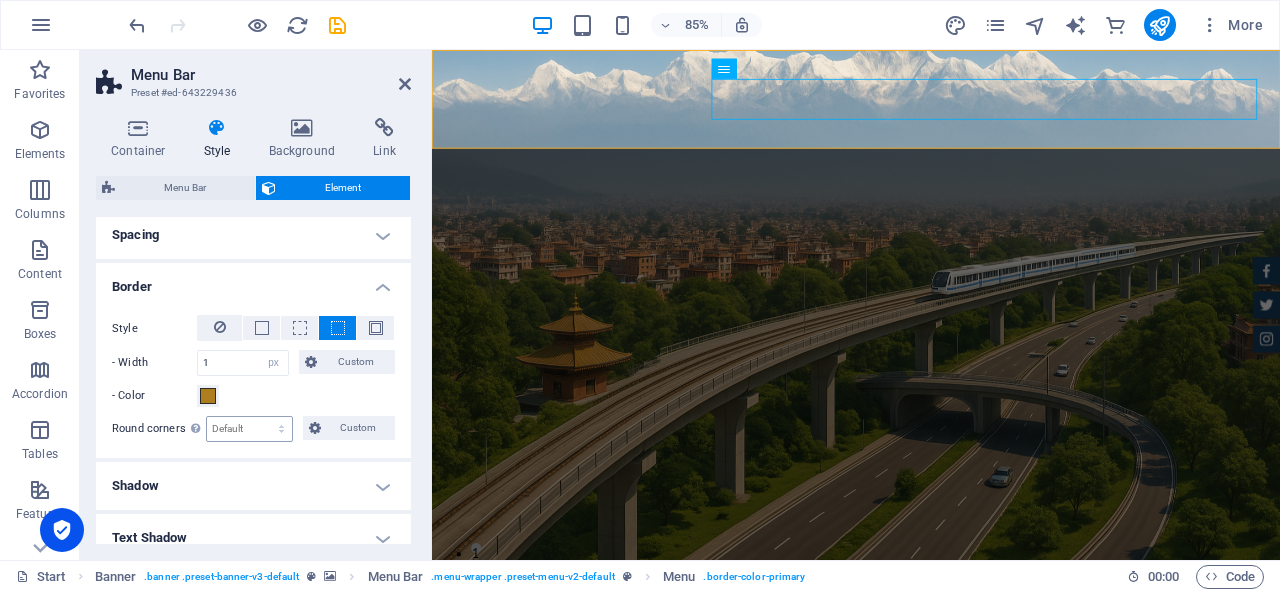 click on "Custom" at bounding box center (358, 428) 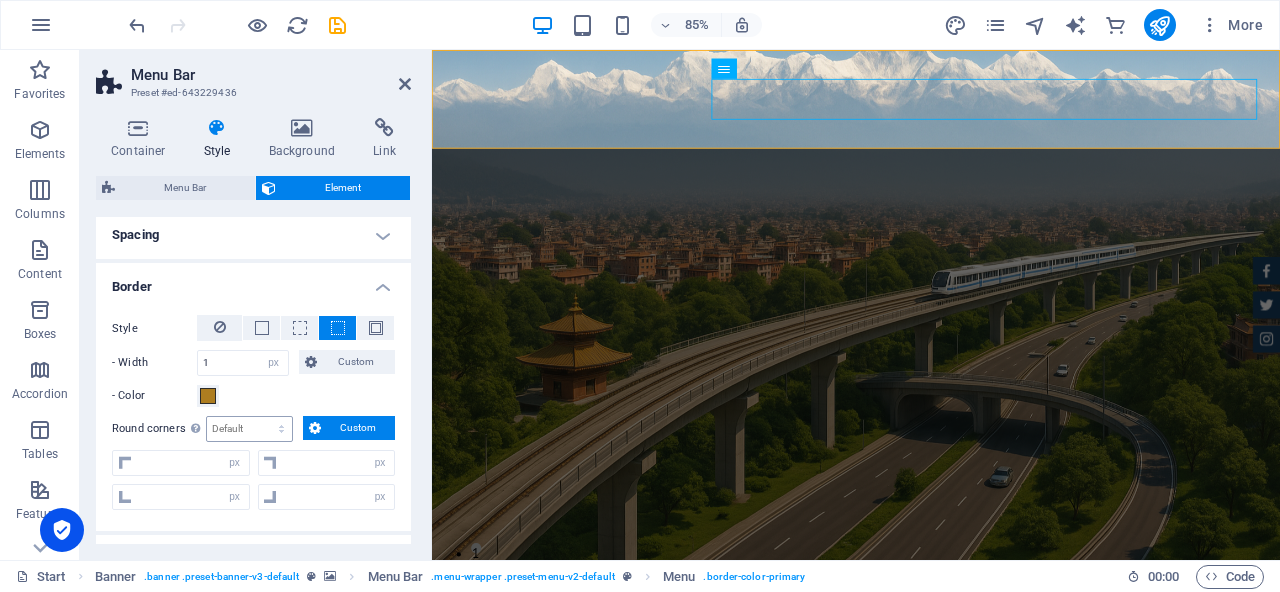 click on "Custom" at bounding box center [358, 428] 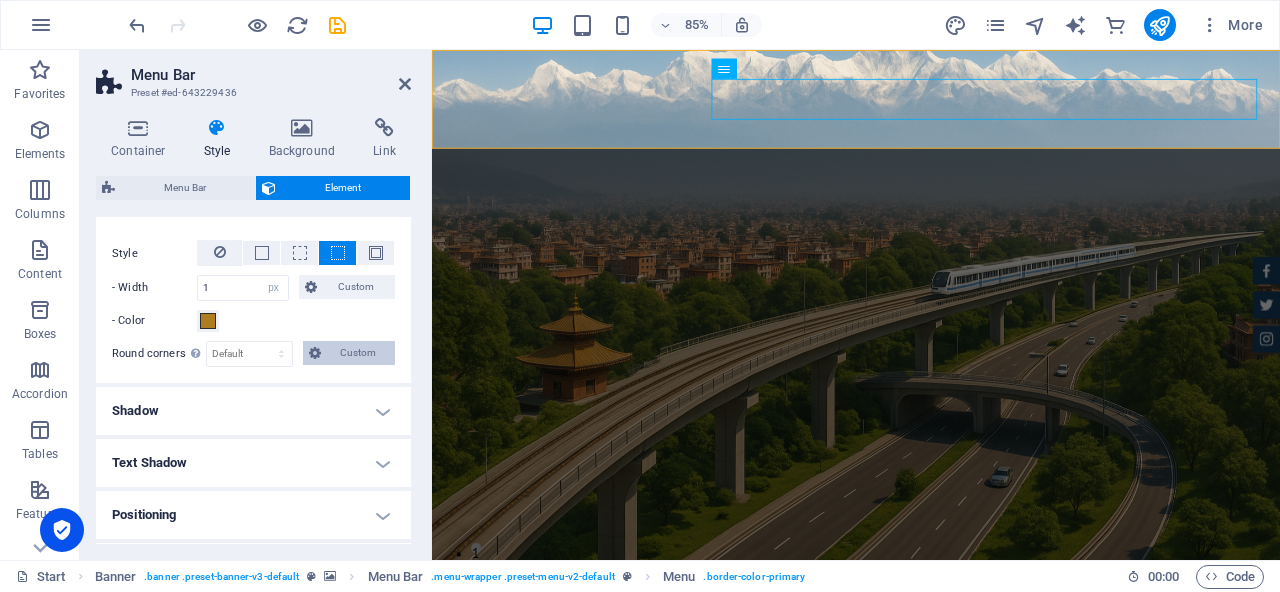 scroll, scrollTop: 476, scrollLeft: 0, axis: vertical 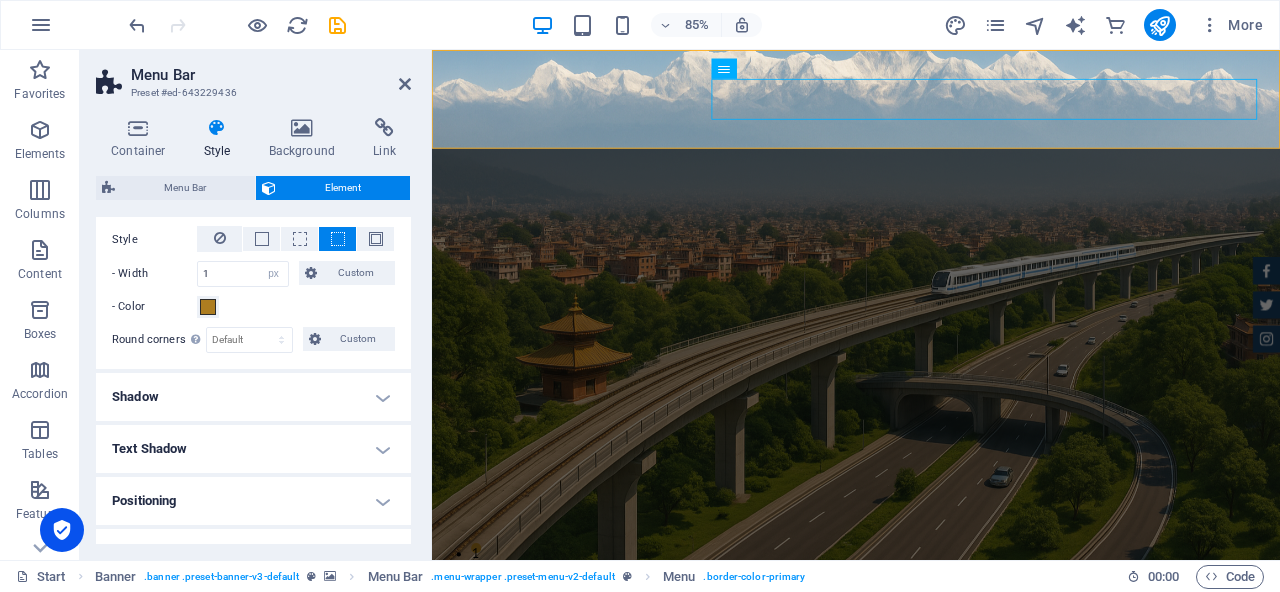 click on "Shadow" at bounding box center [253, 397] 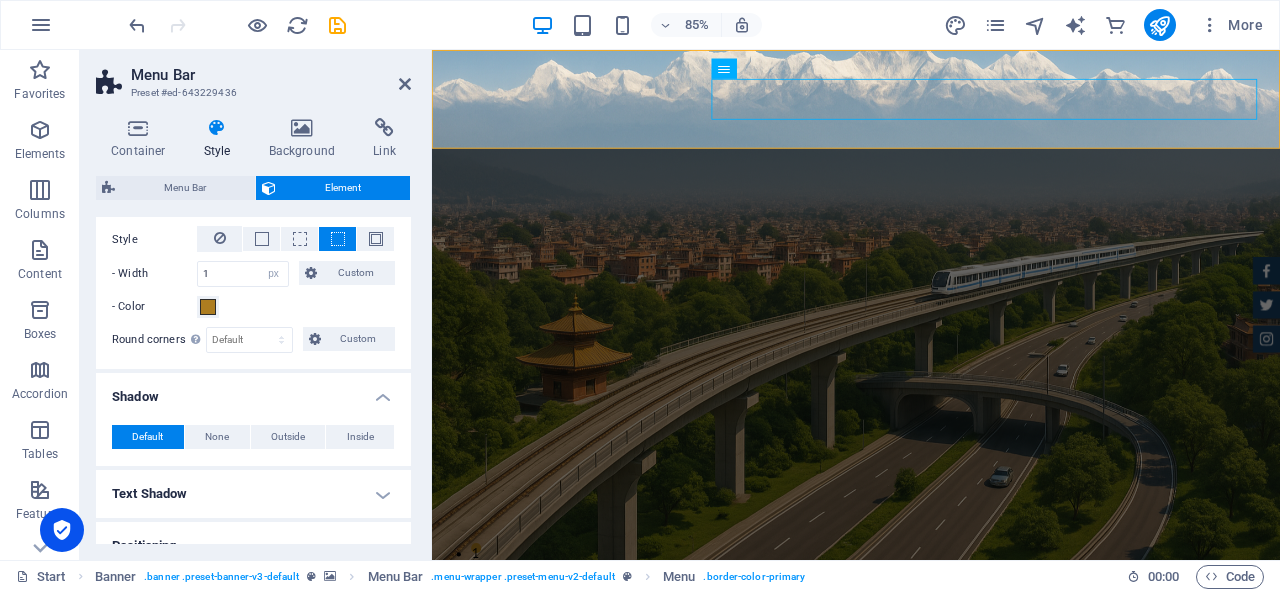 scroll, scrollTop: 550, scrollLeft: 0, axis: vertical 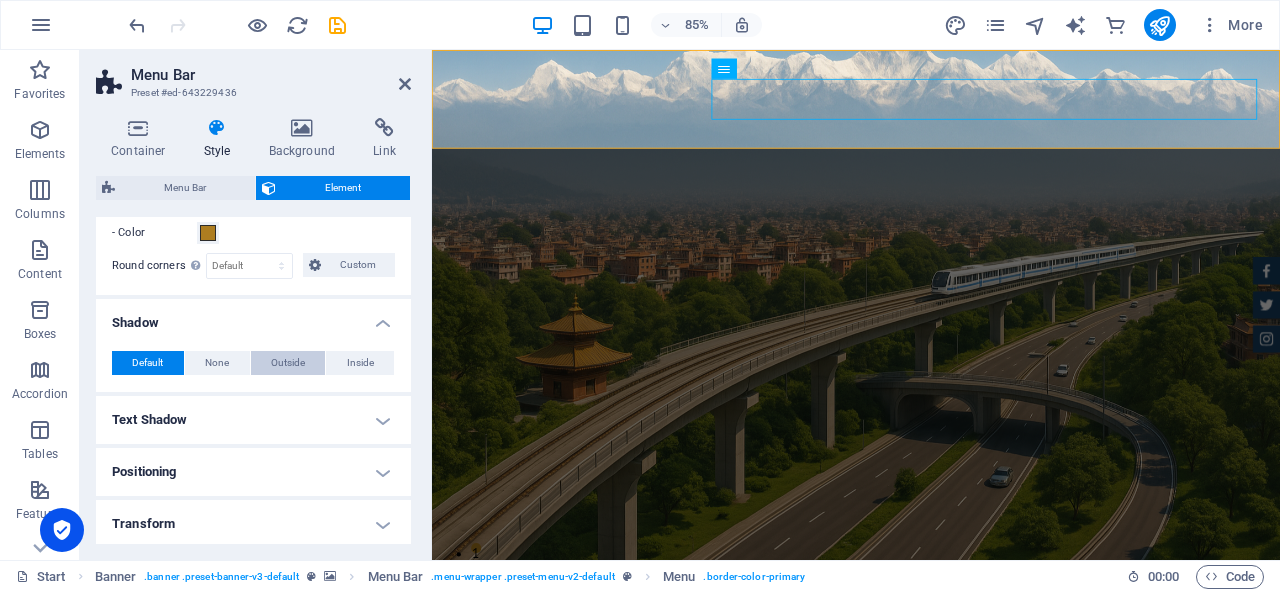 click on "Outside" at bounding box center (288, 363) 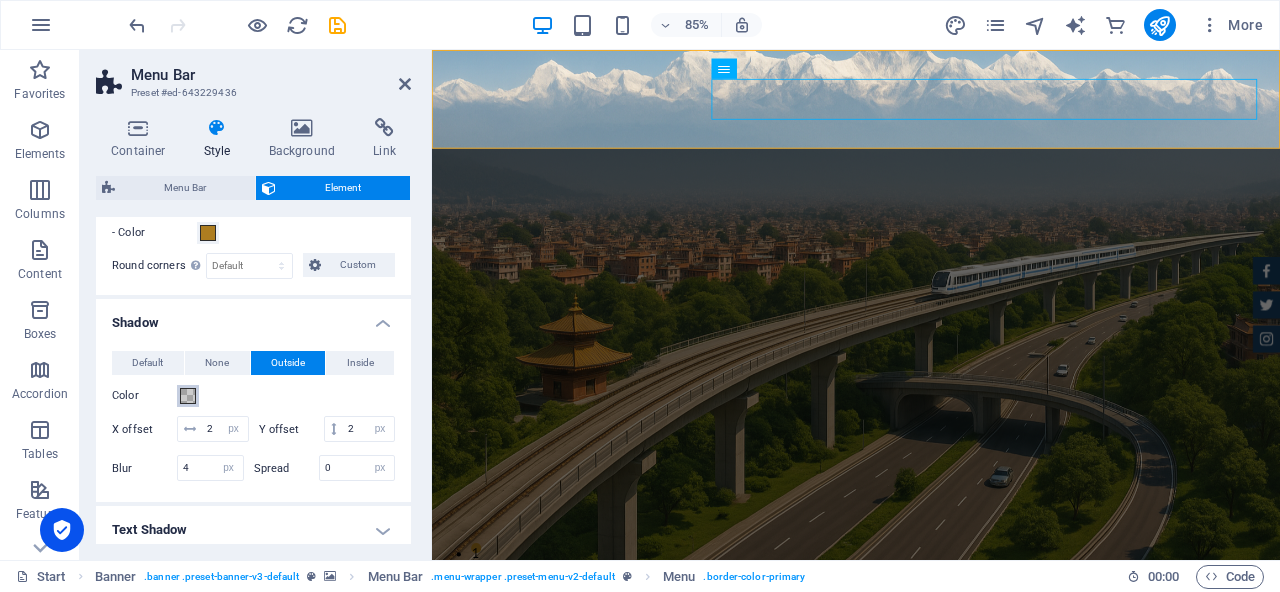 click at bounding box center [188, 396] 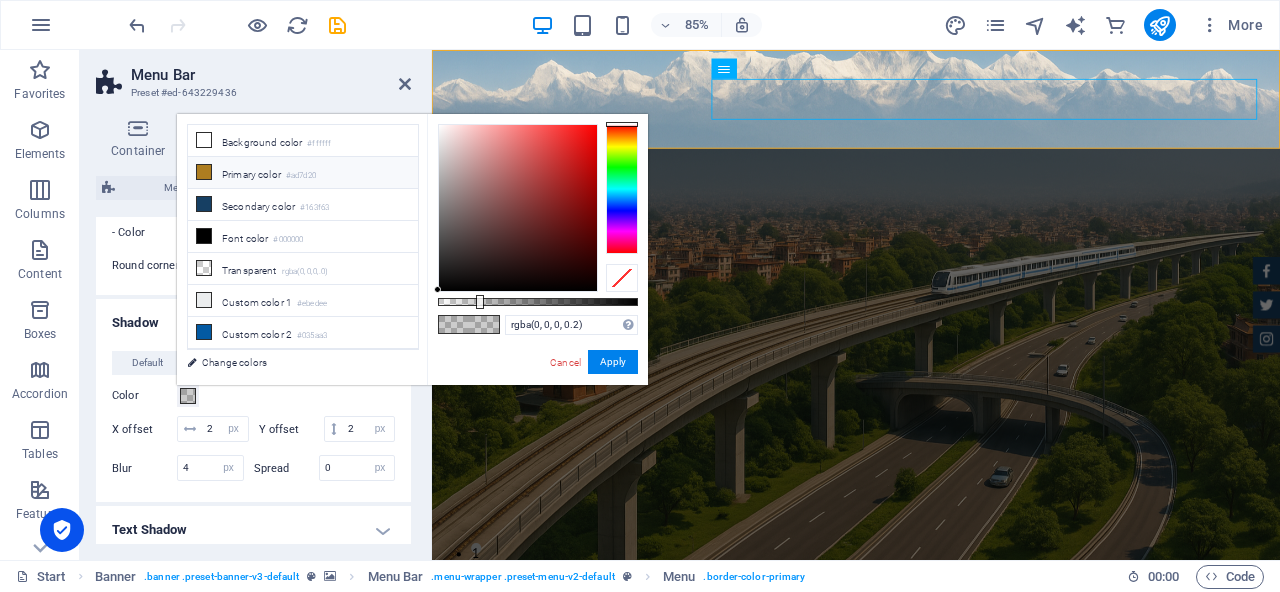 click on "Primary color
#ad7d20" at bounding box center (303, 173) 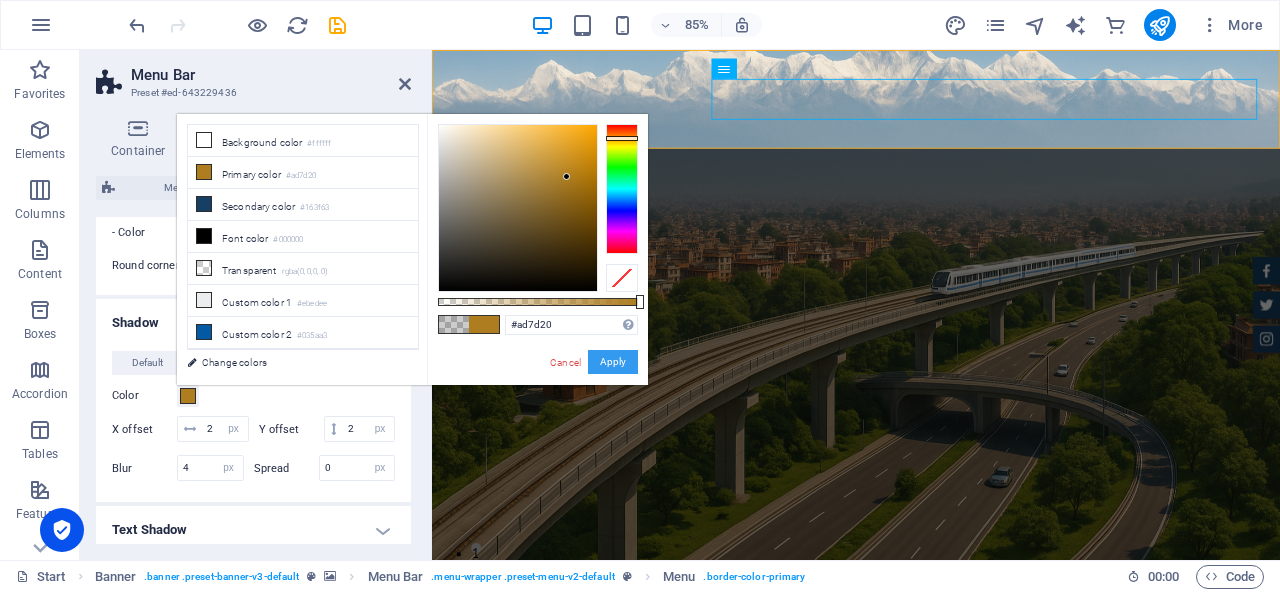 click on "Apply" at bounding box center [613, 362] 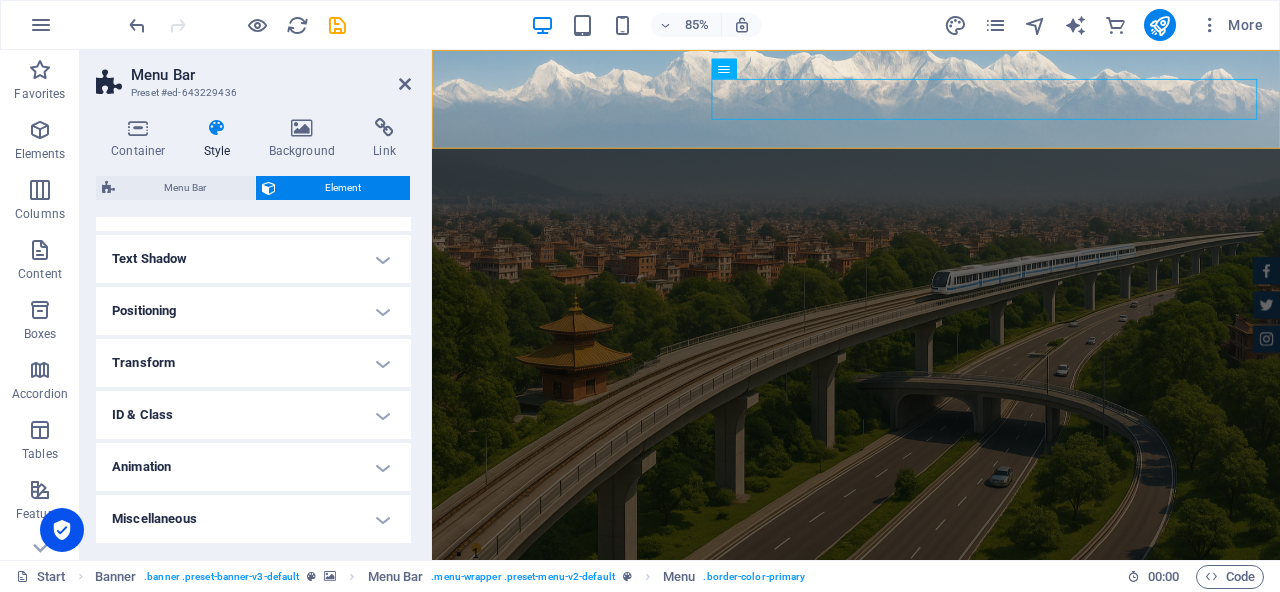 scroll, scrollTop: 845, scrollLeft: 0, axis: vertical 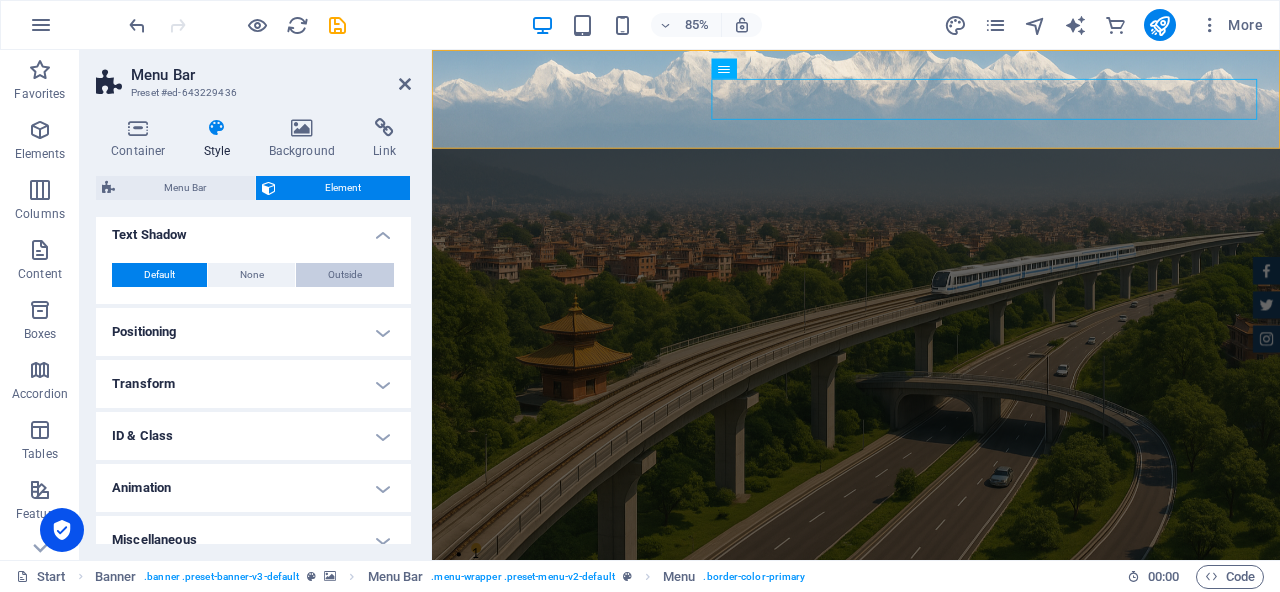 click on "Outside" at bounding box center (345, 275) 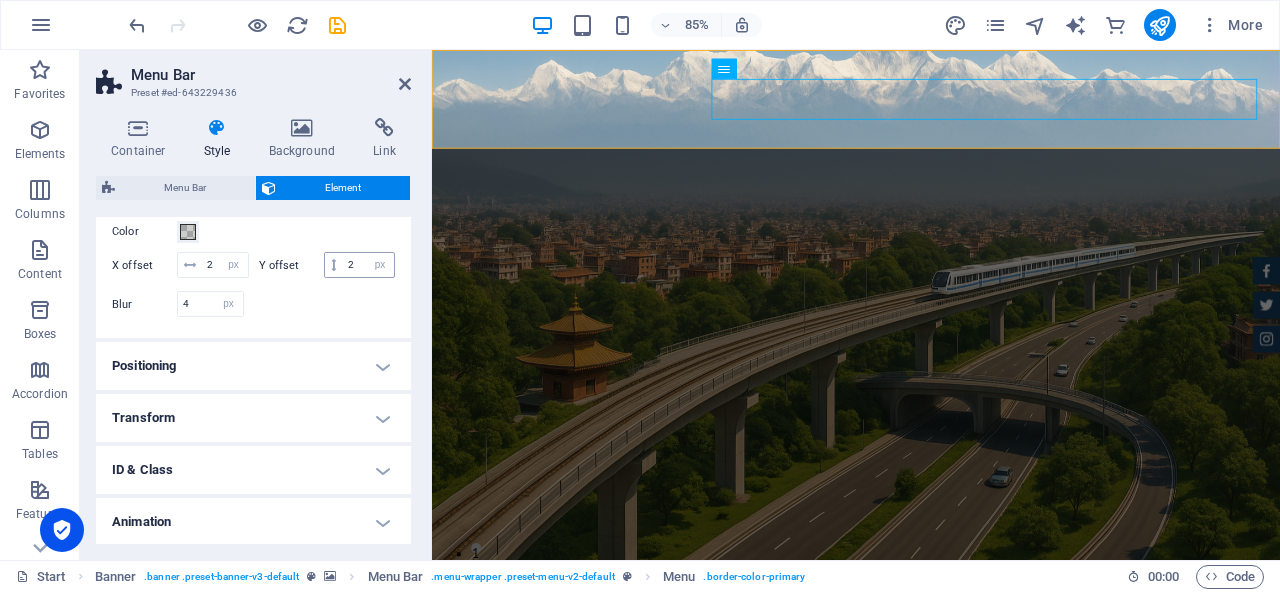 scroll, scrollTop: 924, scrollLeft: 0, axis: vertical 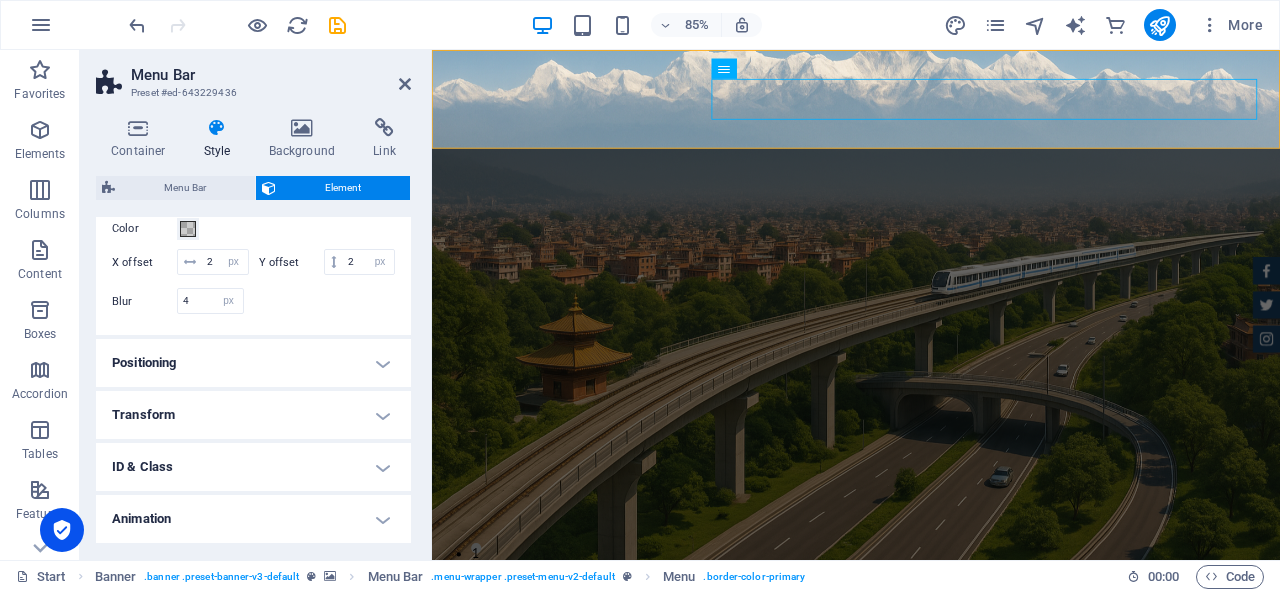 click on "Positioning" at bounding box center (253, 363) 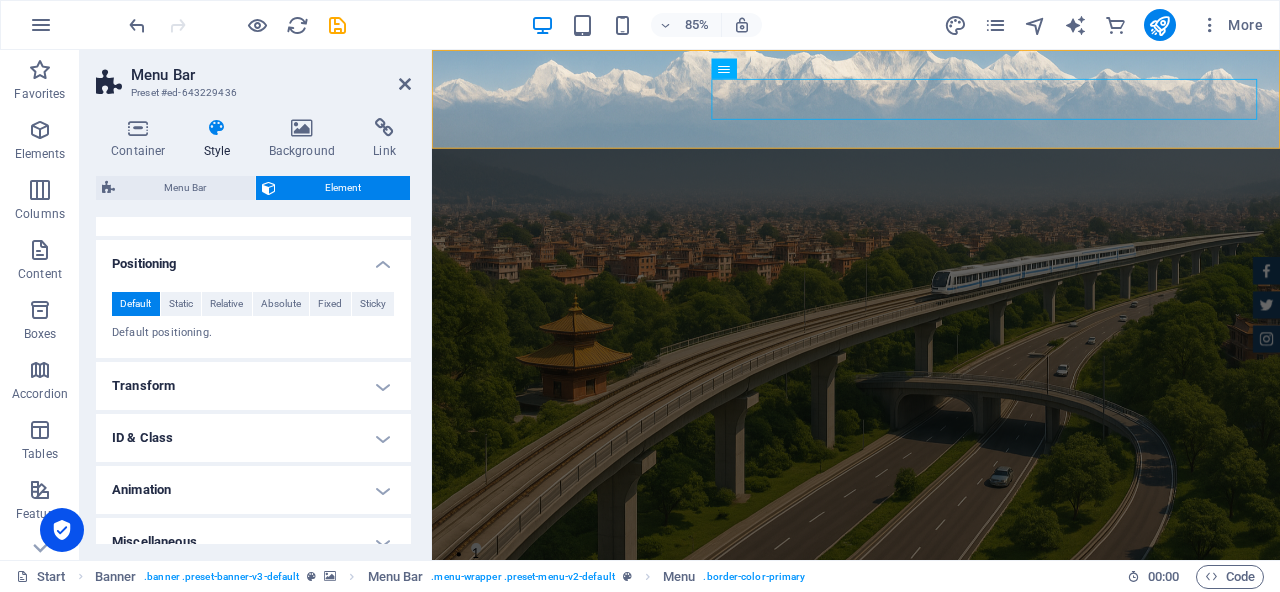scroll, scrollTop: 1031, scrollLeft: 0, axis: vertical 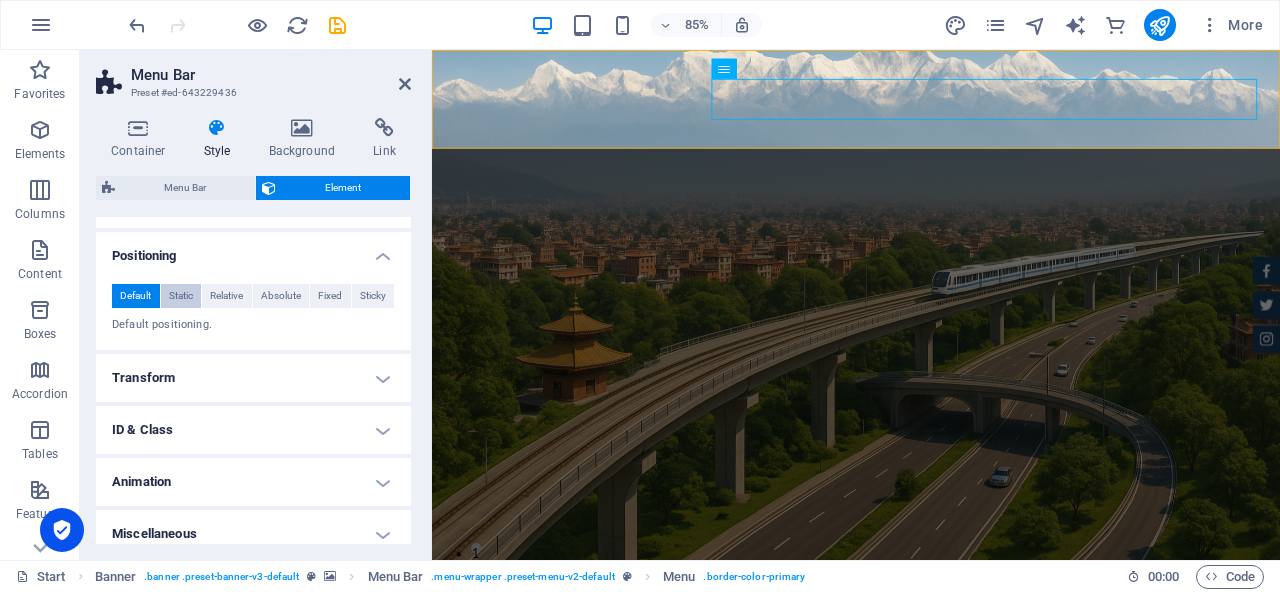 click on "Static" at bounding box center [181, 296] 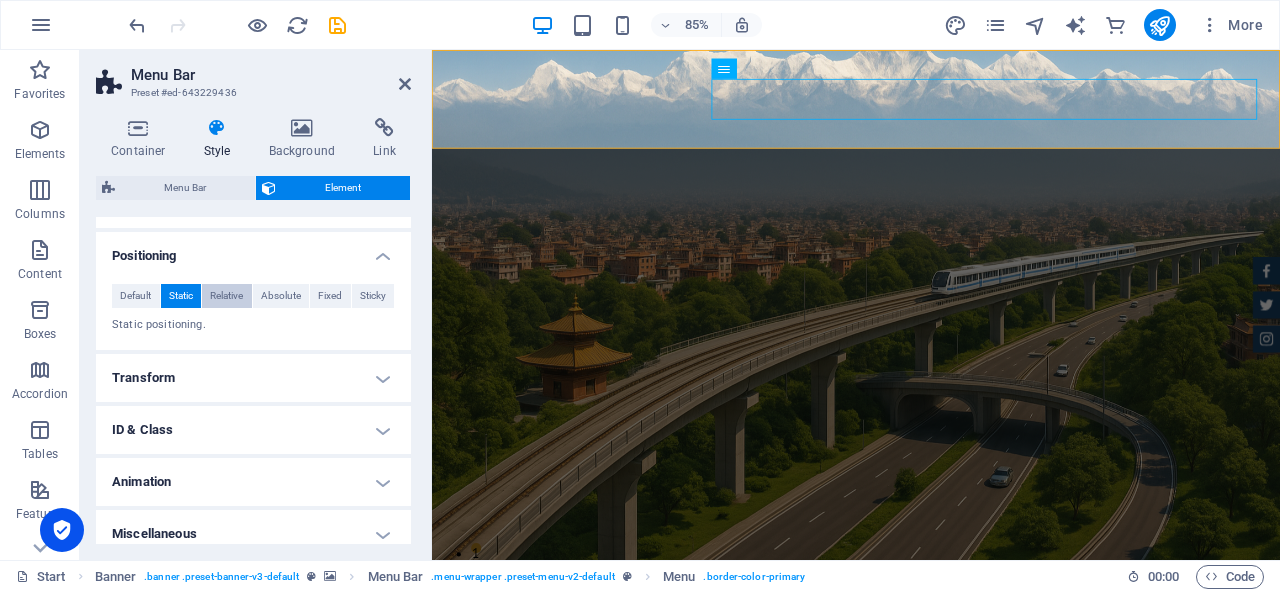 click on "Relative" at bounding box center [226, 296] 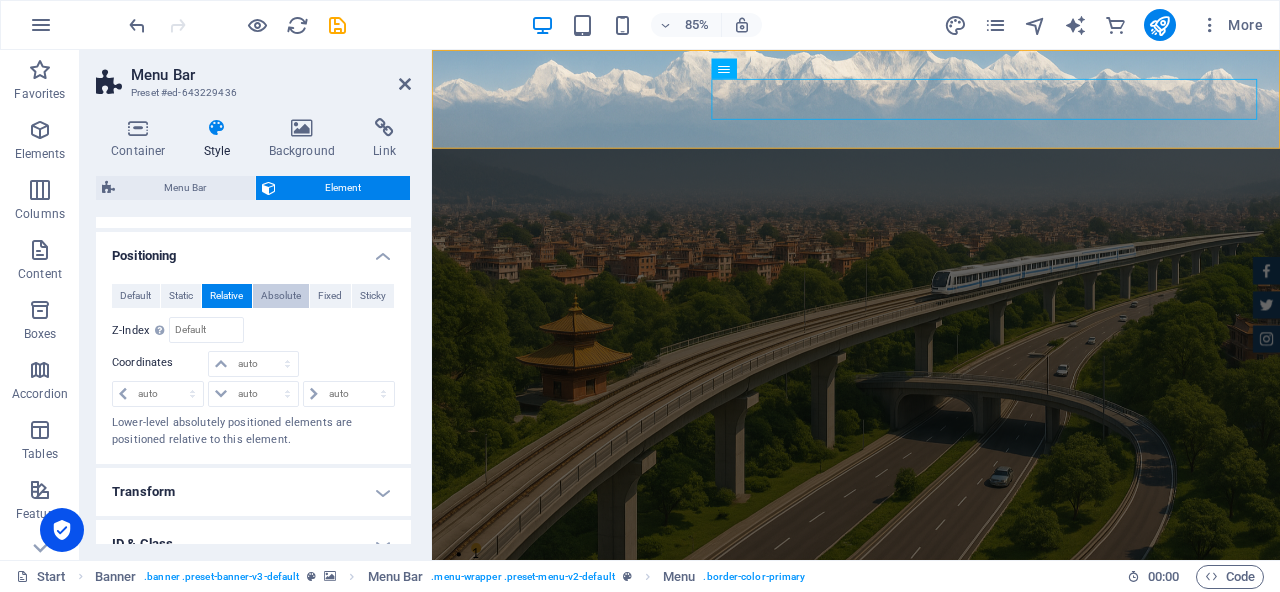 click on "Absolute" at bounding box center [281, 296] 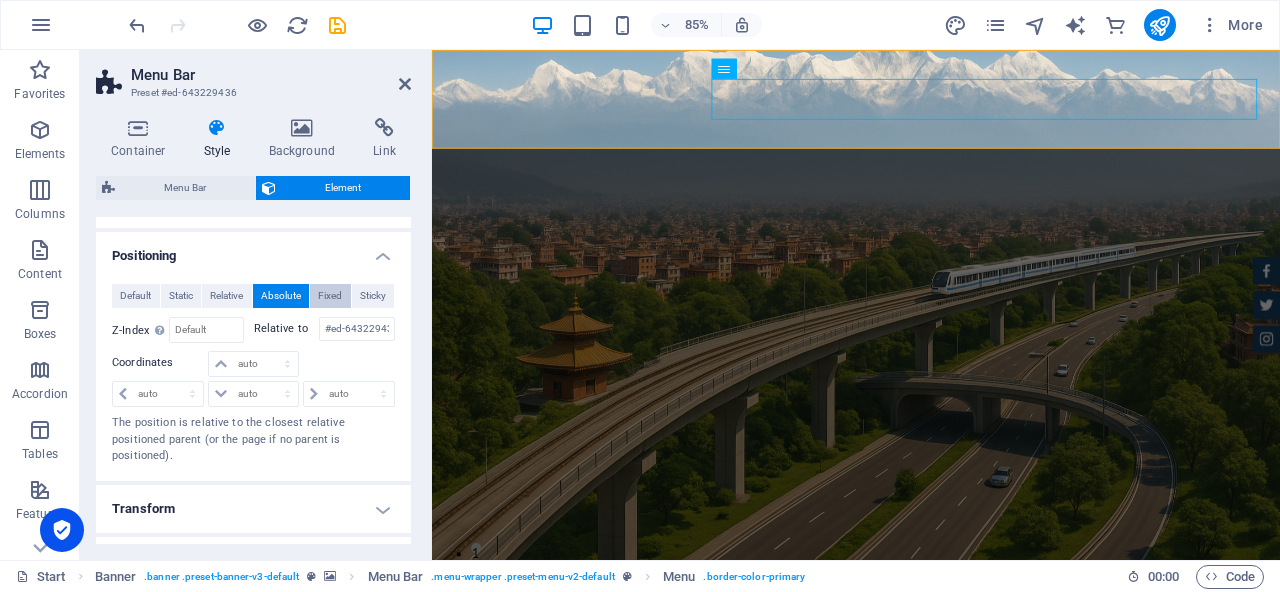 click on "Fixed" at bounding box center (330, 296) 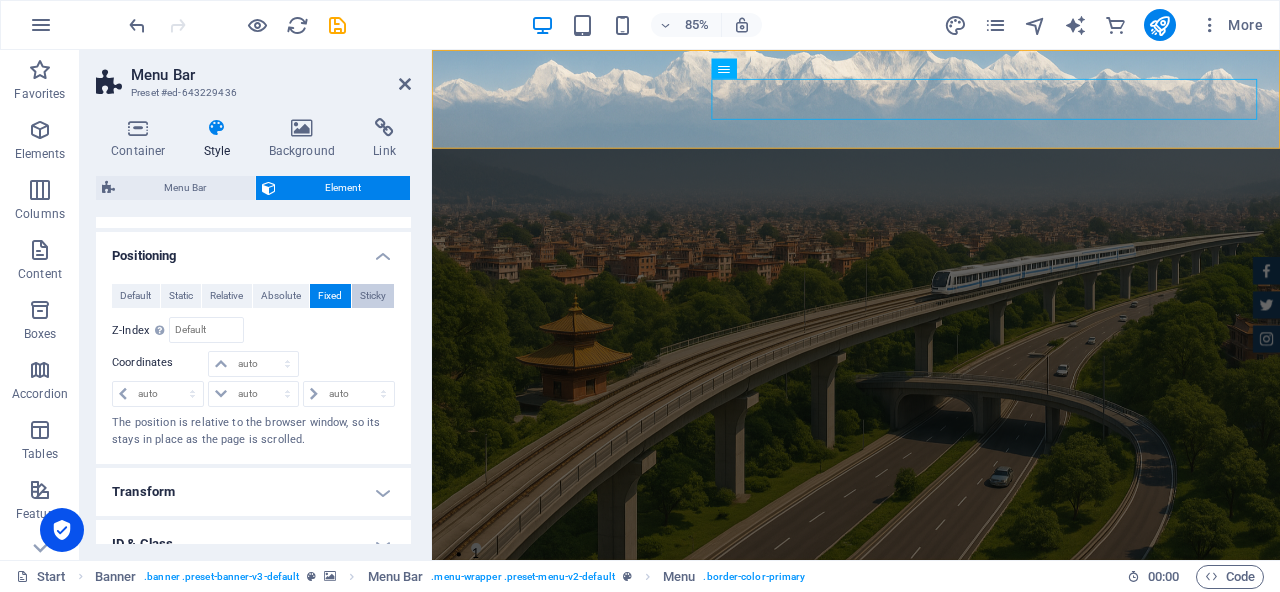 click on "Sticky" at bounding box center [373, 296] 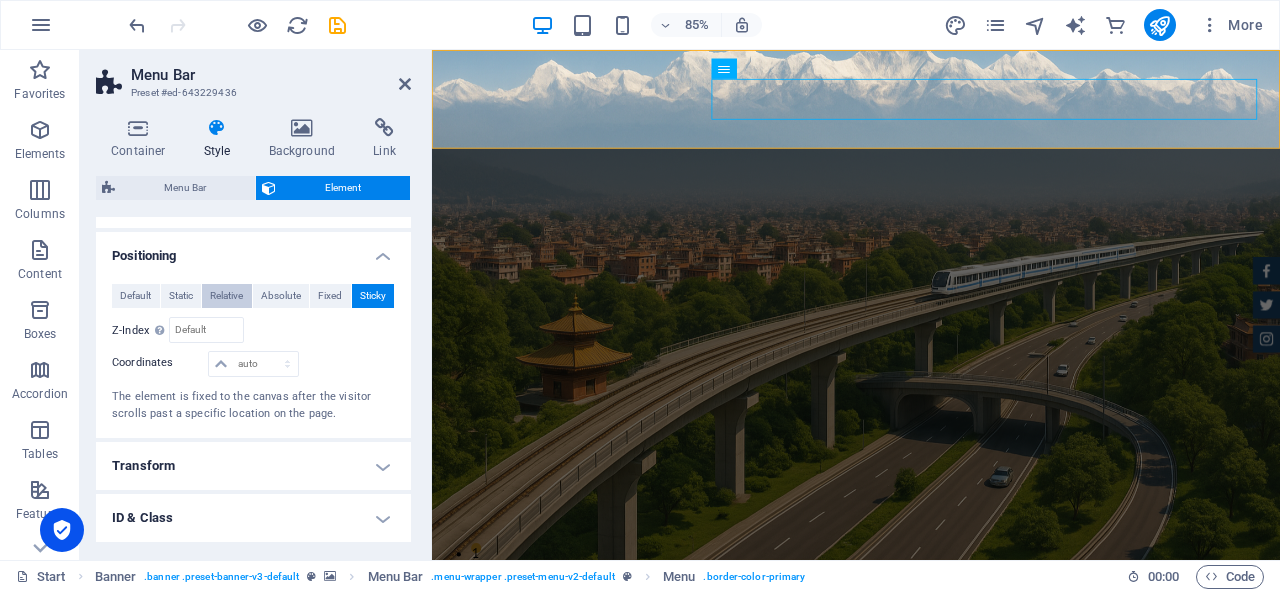 click on "Relative" at bounding box center [226, 296] 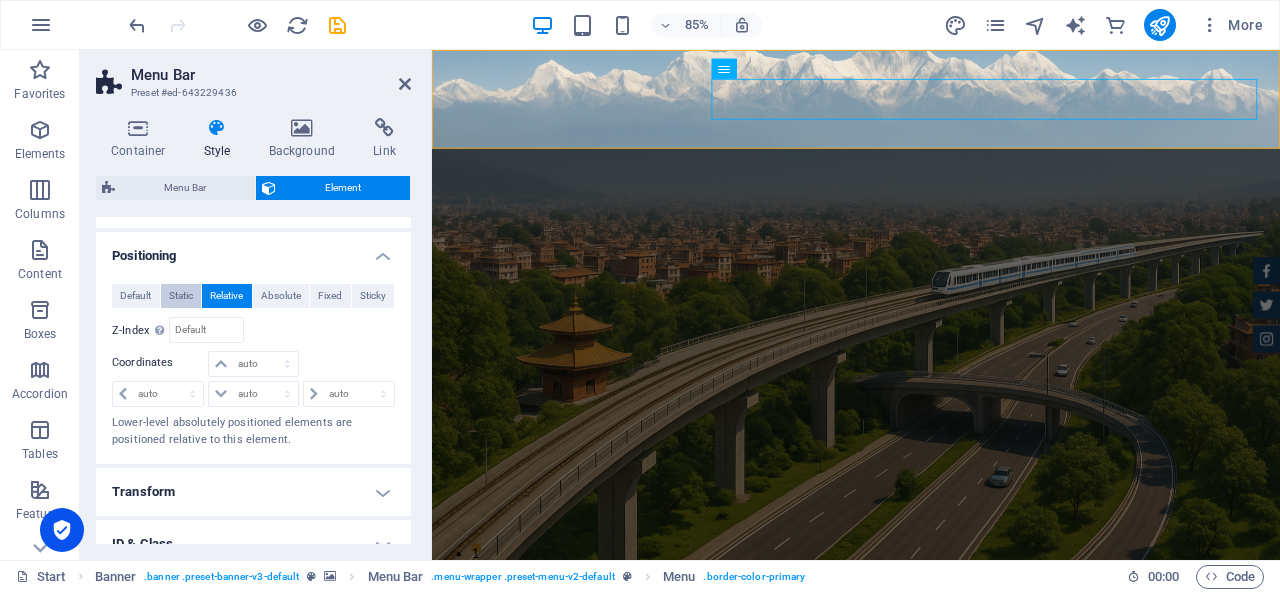 click on "Static" at bounding box center (181, 296) 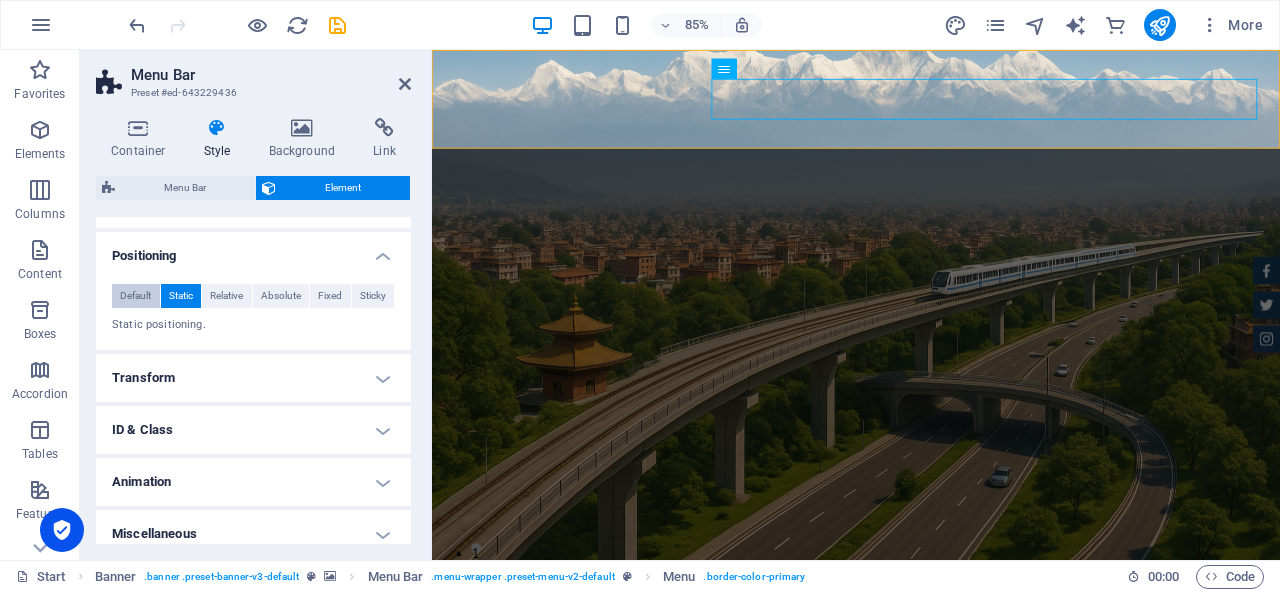 click on "Default" at bounding box center (135, 296) 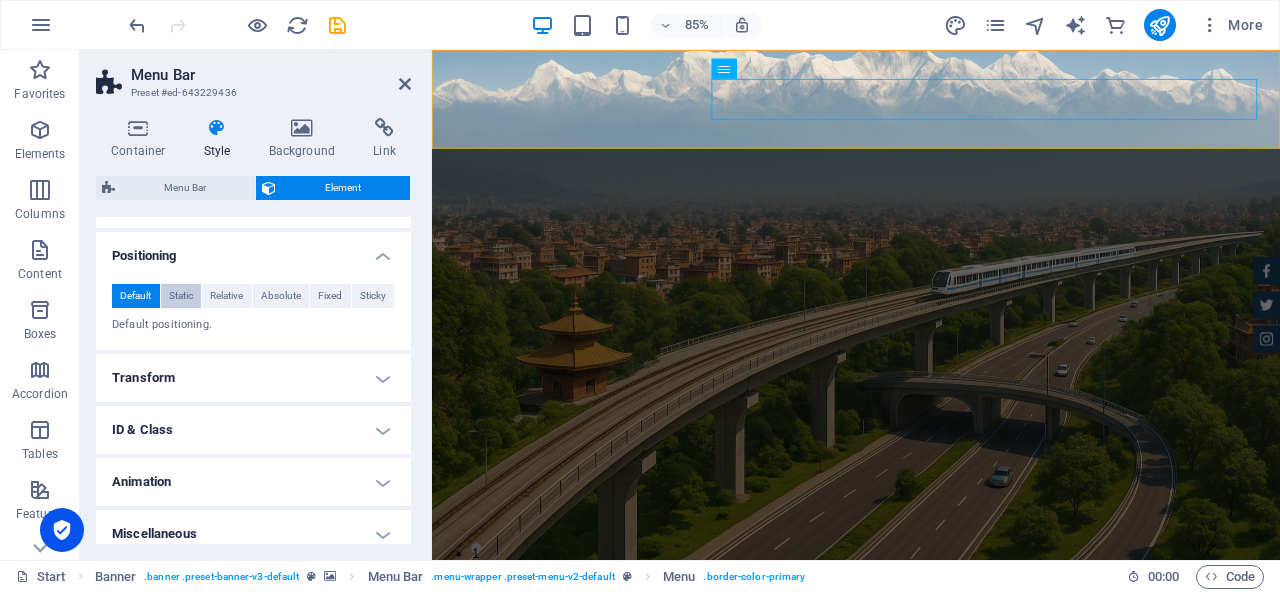 click on "Static" at bounding box center [181, 296] 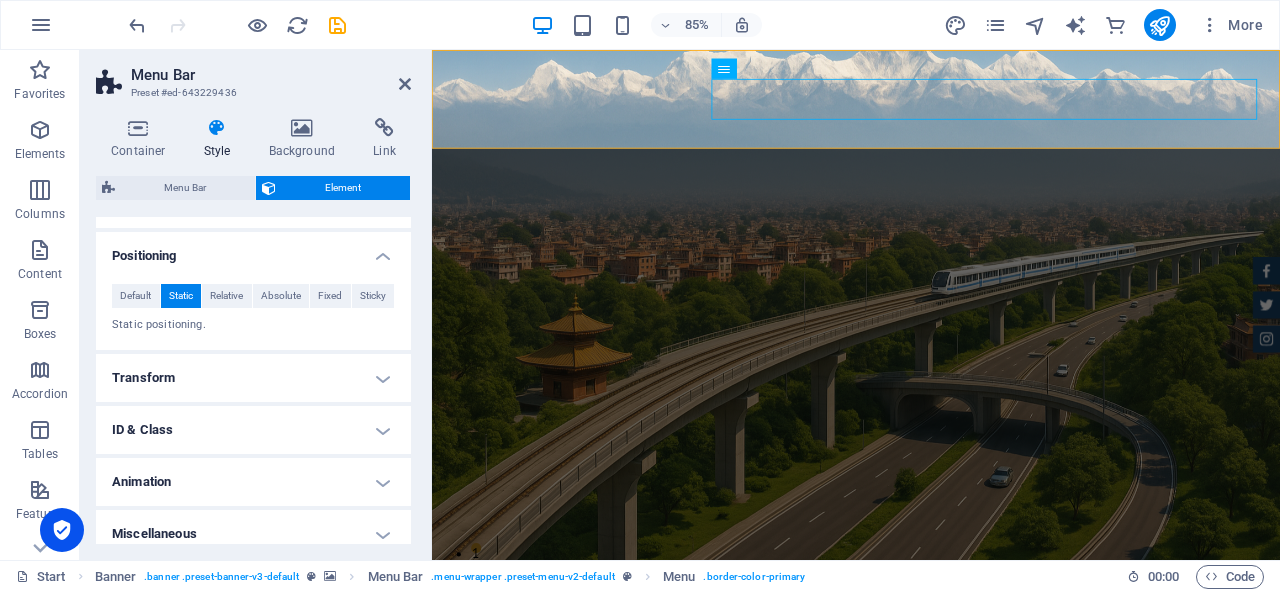 click on "Transform" at bounding box center [253, 378] 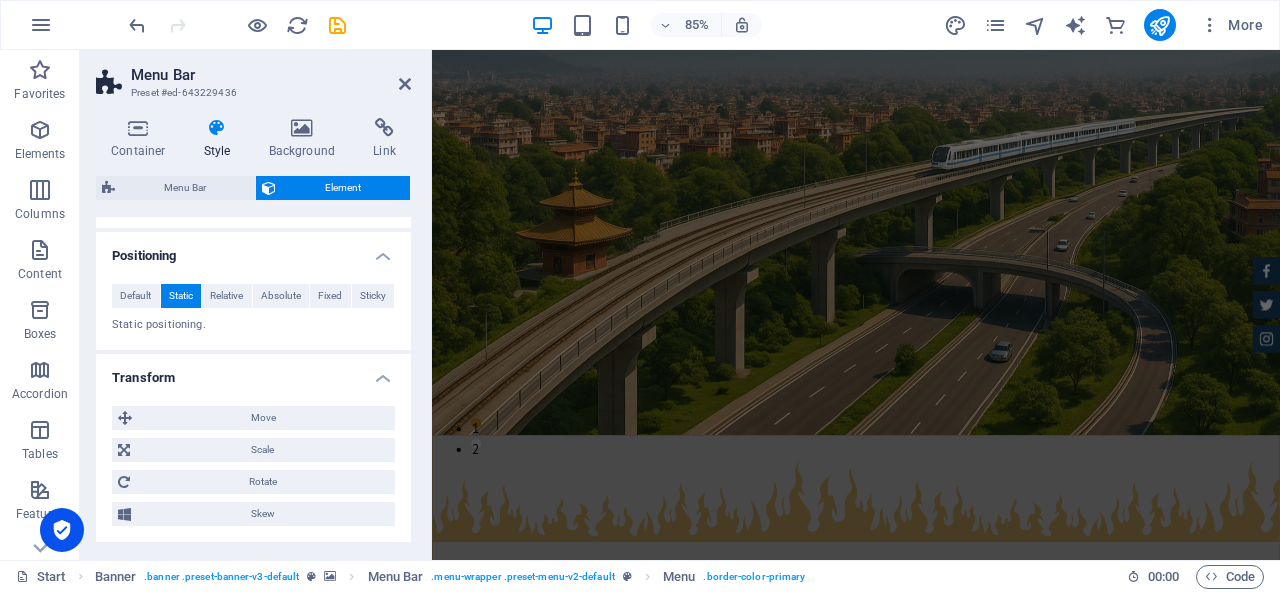 scroll, scrollTop: 149, scrollLeft: 0, axis: vertical 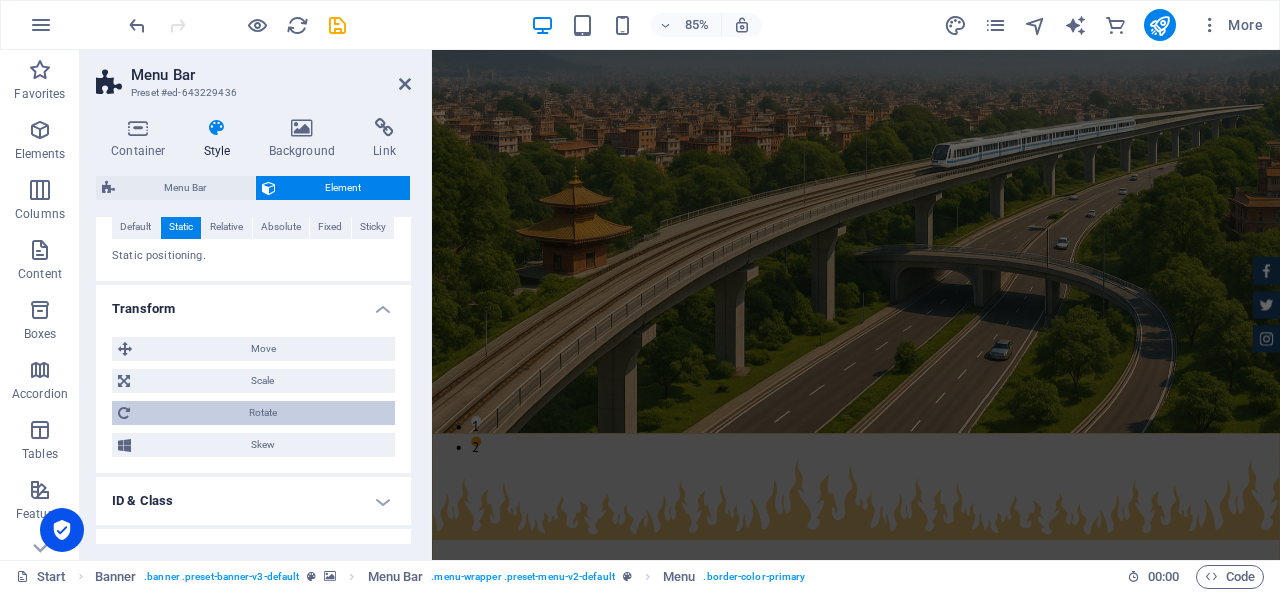 click on "Rotate" at bounding box center [262, 413] 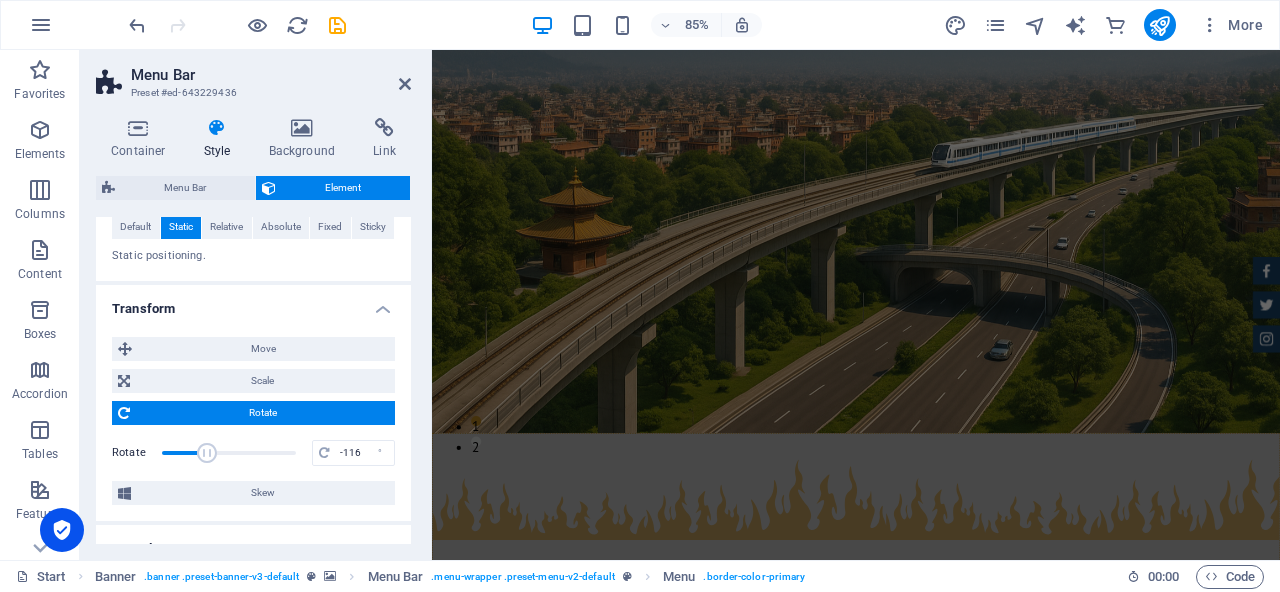 drag, startPoint x: 223, startPoint y: 500, endPoint x: 206, endPoint y: 501, distance: 17.029387 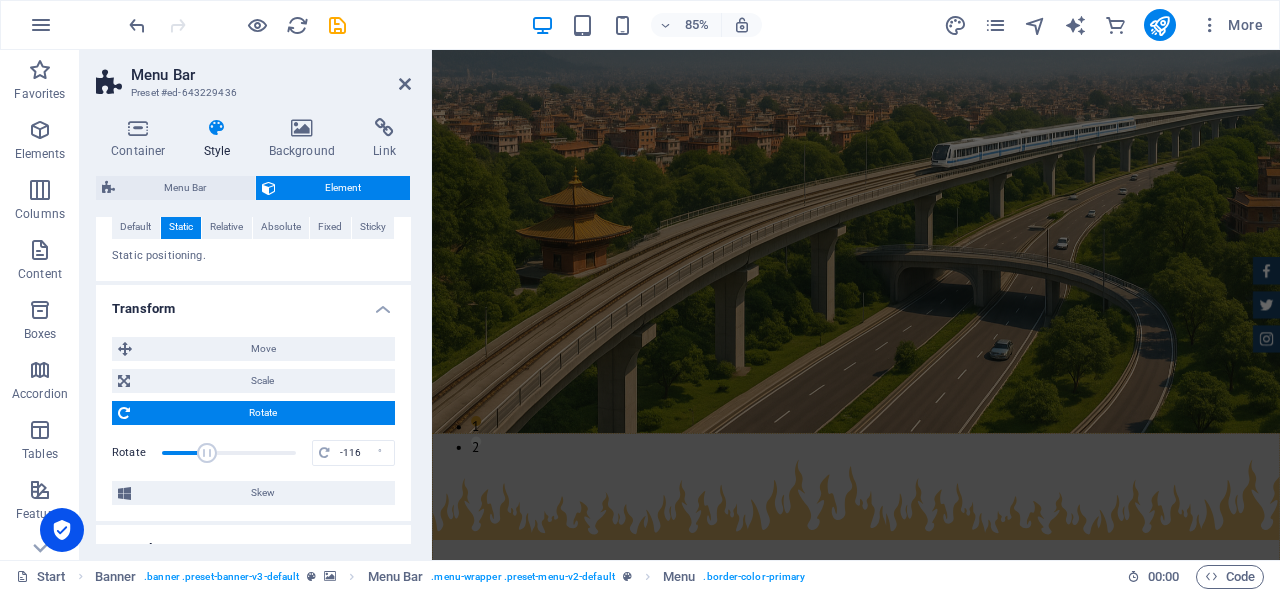 click at bounding box center [207, 453] 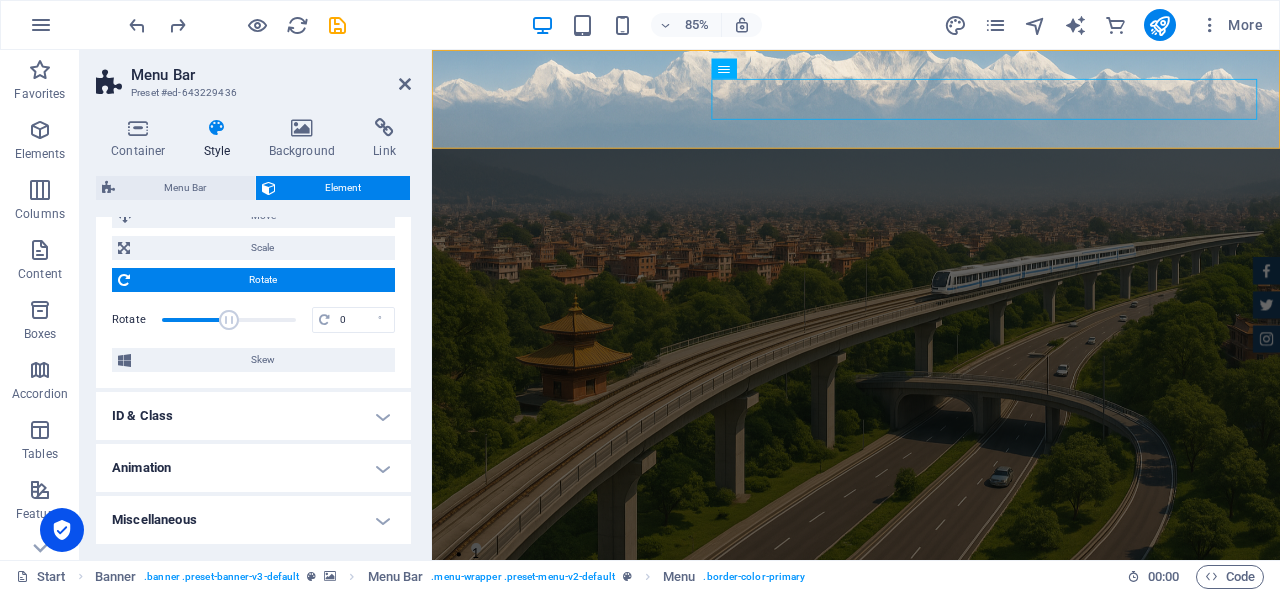 scroll, scrollTop: 1270, scrollLeft: 0, axis: vertical 